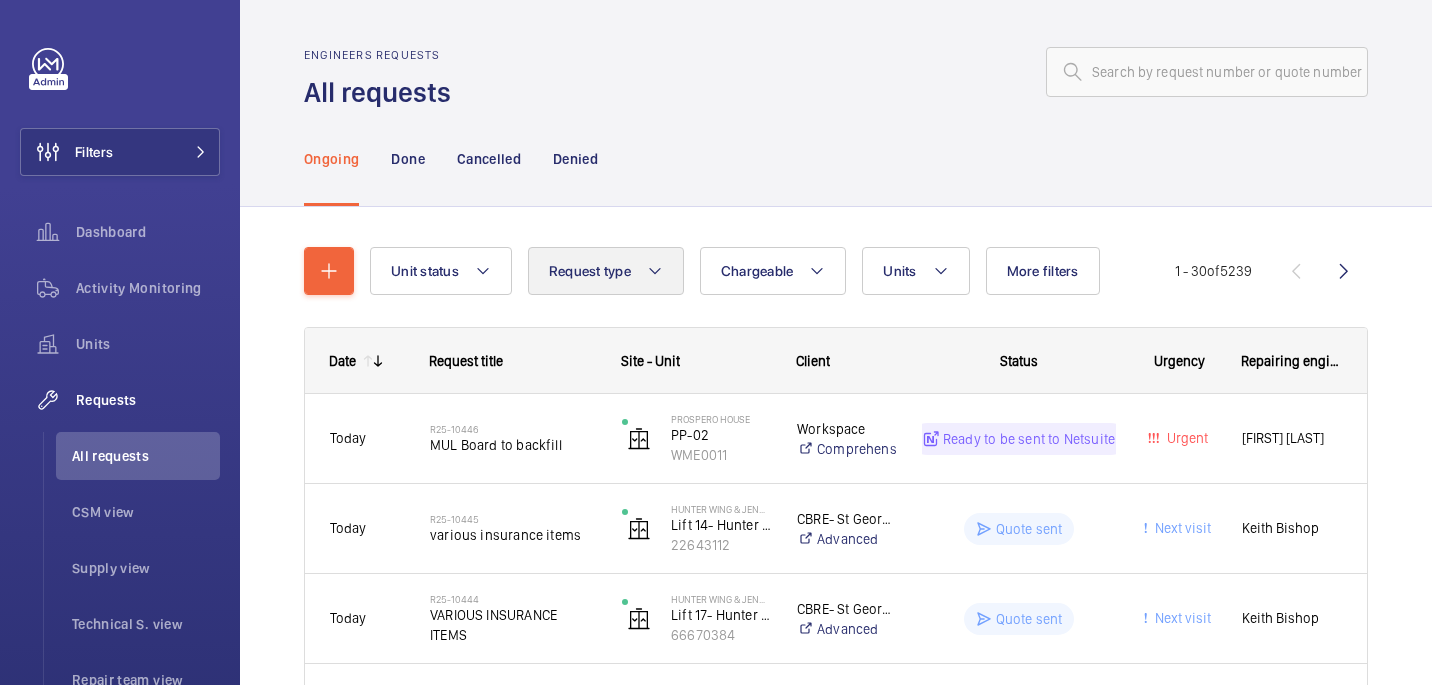 scroll, scrollTop: 0, scrollLeft: 0, axis: both 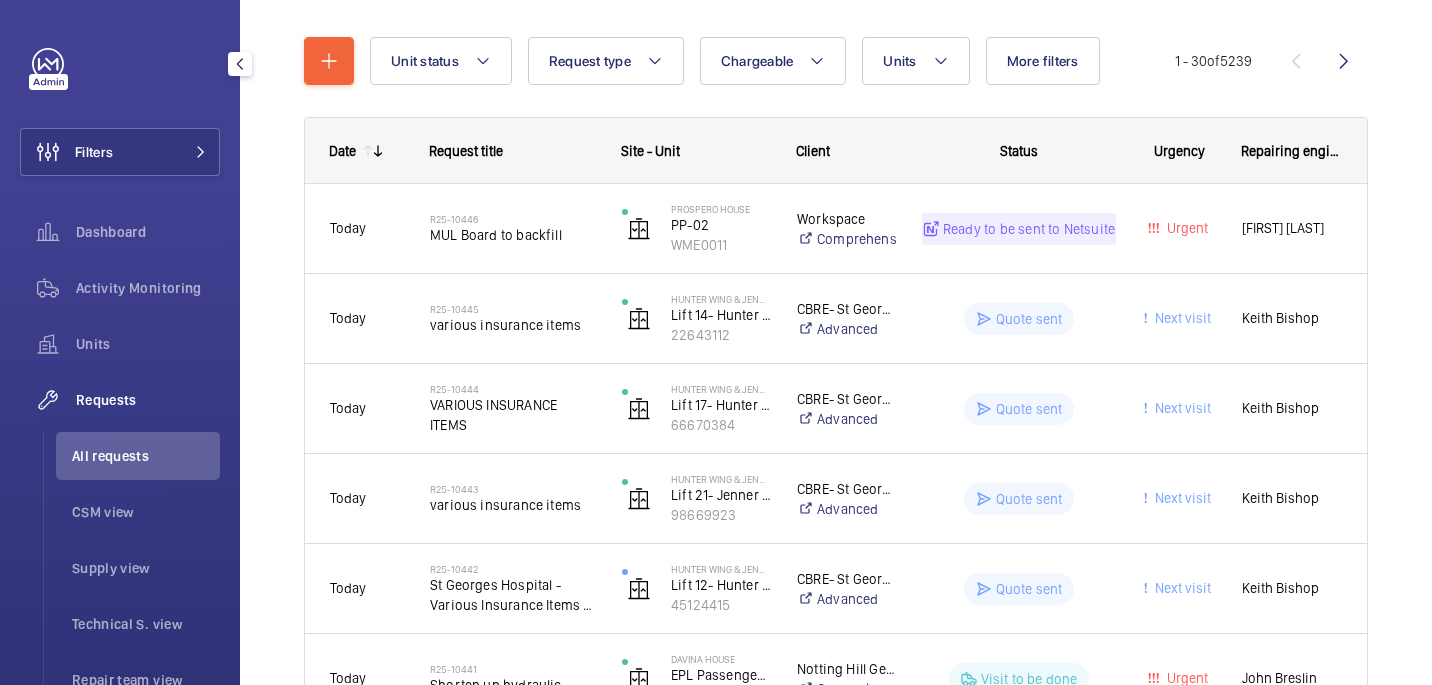click on "All requests" 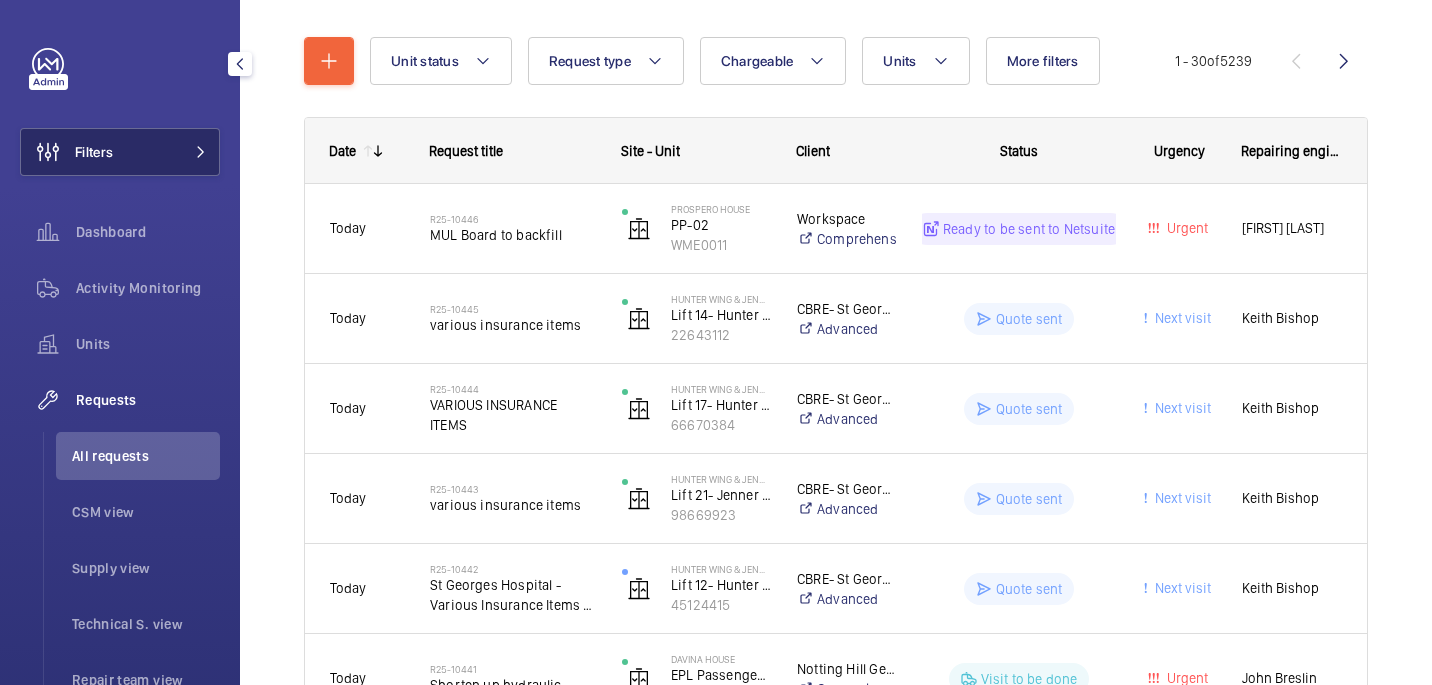 click on "Filters" 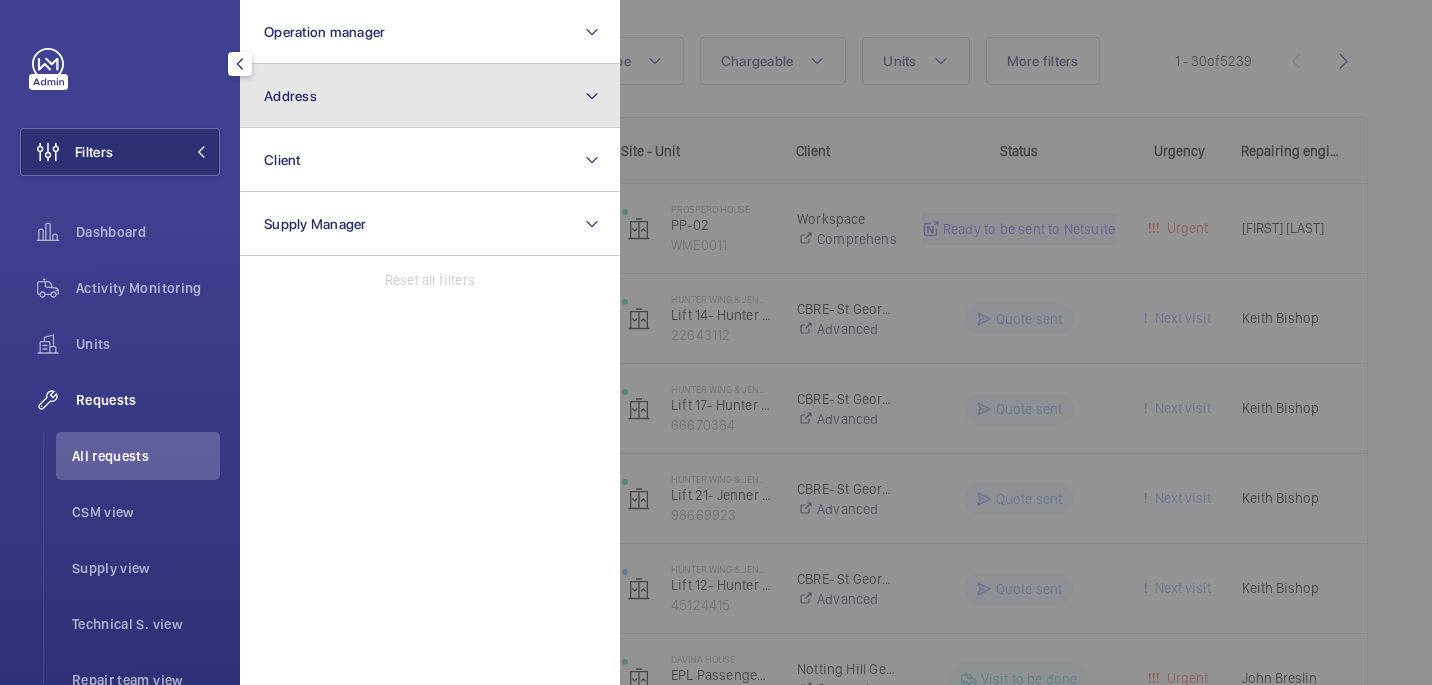 click on "Address" 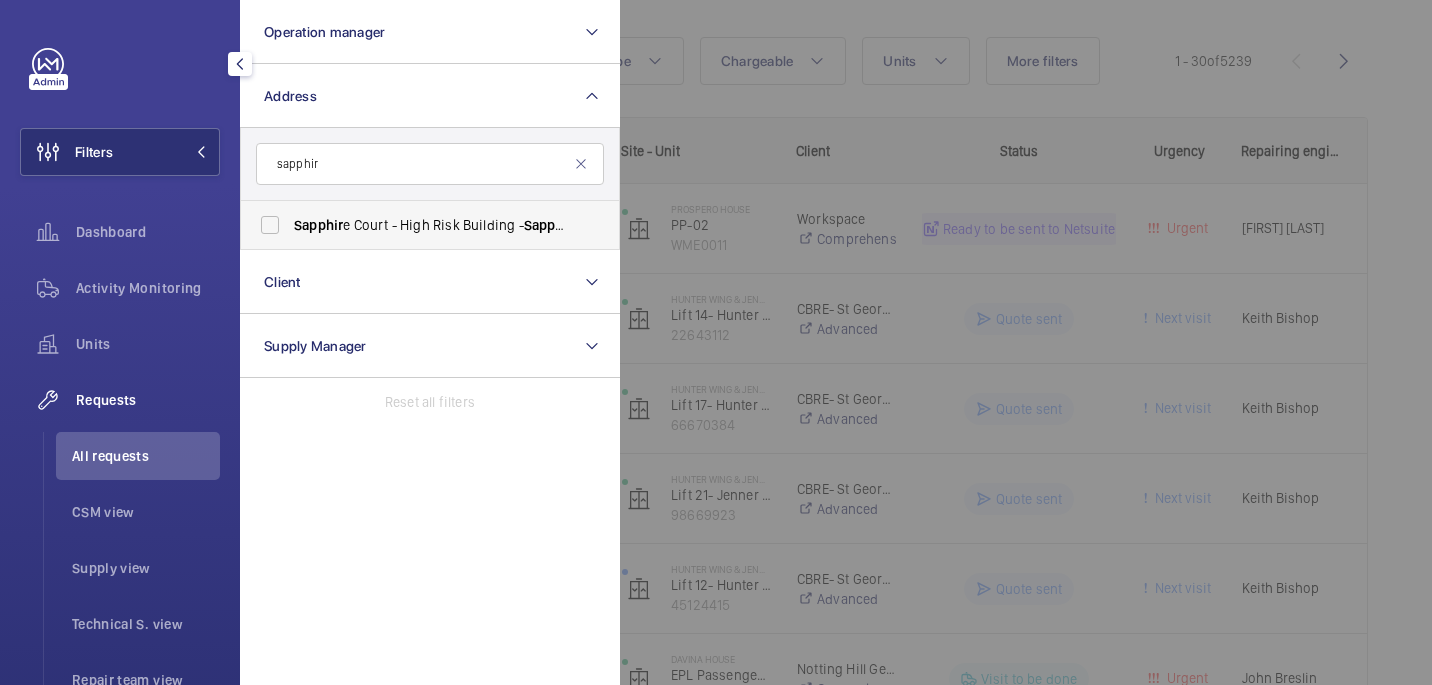 type on "sapphir" 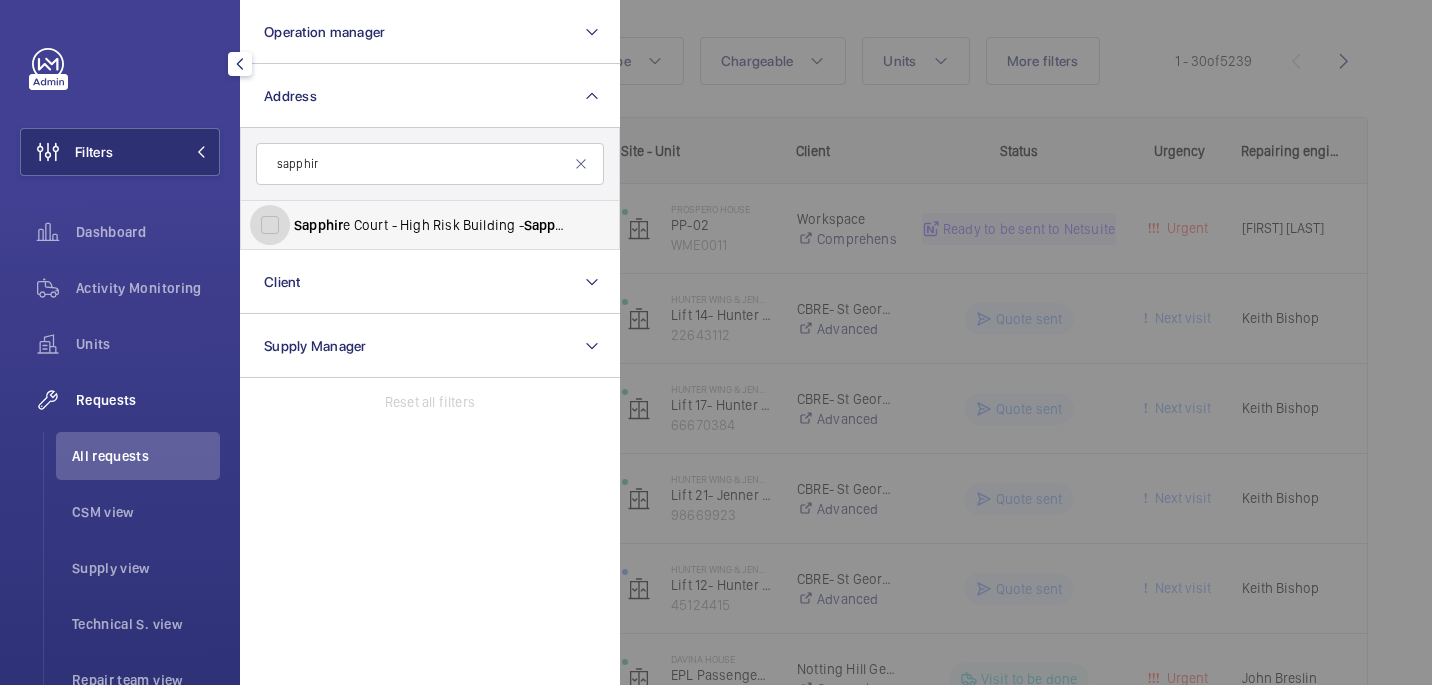 click on "Sapphir e Court - High Risk Building -  Sapphir e Court, LONDON E15 2GG" at bounding box center [270, 225] 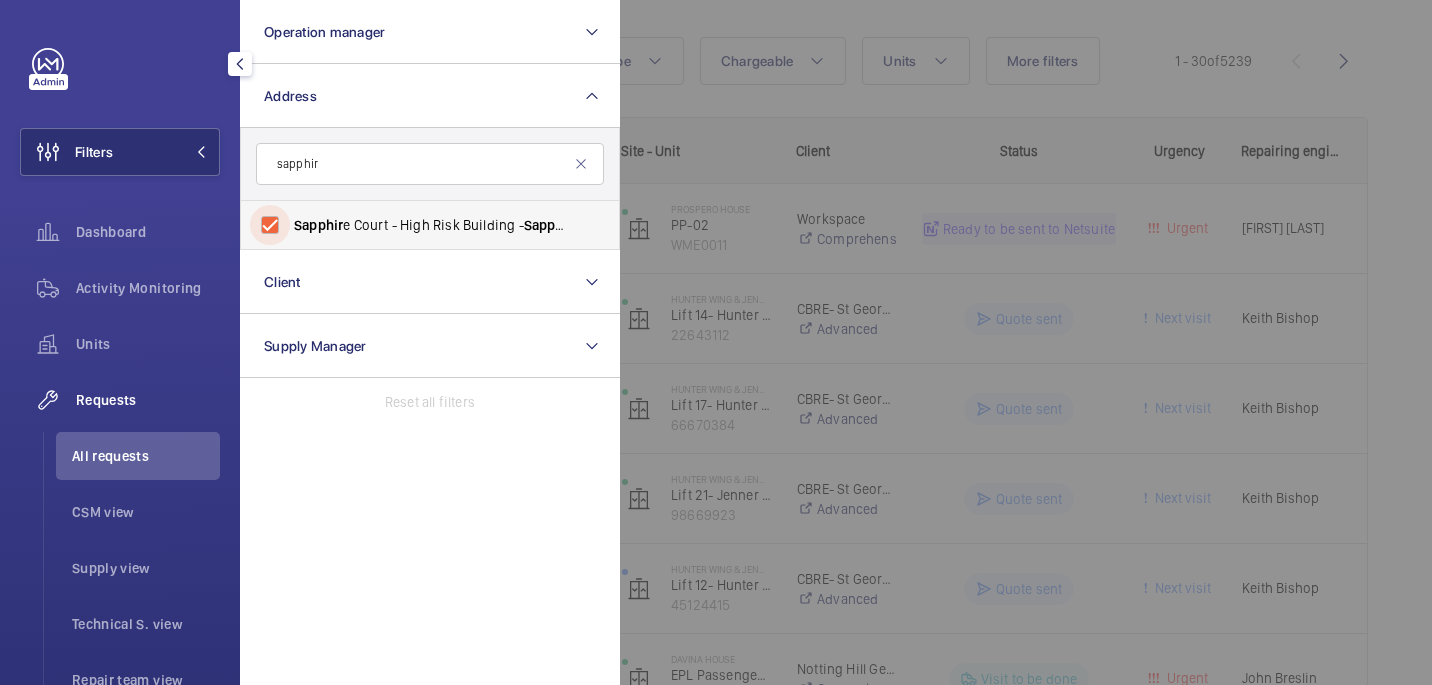 checkbox on "true" 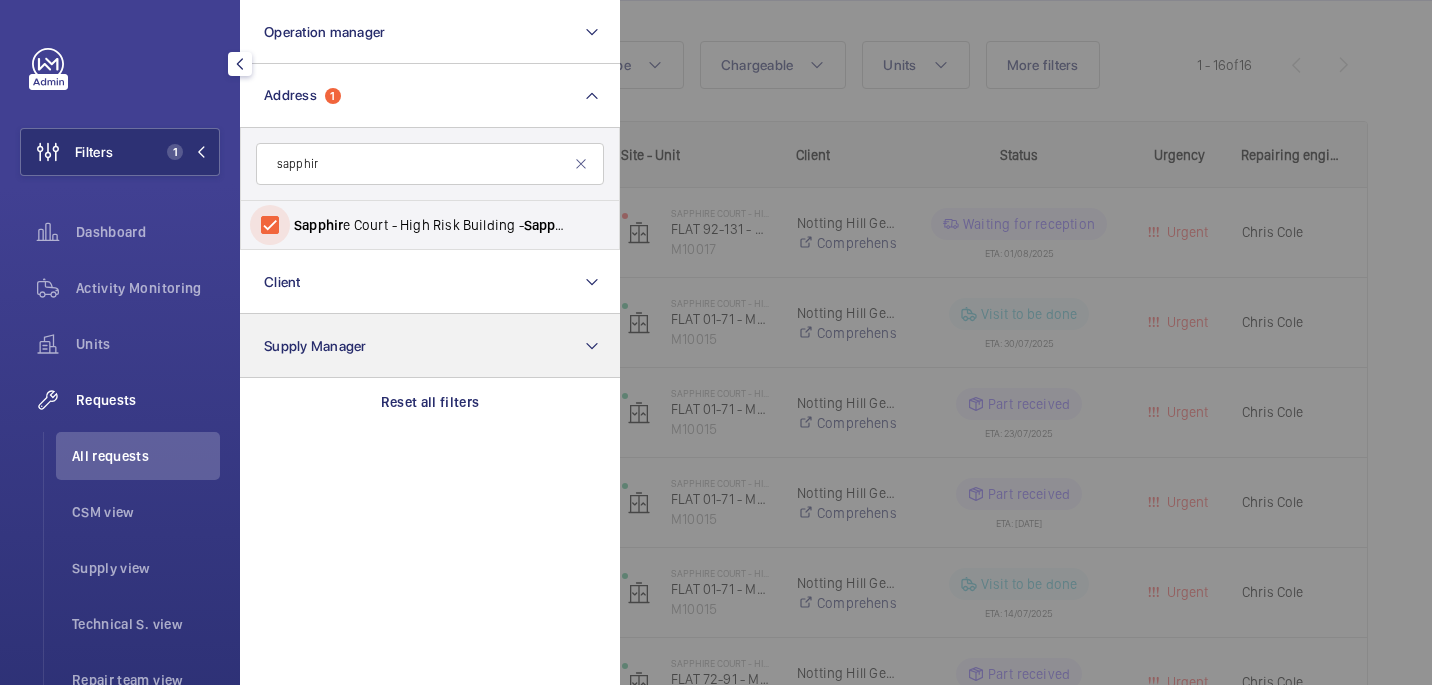 scroll, scrollTop: 210, scrollLeft: 0, axis: vertical 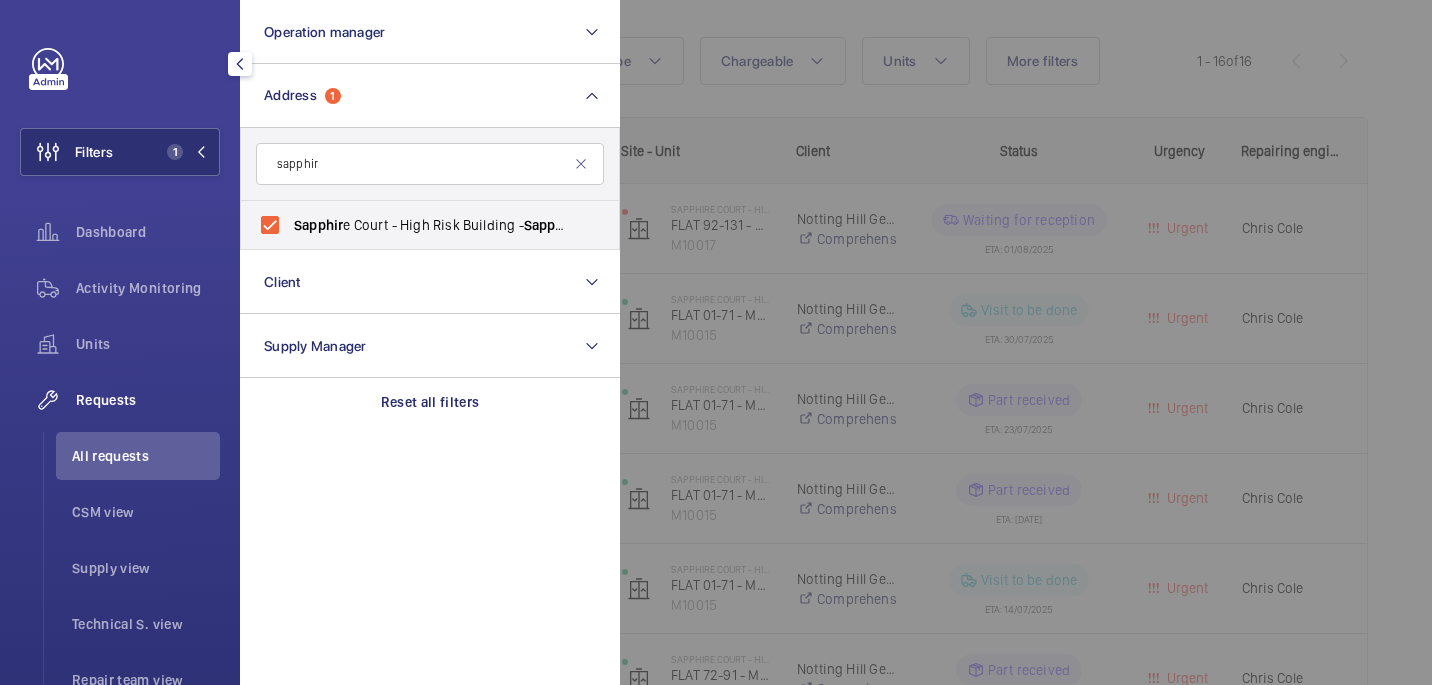 click 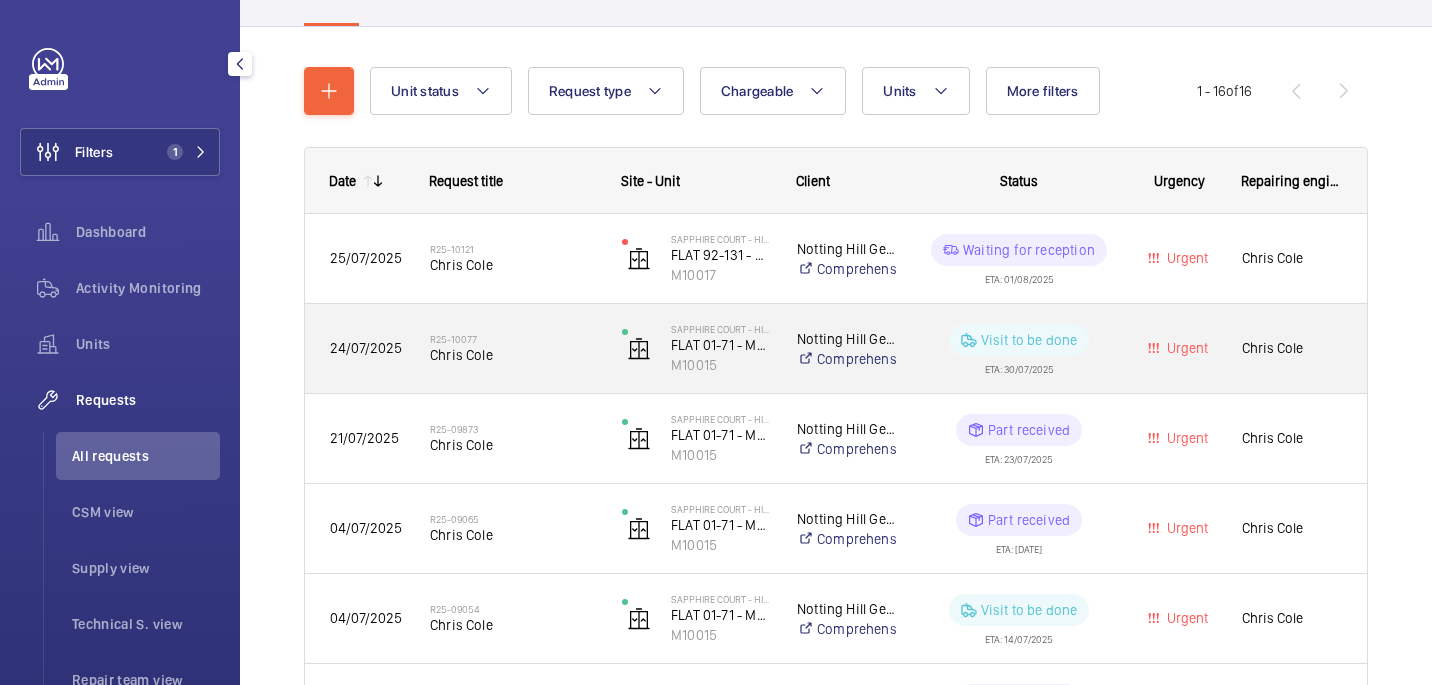 scroll, scrollTop: 171, scrollLeft: 0, axis: vertical 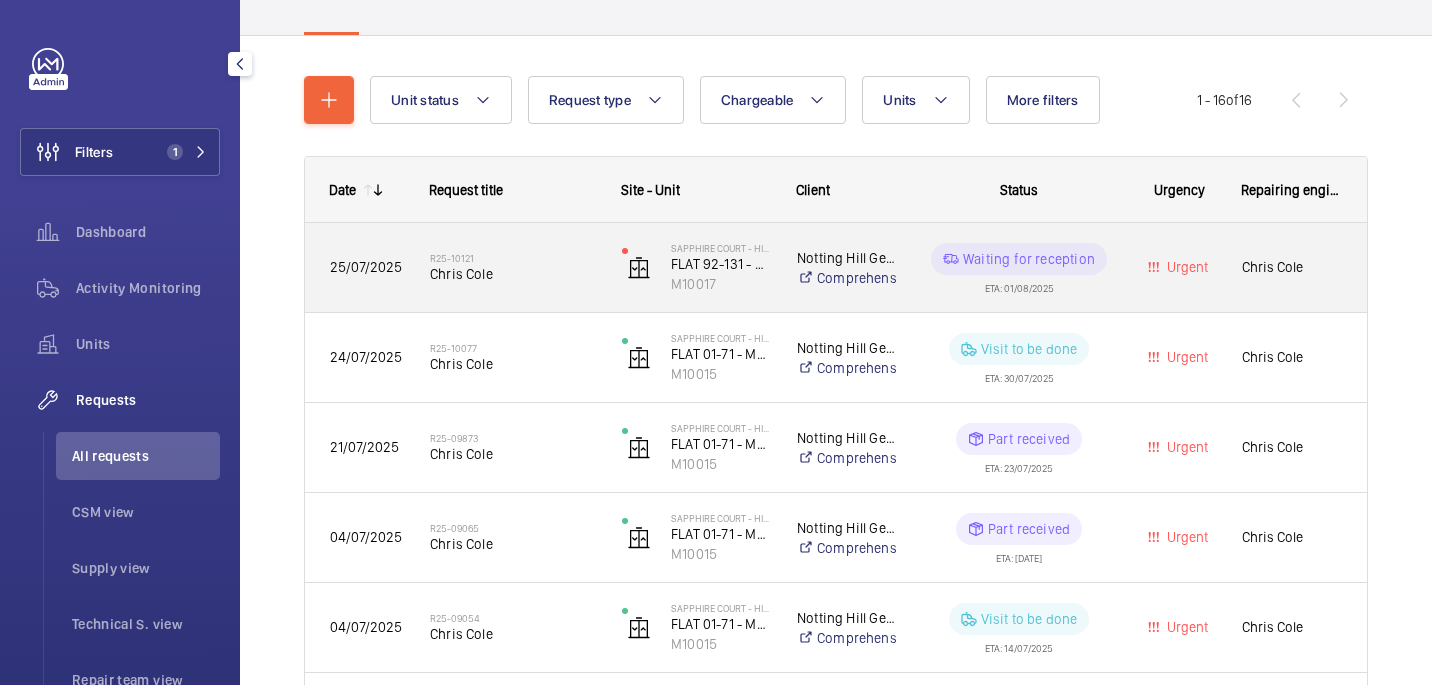 click on "R25-10121" 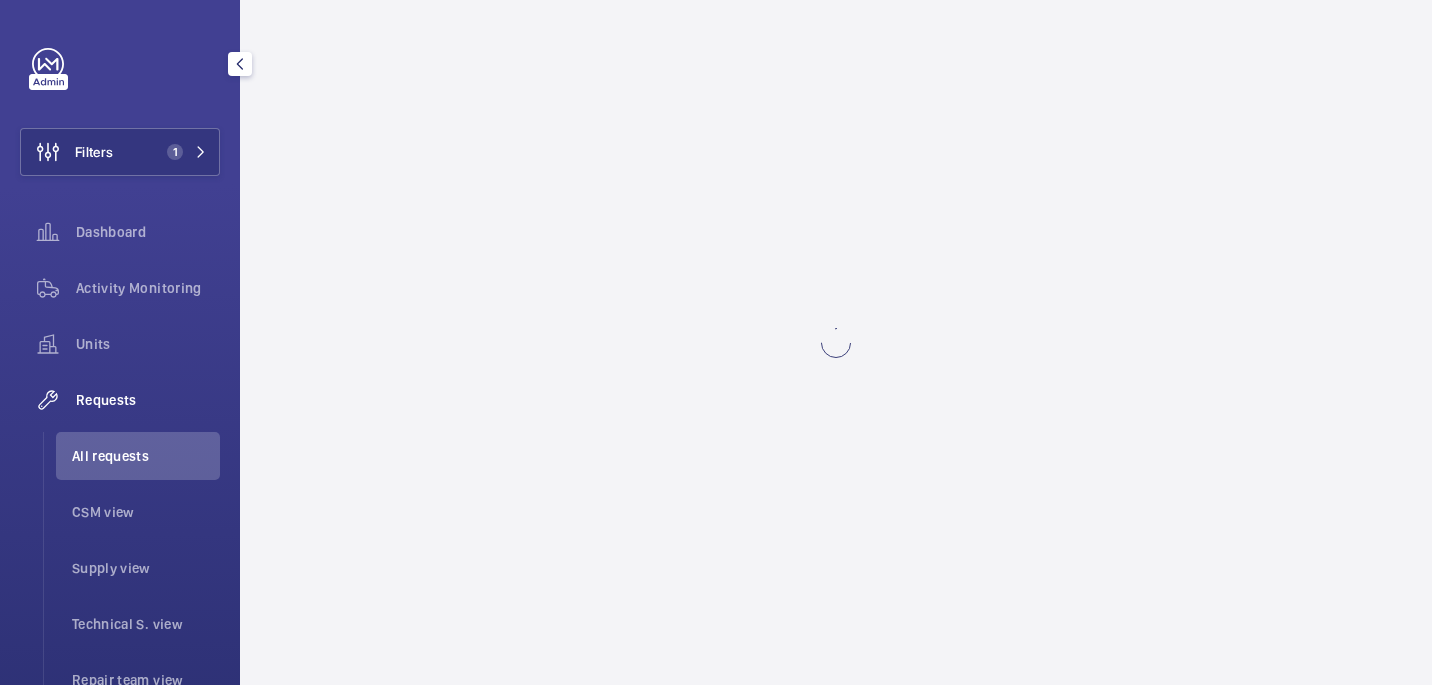 scroll, scrollTop: 0, scrollLeft: 0, axis: both 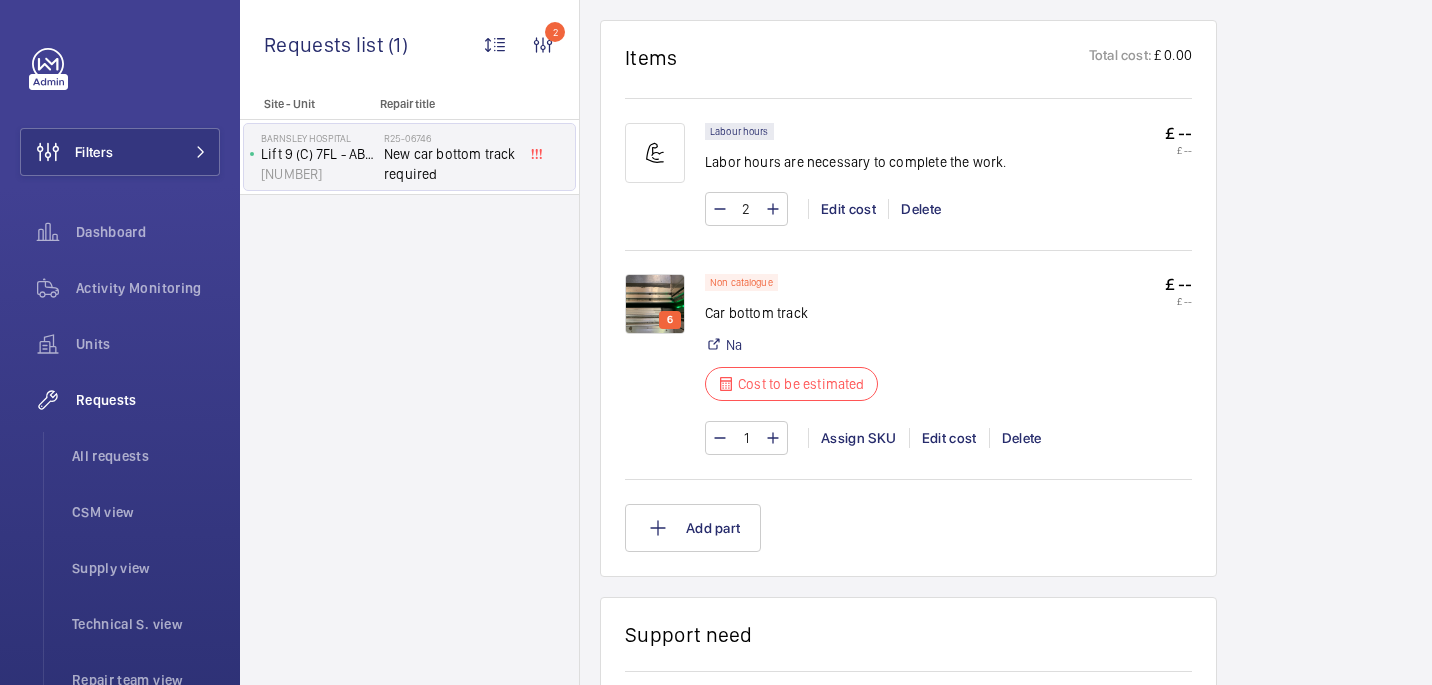 click on "Site - Unit Repair title  Barnsley Hospital   Lift 9 (C) 7FL - AB C   34220987   R25-06746   New car bottom track required" 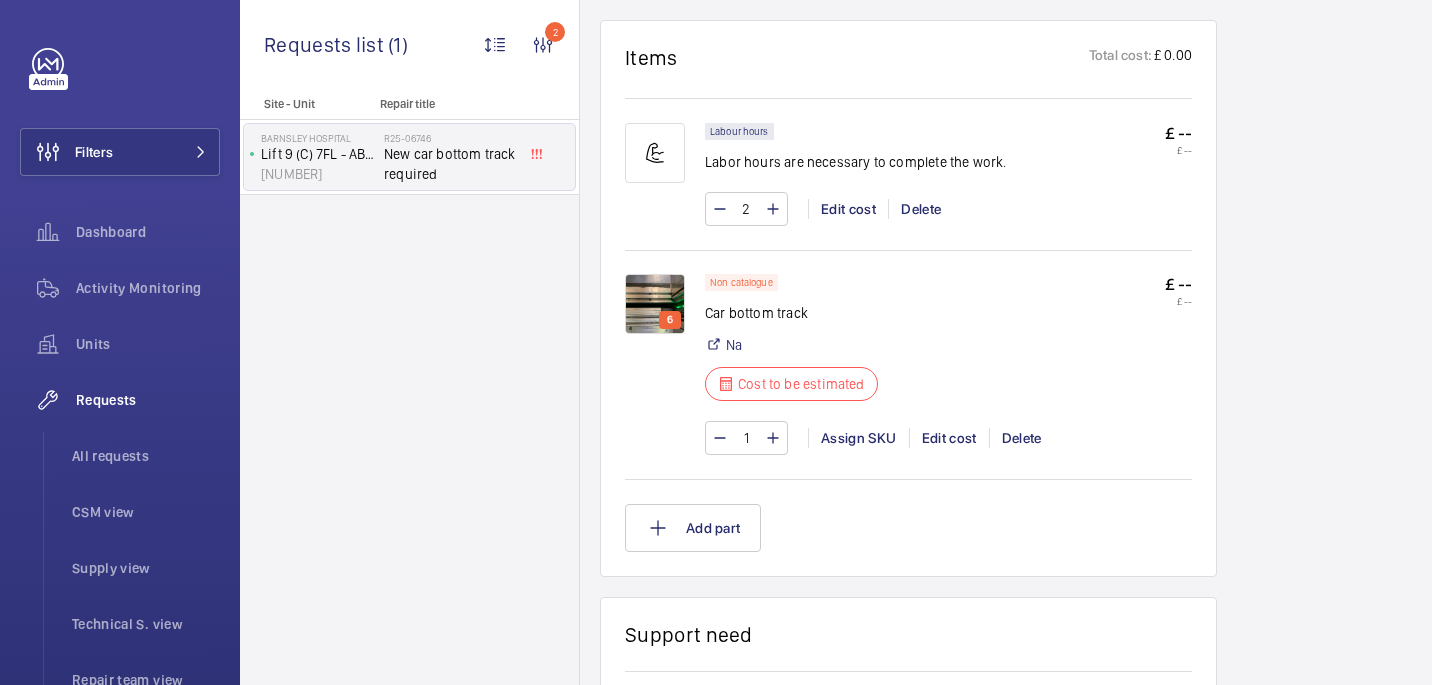 click on "Site - Unit Repair title  Barnsley Hospital   Lift 9 (C) 7FL - AB C   34220987   R25-06746   New car bottom track required" 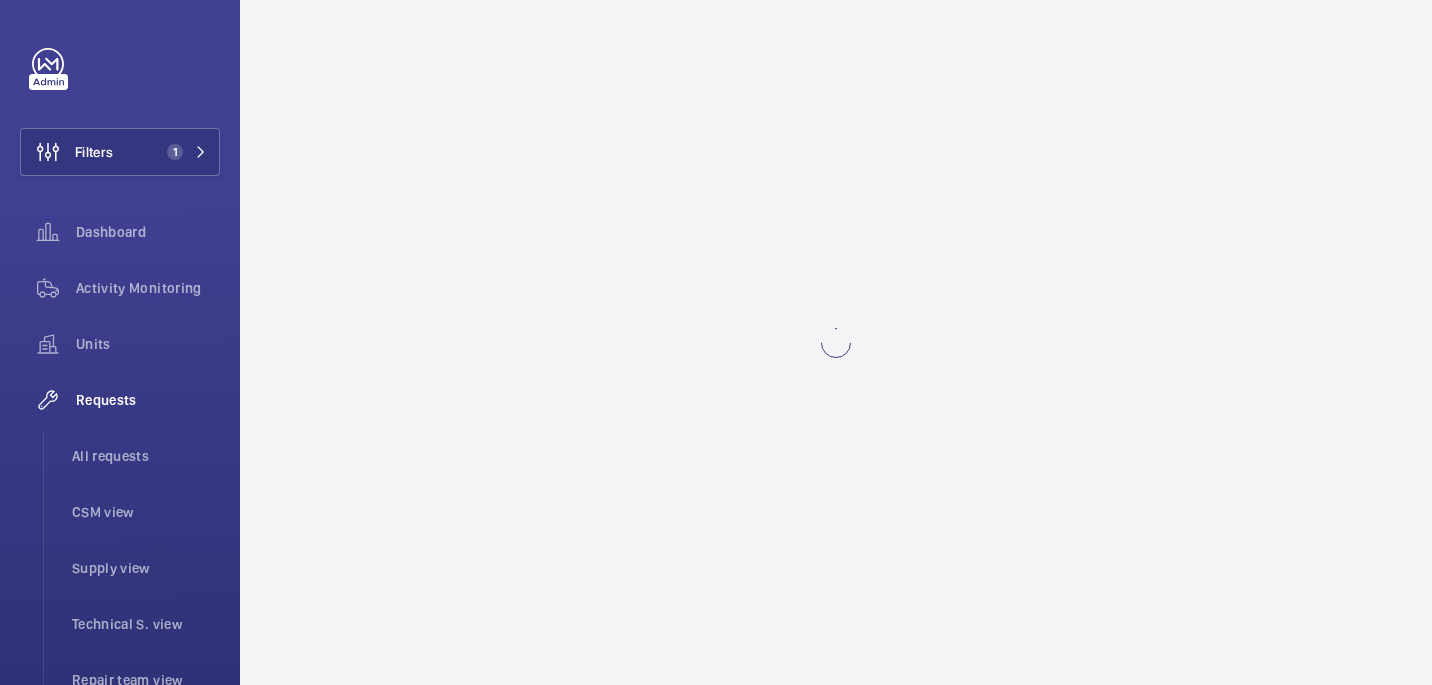 scroll, scrollTop: 0, scrollLeft: 0, axis: both 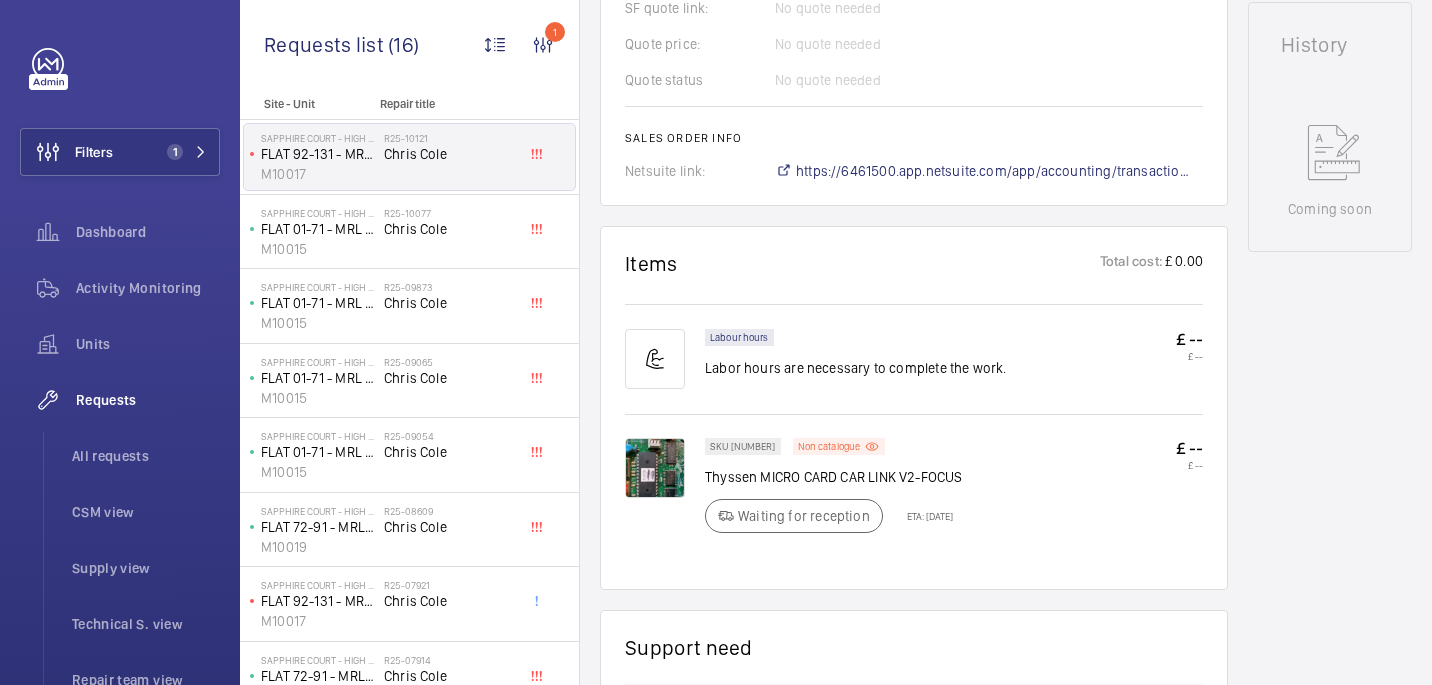 click on "Engineers requests  R25-10121   A repair request (R25-10121) was created on 2025-07-25 by Chris Cole for a Thyssen car top board. Several actions were taken, including requesting man-hours, ordering parts, and setting a supply chain manager. After some back-and-forth, a sales order was created on 2025-07-31 and the part order was progressed.  AI Summary Created on:  25/07/2025  Urgency: Urgent Status: Waiting for reception Repairing engineer:  Chris Cole  Created by:  Chris Cole  Chargeable: Non chargeable request Delivery:  London office  Request details -- Internal com.  Awaiting quotes from J&L+Kris 28.07 Elle
chris to go back to site to get more info - 28.07 elle  Edit Related insurance item(s)  No insurance items linked  Quote info SF quote link: No quote needed Quote price: No quote needed Quote status No quote needed Sales order info Netsuite link: https://6461500.app.netsuite.com/app/accounting/transactions/salesord.nl?id=2863277" 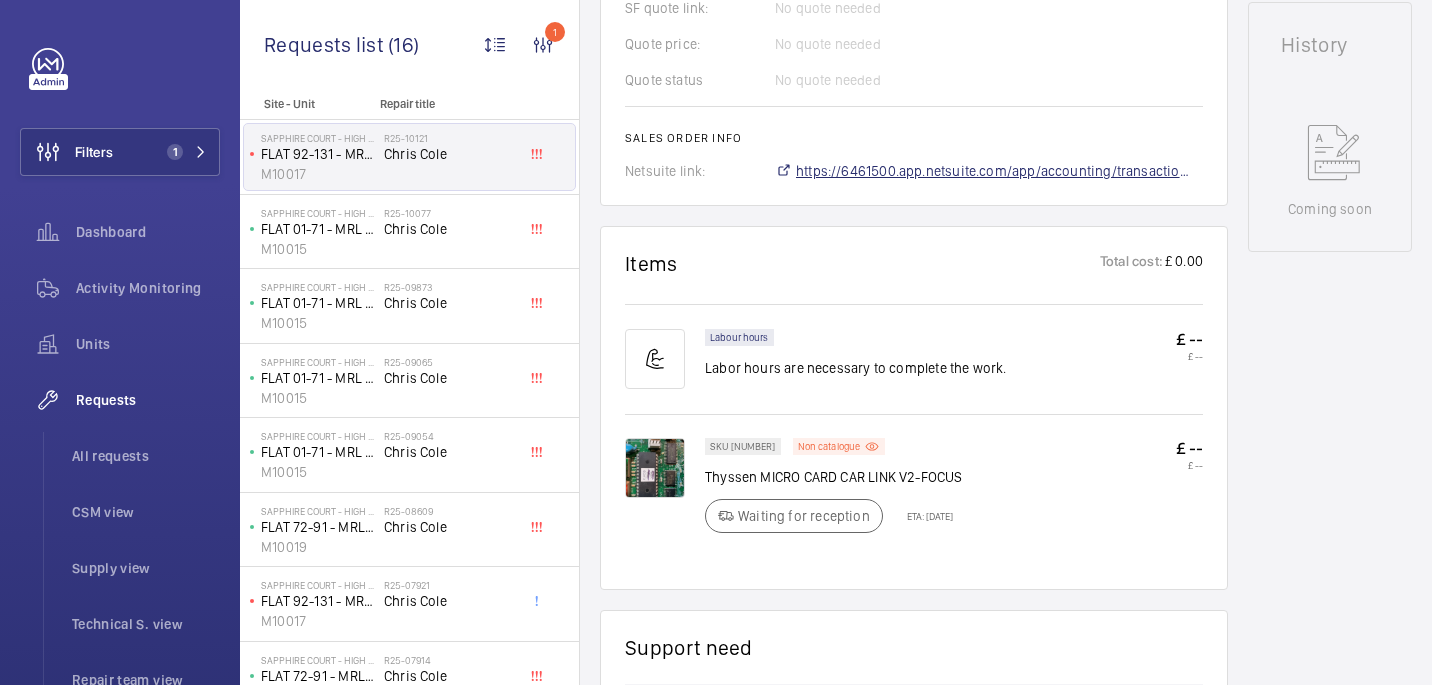 click on "https://6461500.app.netsuite.com/app/accounting/transactions/salesord.nl?id=2863277" 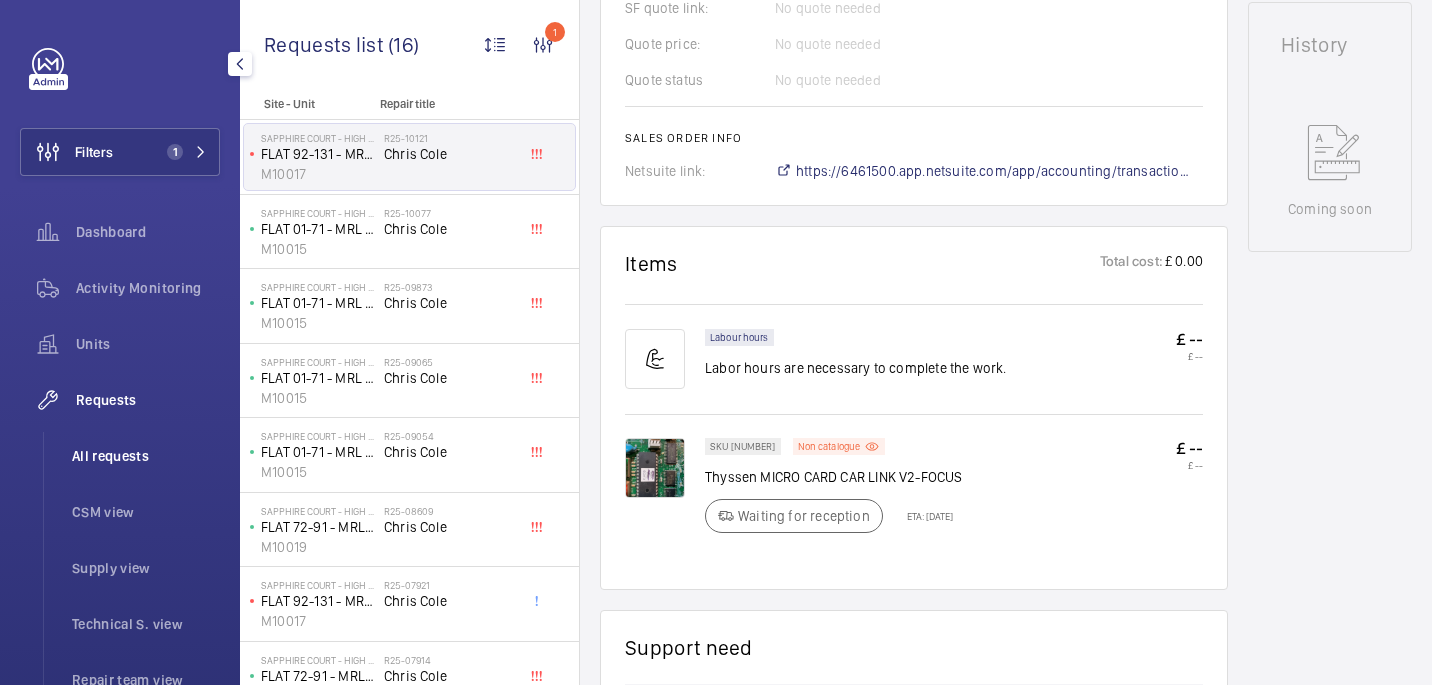 click on "All requests" 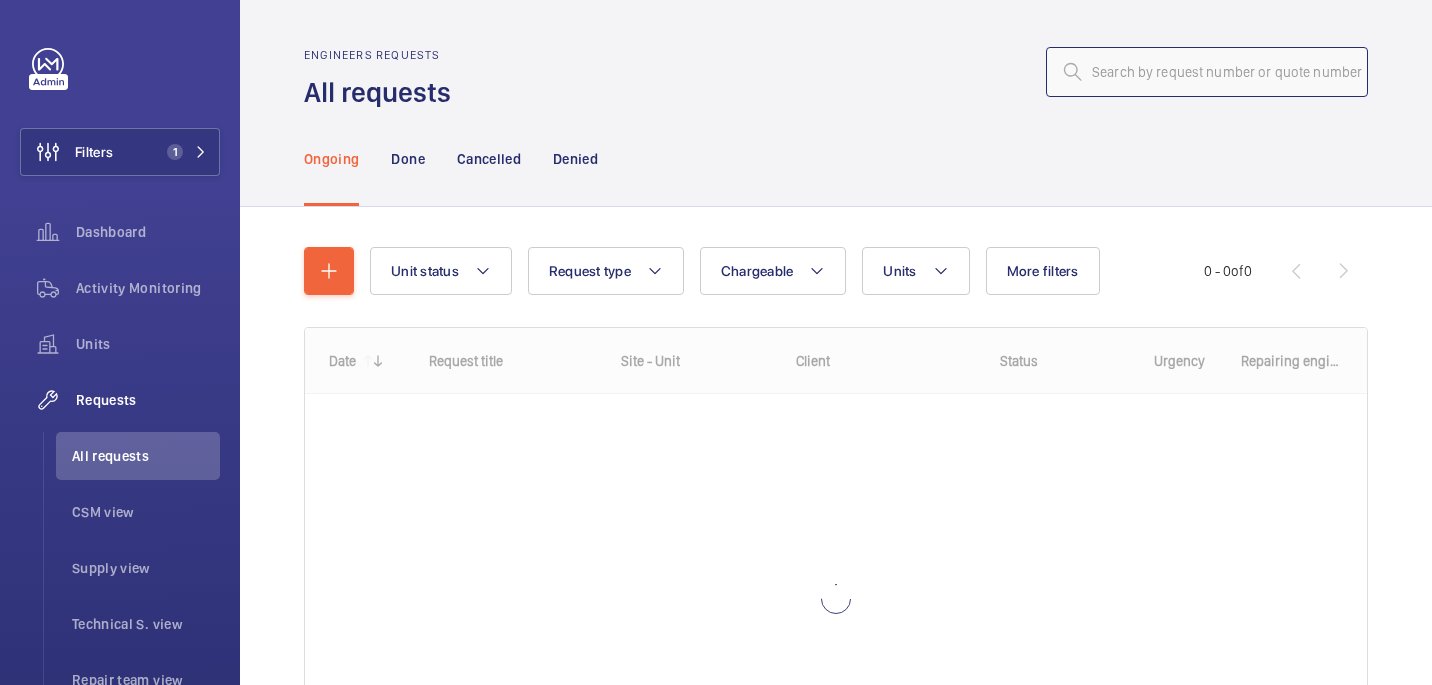 click 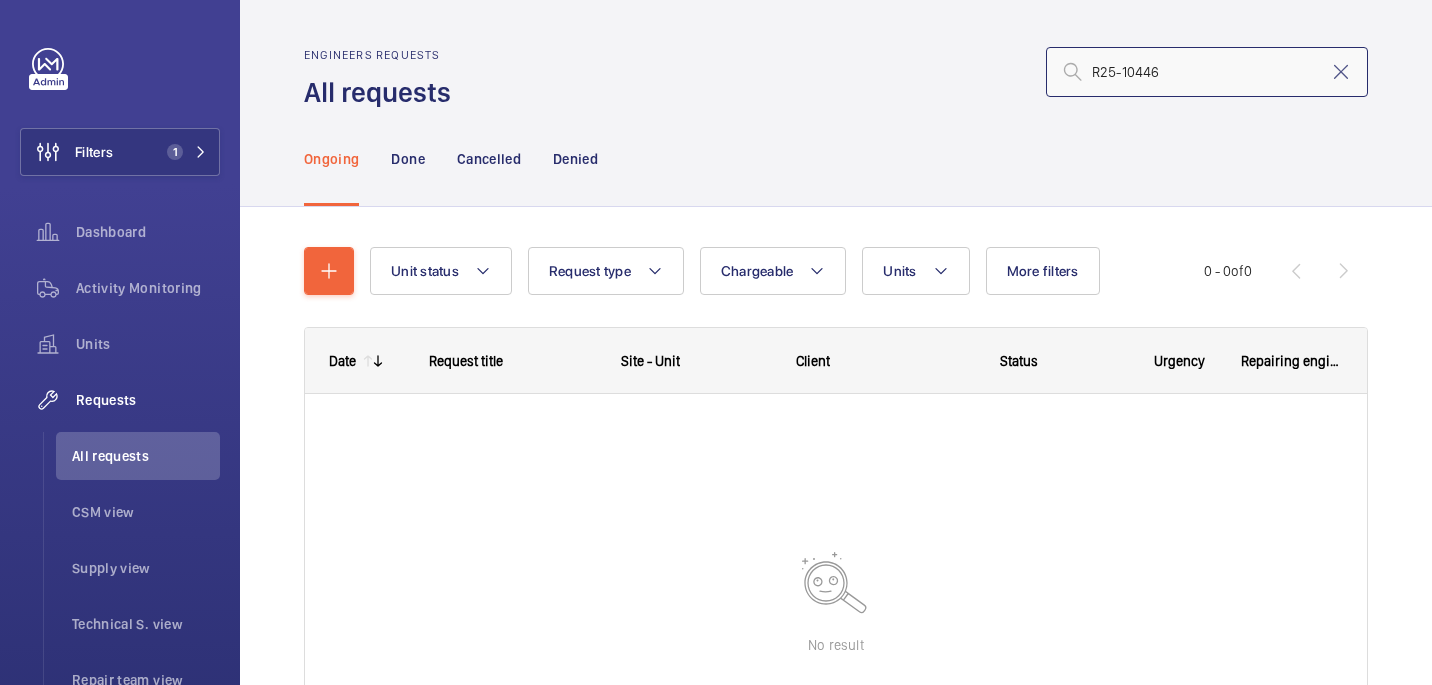 click on "R25-10446" 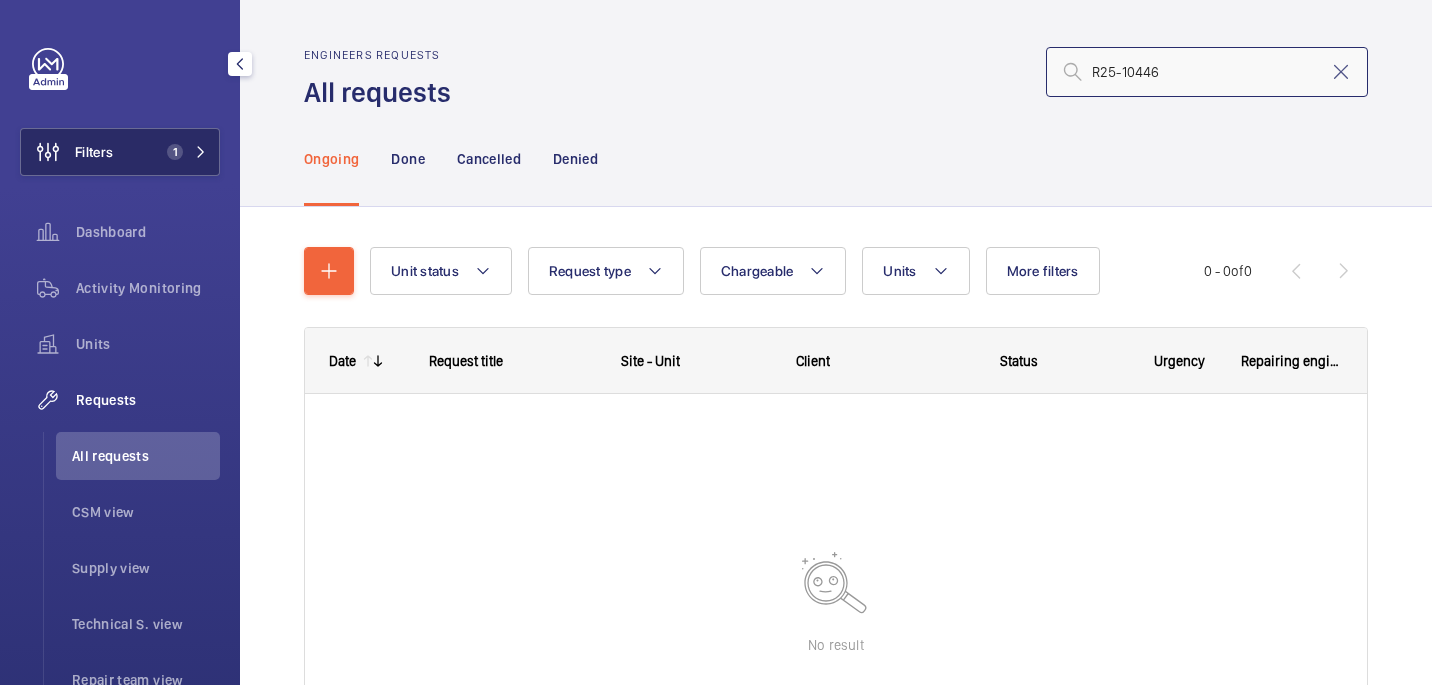 type on "R25-10446" 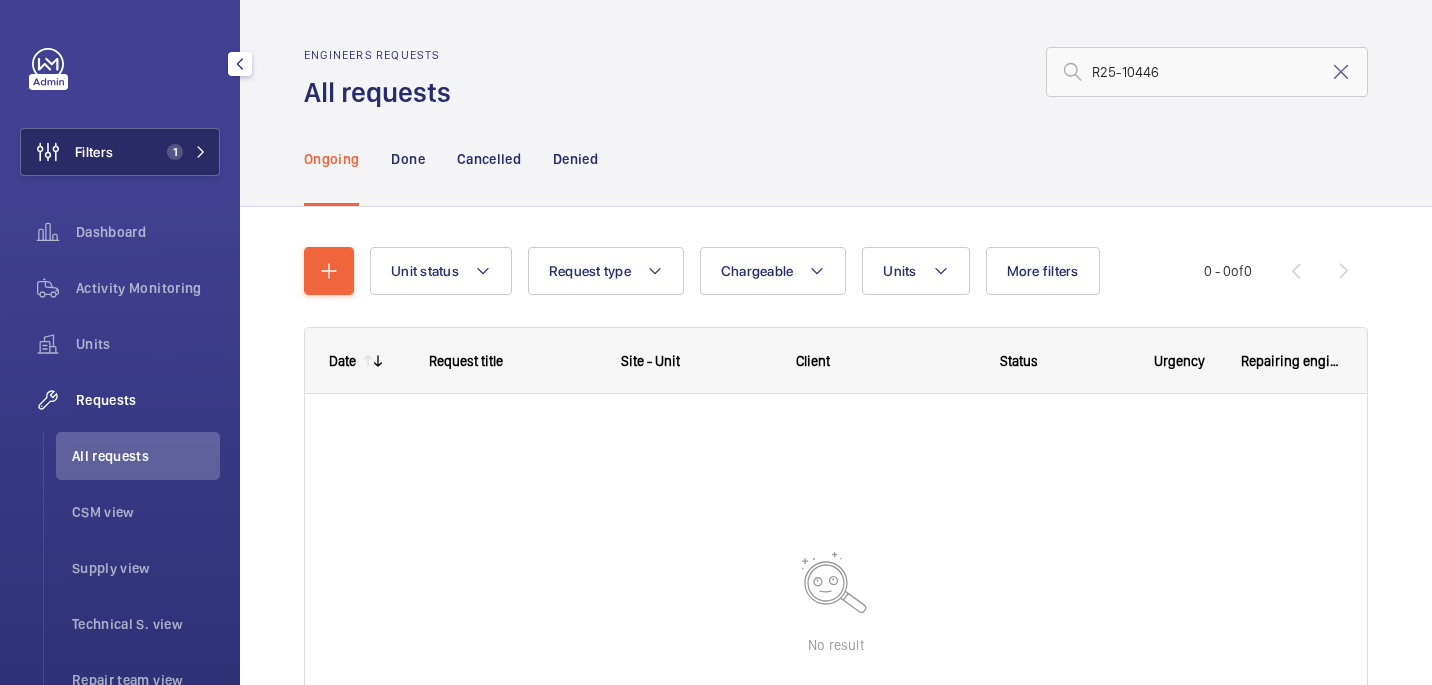 click on "Filters 1" 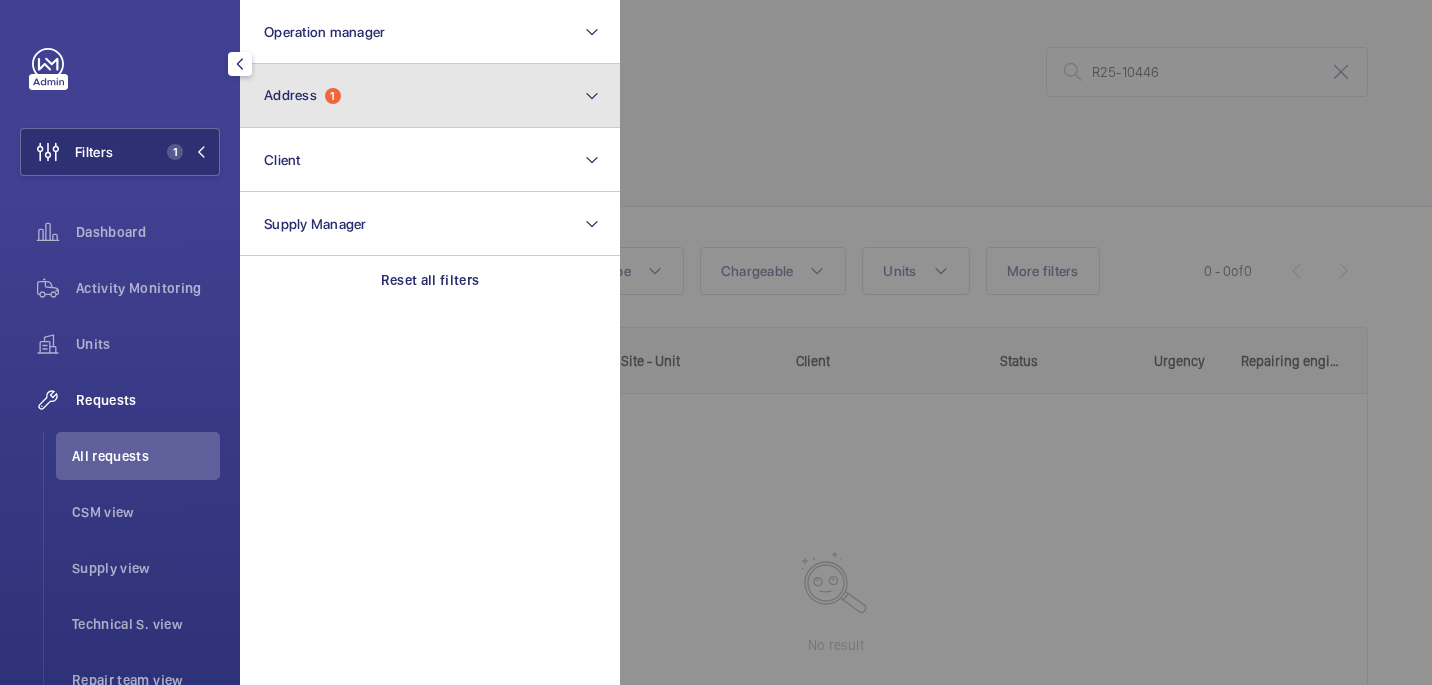 click on "Address  1" 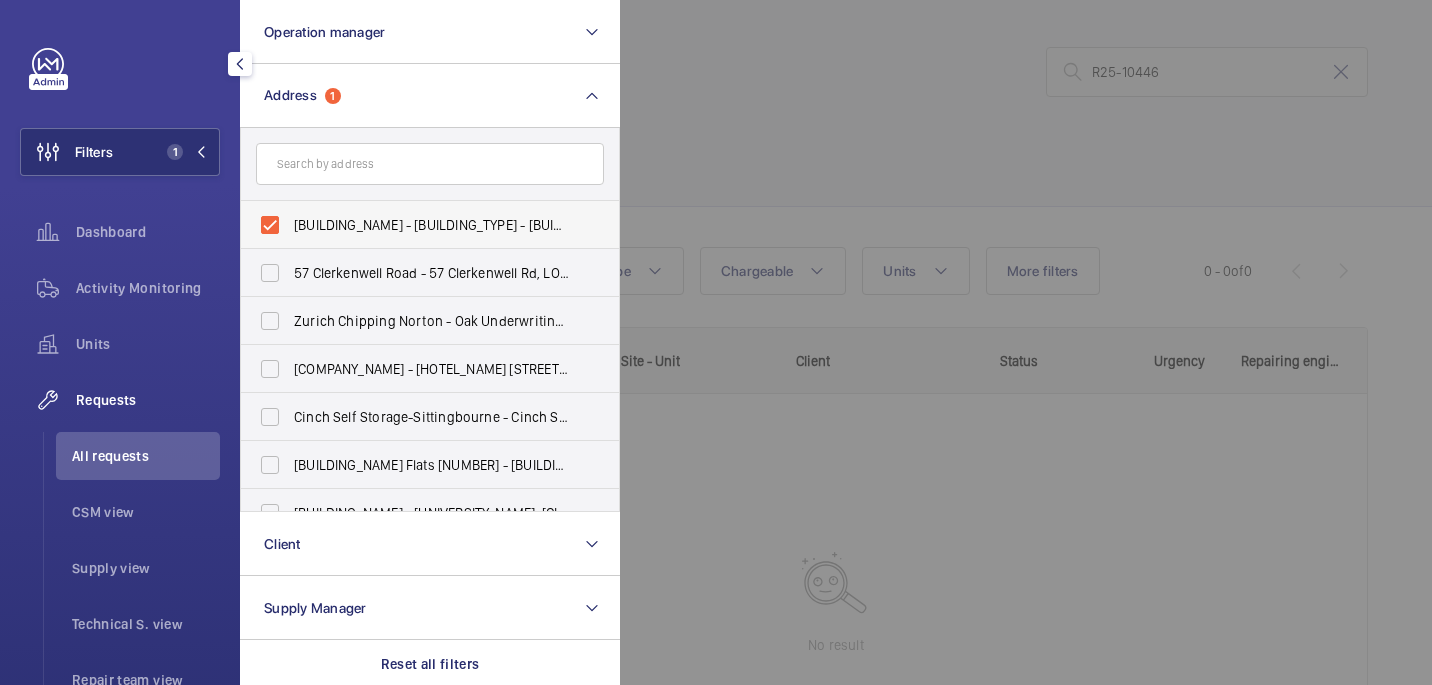 click on "Sapphire Court - High Risk Building - Sapphire Court, LONDON E15 2GG" at bounding box center (431, 225) 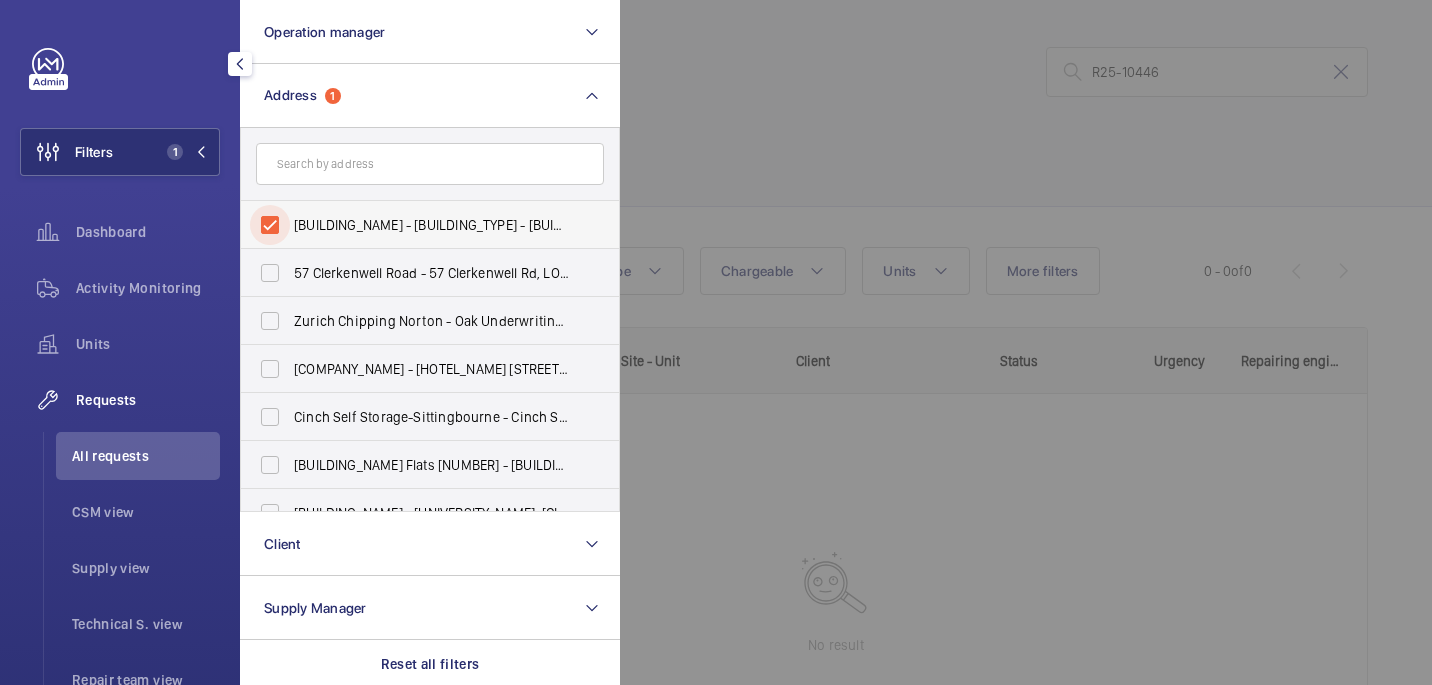 click on "Sapphire Court - High Risk Building - Sapphire Court, LONDON E15 2GG" at bounding box center [270, 225] 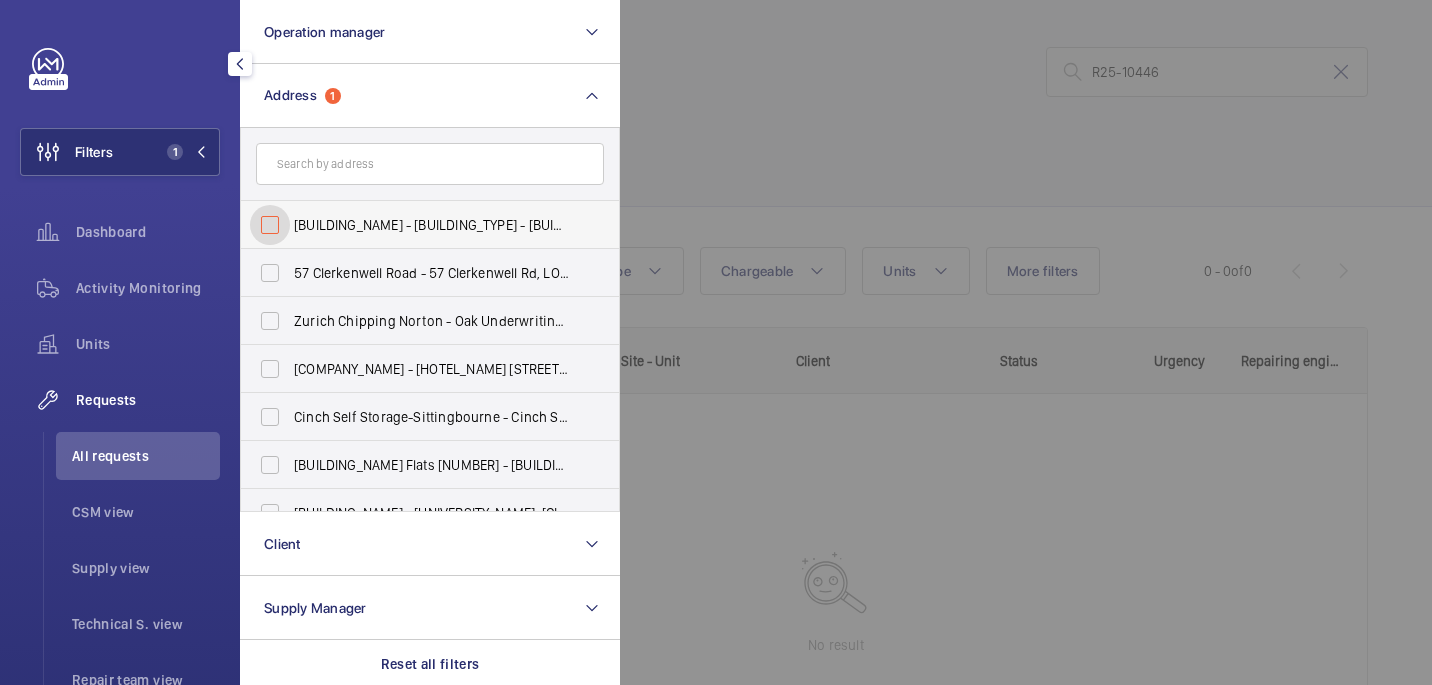 checkbox on "false" 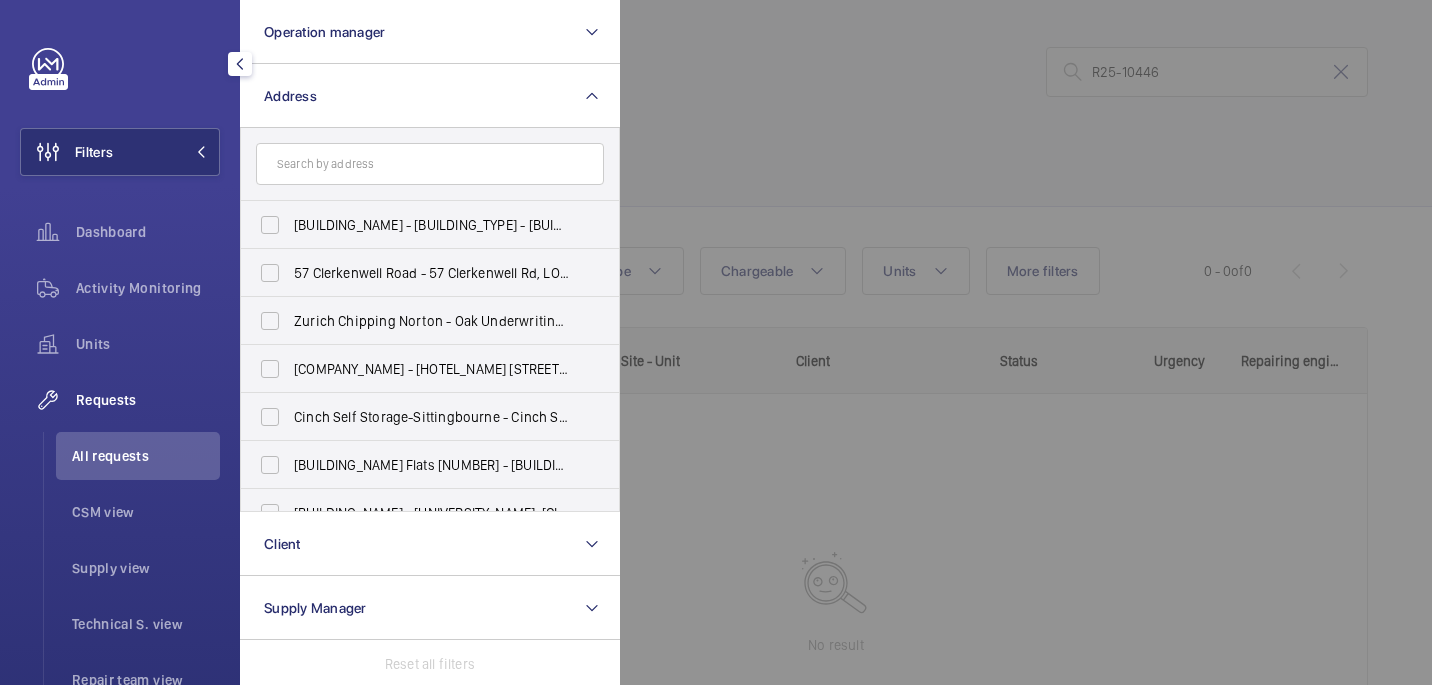 click 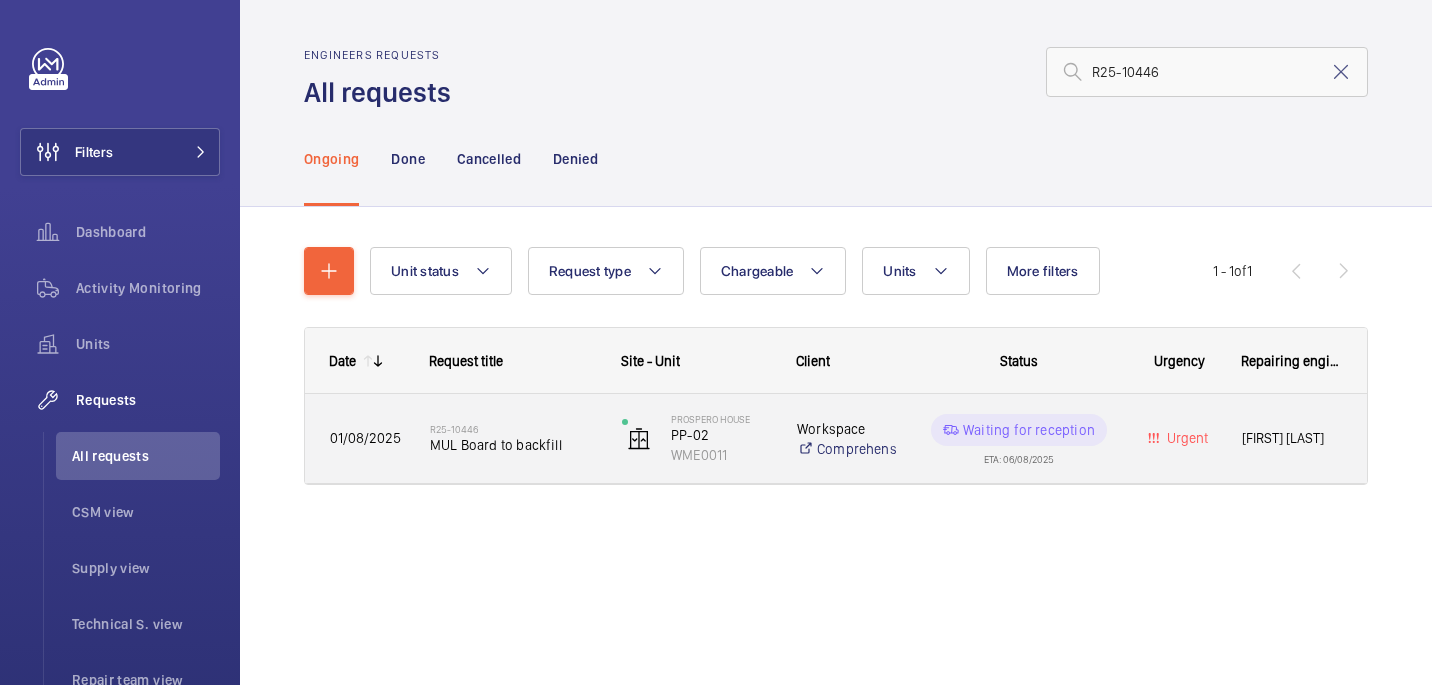 click on "R25-10446   MUL Board to backfill" 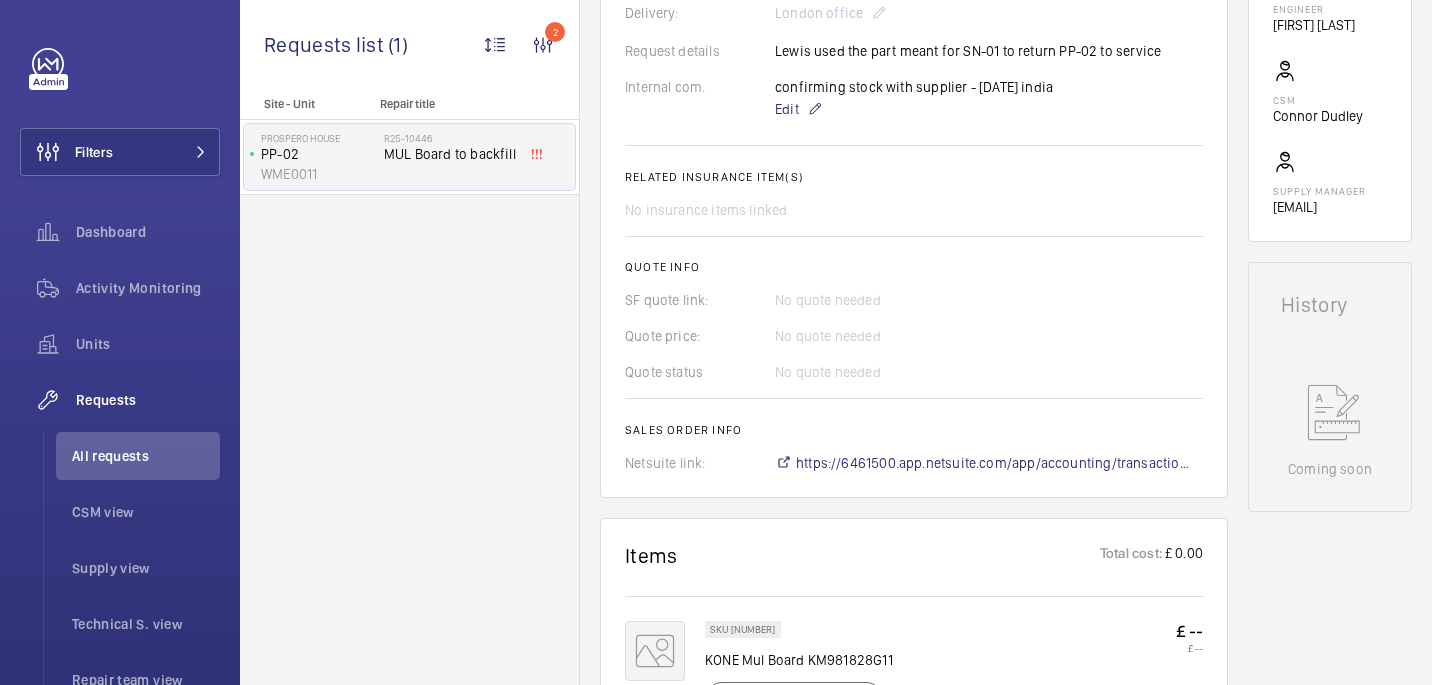 scroll, scrollTop: 631, scrollLeft: 0, axis: vertical 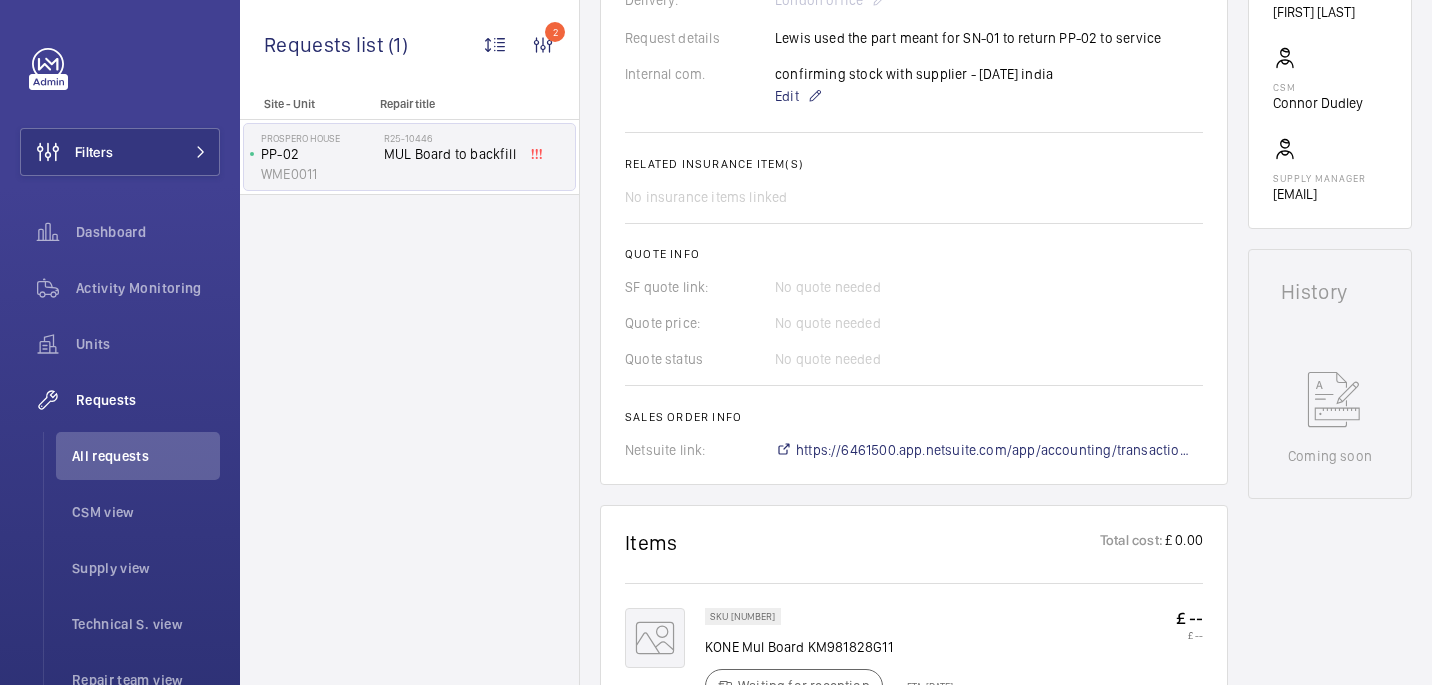 click on "Engineers requests  R25-10446   The repair request was created on 2025-08-01 to backfill a MUL Board. A part was requested and a sales order was created on 2025-08-04. The repair request is currently awaiting the ordered part, which is in the process of being fulfilled.  AI Summary Created on:  01/08/2025  Urgency: Urgent Status: Waiting for reception Repairing engineer:  Lewis Hughes  Created by:  Connor Dudley  Chargeable: Non chargeable request Delivery:  London office  Request details  Lewis used the part meant for SN-01 to return PP-02 to service  Internal com.  confirming stock with supplier - 01/08 india   Edit Related insurance item(s)  No insurance items linked  Quote info SF quote link: No quote needed Quote price: No quote needed Quote status No quote needed Sales order info Netsuite link: https://6461500.app.netsuite.com/app/accounting/transactions/salesord.nl?id=2874627" 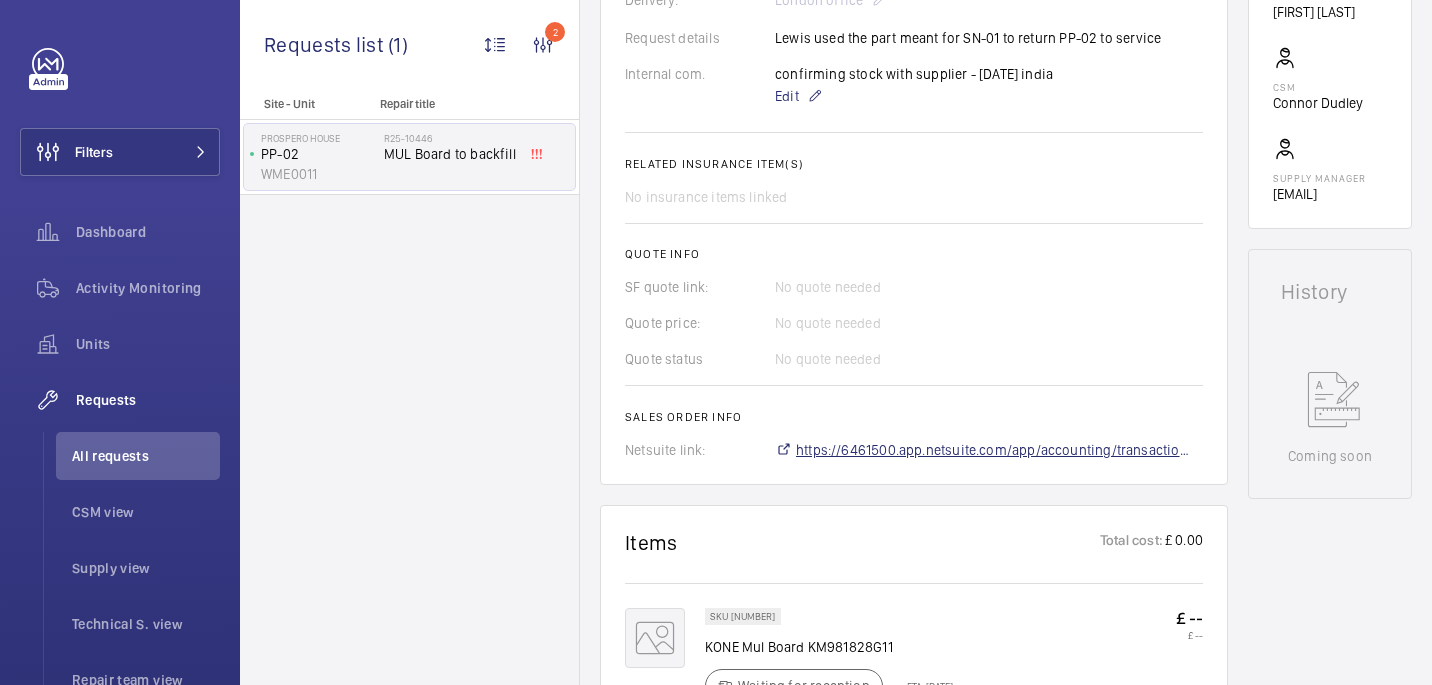click on "https://6461500.app.netsuite.com/app/accounting/transactions/salesord.nl?id=2874627" 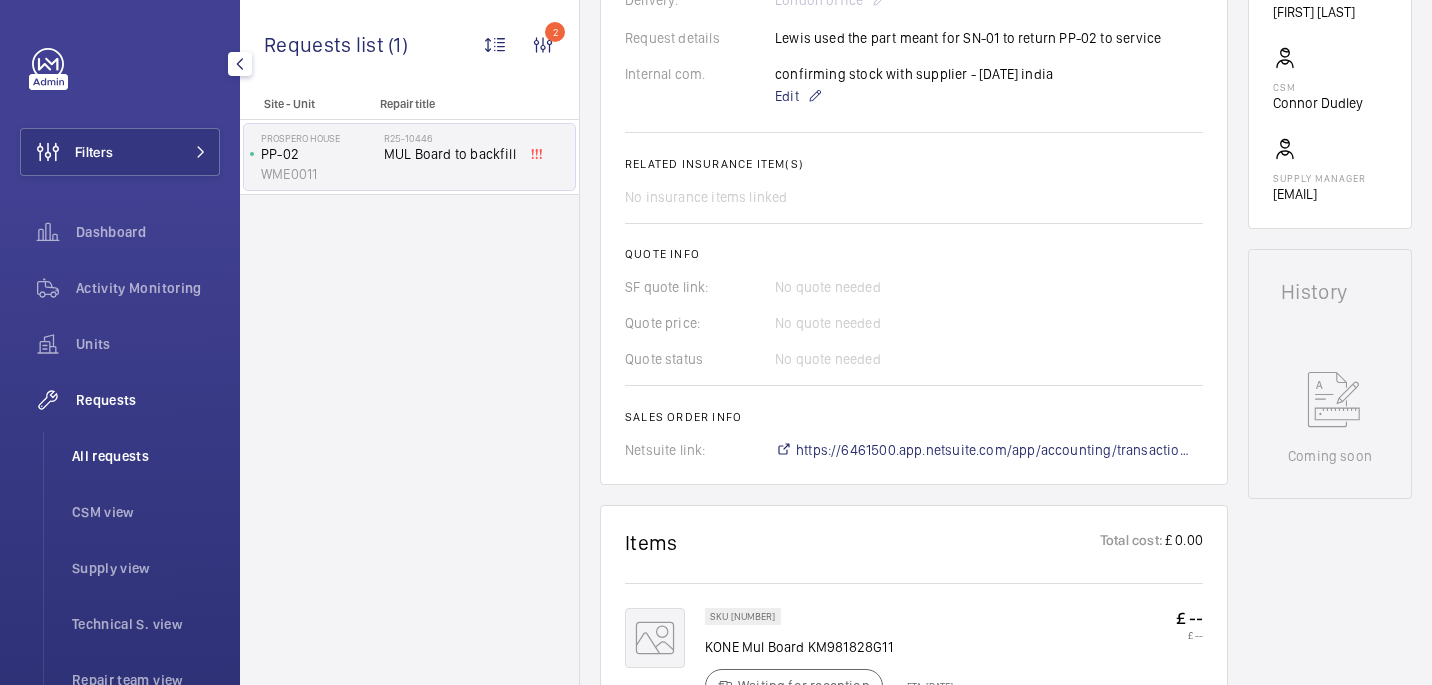 click on "All requests" 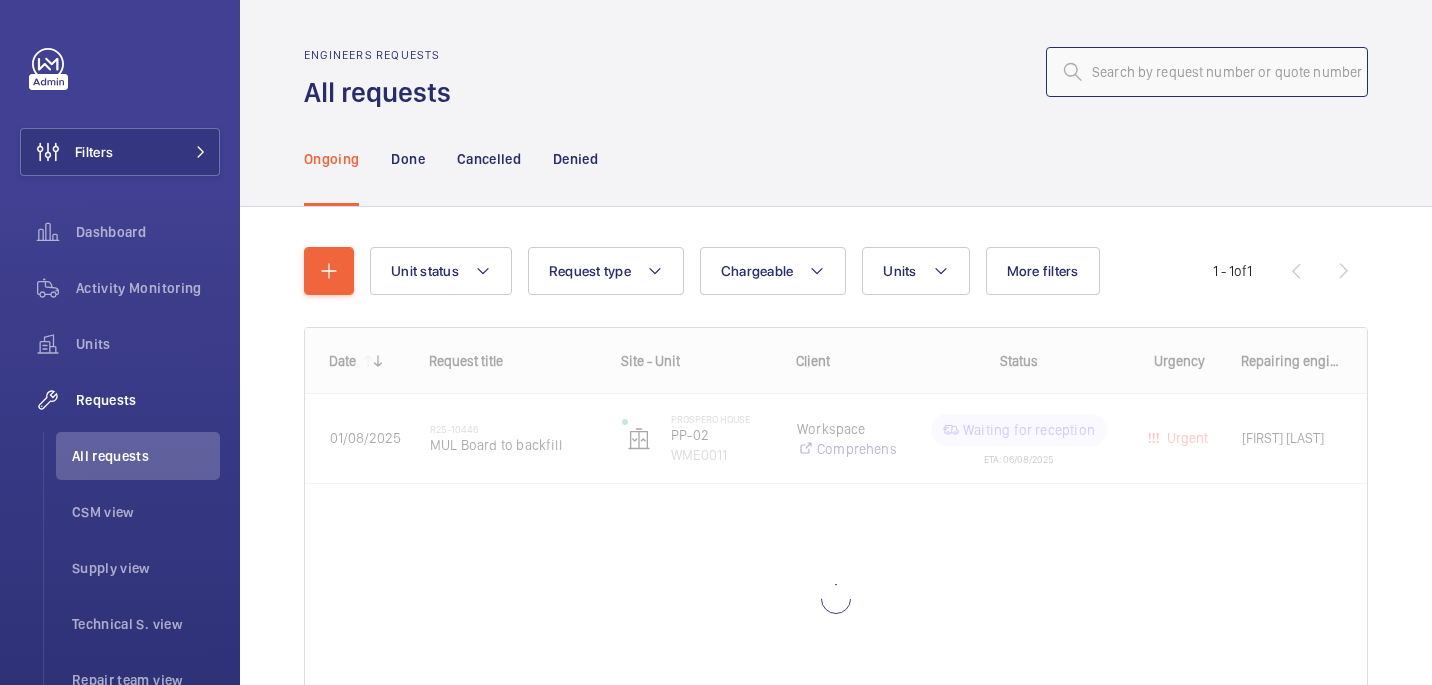 click 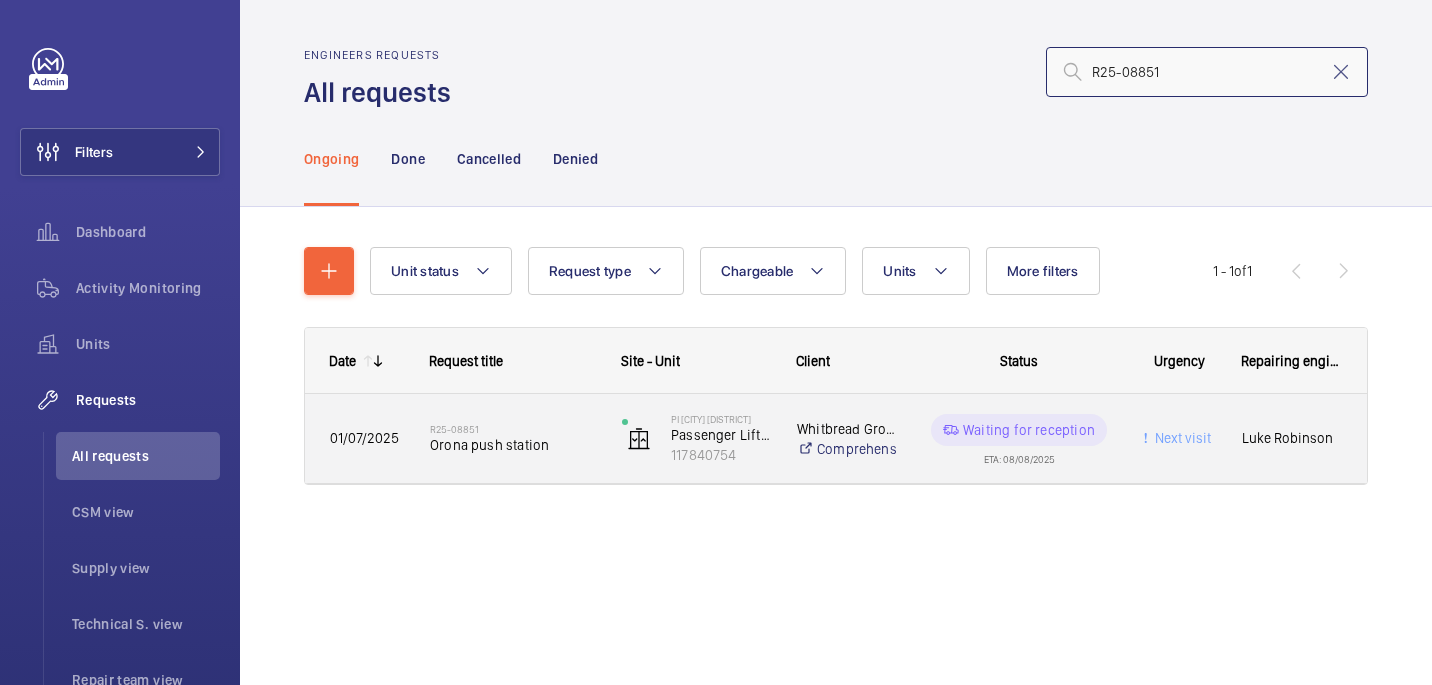 type on "R25-08851" 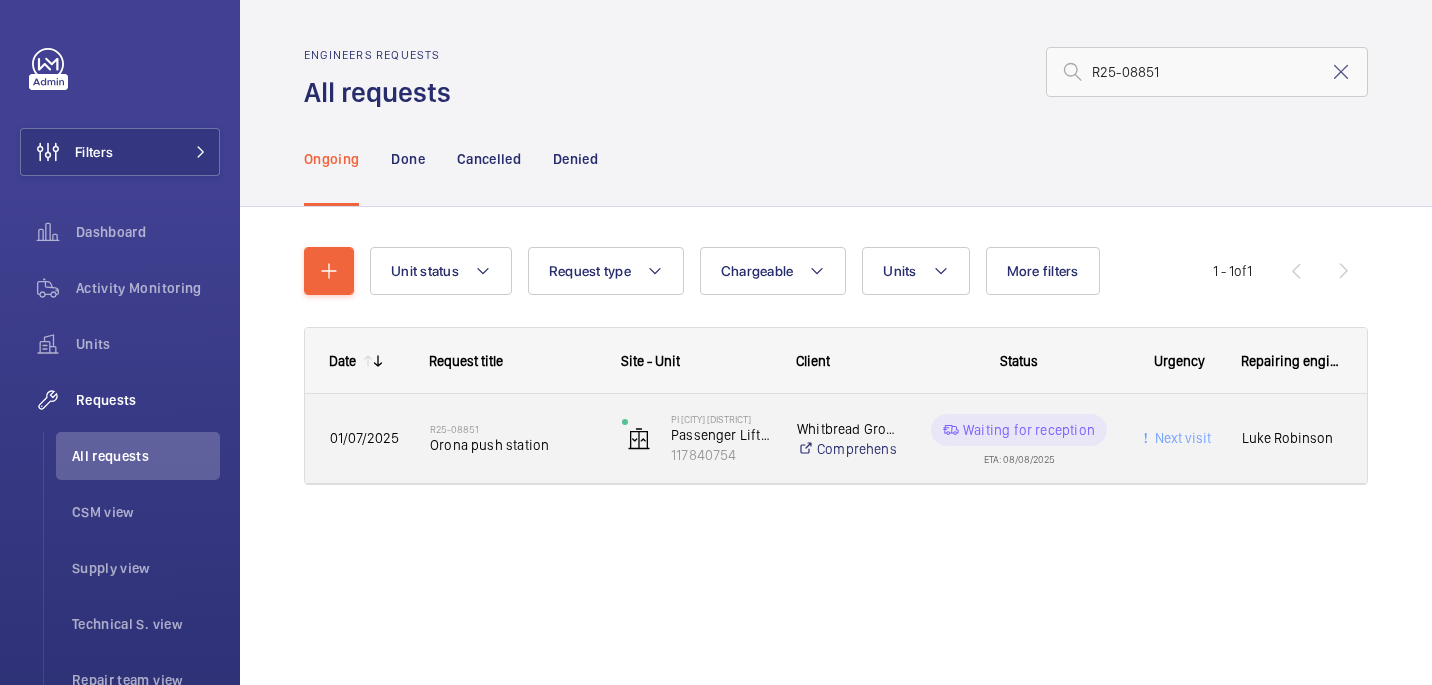 click on "Orona push station" 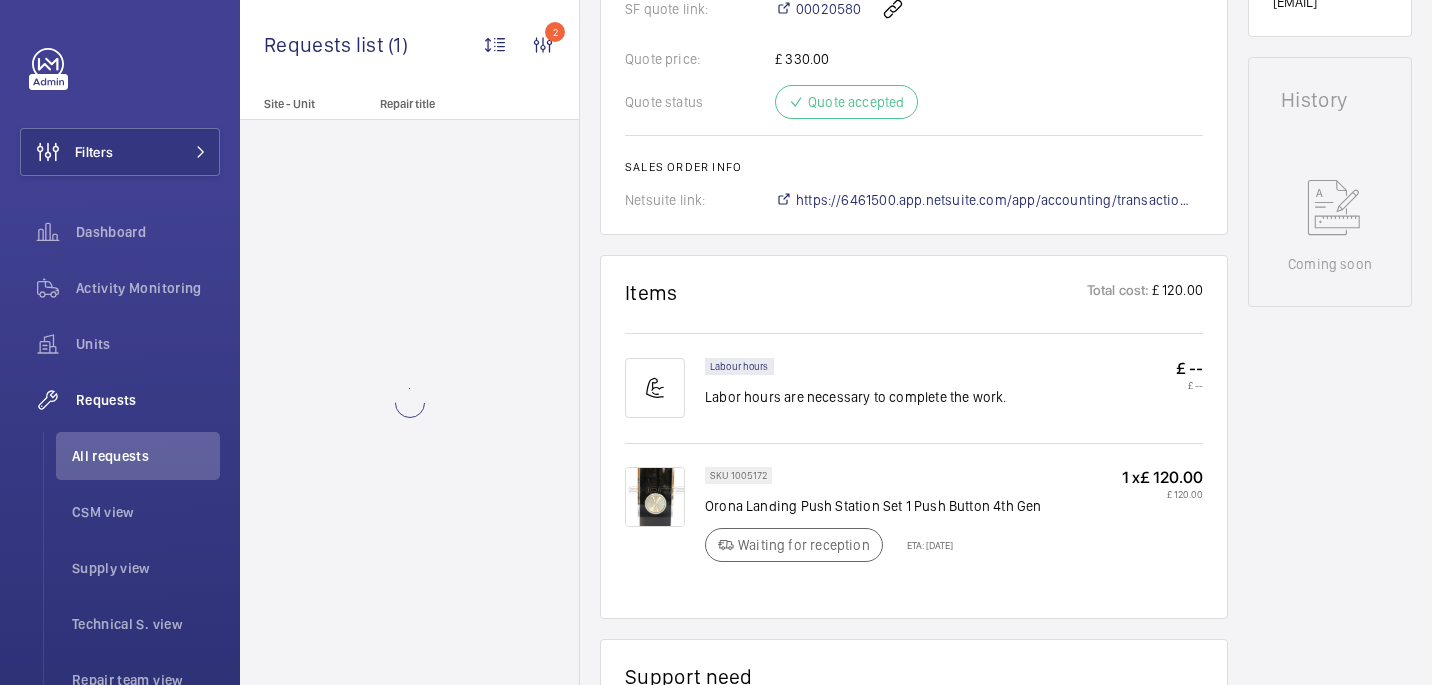 scroll, scrollTop: 982, scrollLeft: 0, axis: vertical 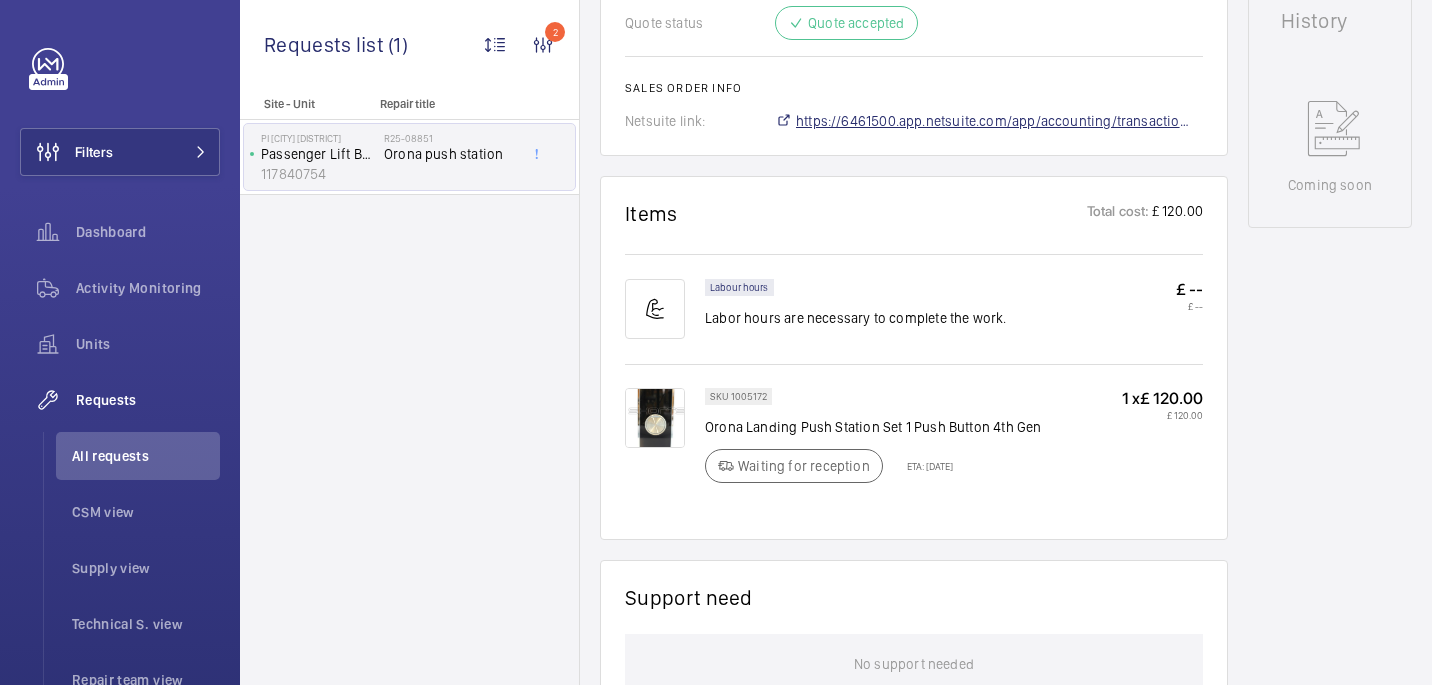click on "https://6461500.app.netsuite.com/app/accounting/transactions/salesord.nl?id=2869729" 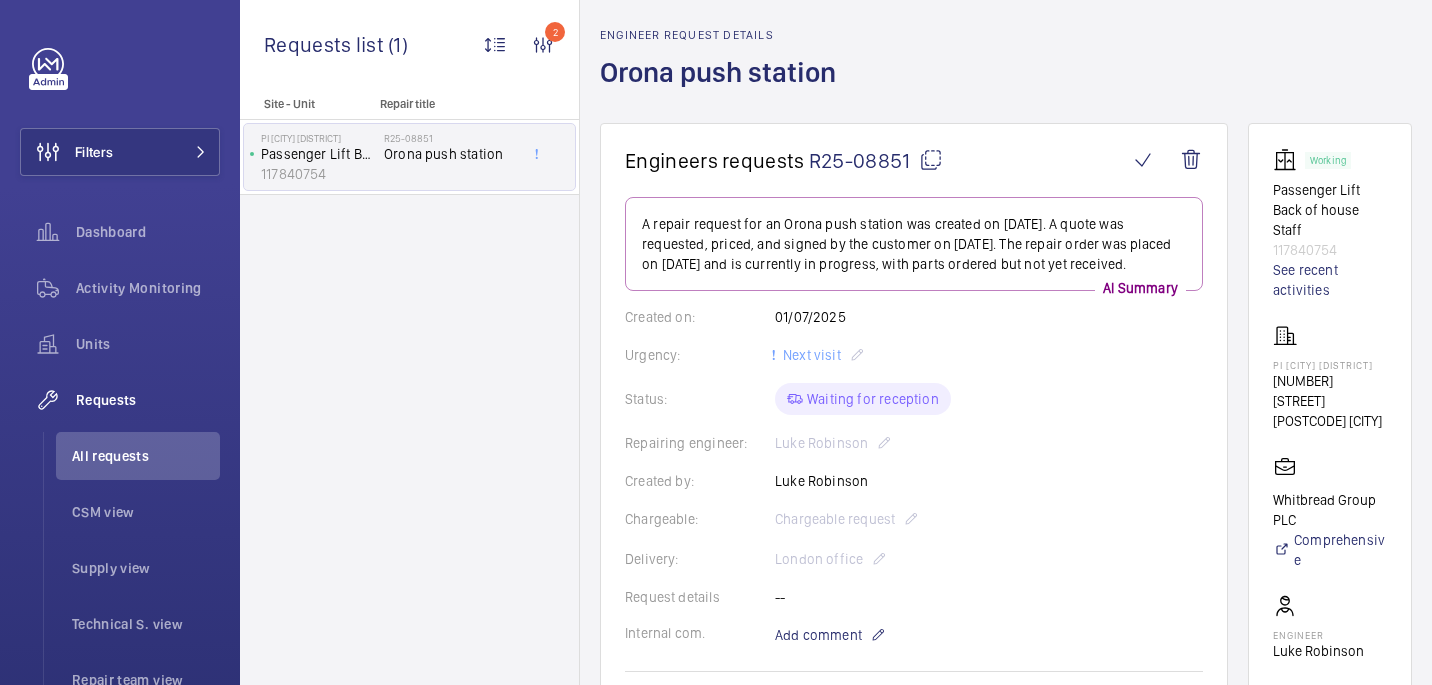 scroll, scrollTop: 42, scrollLeft: 0, axis: vertical 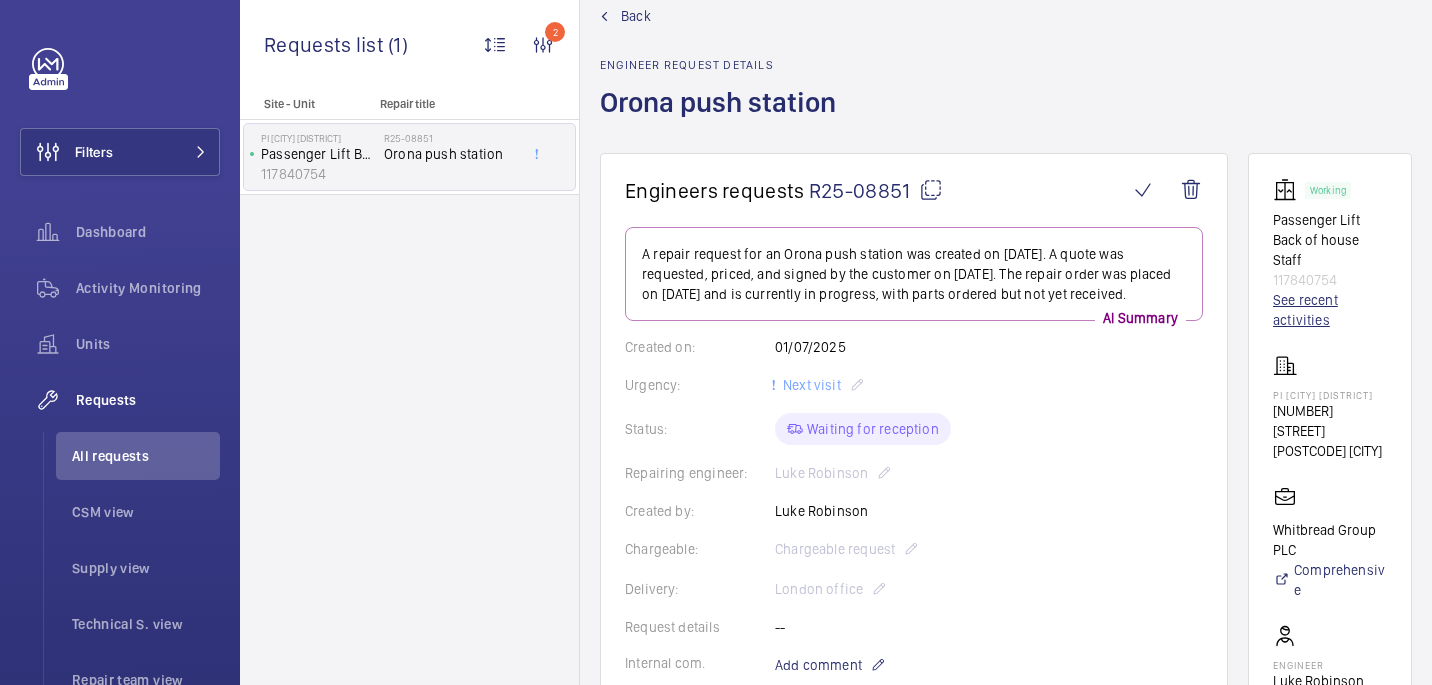 click on "See recent activities" 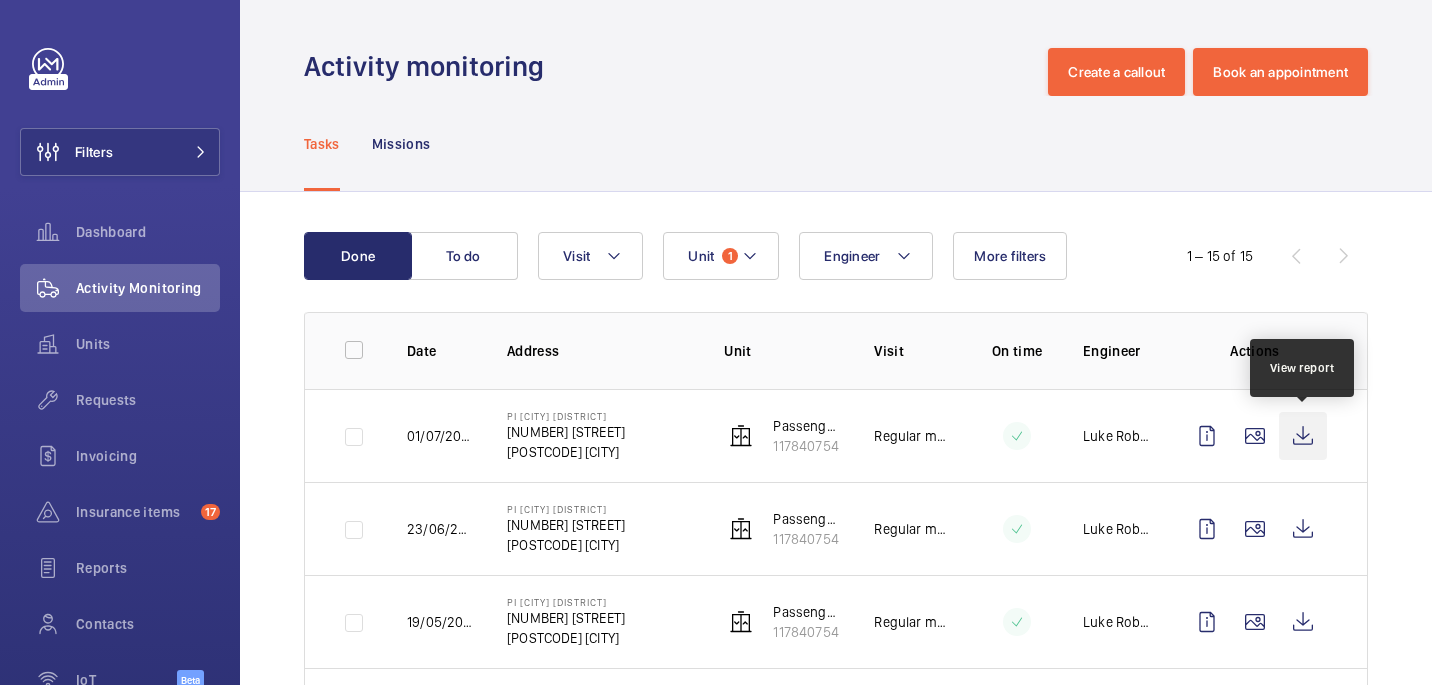 click 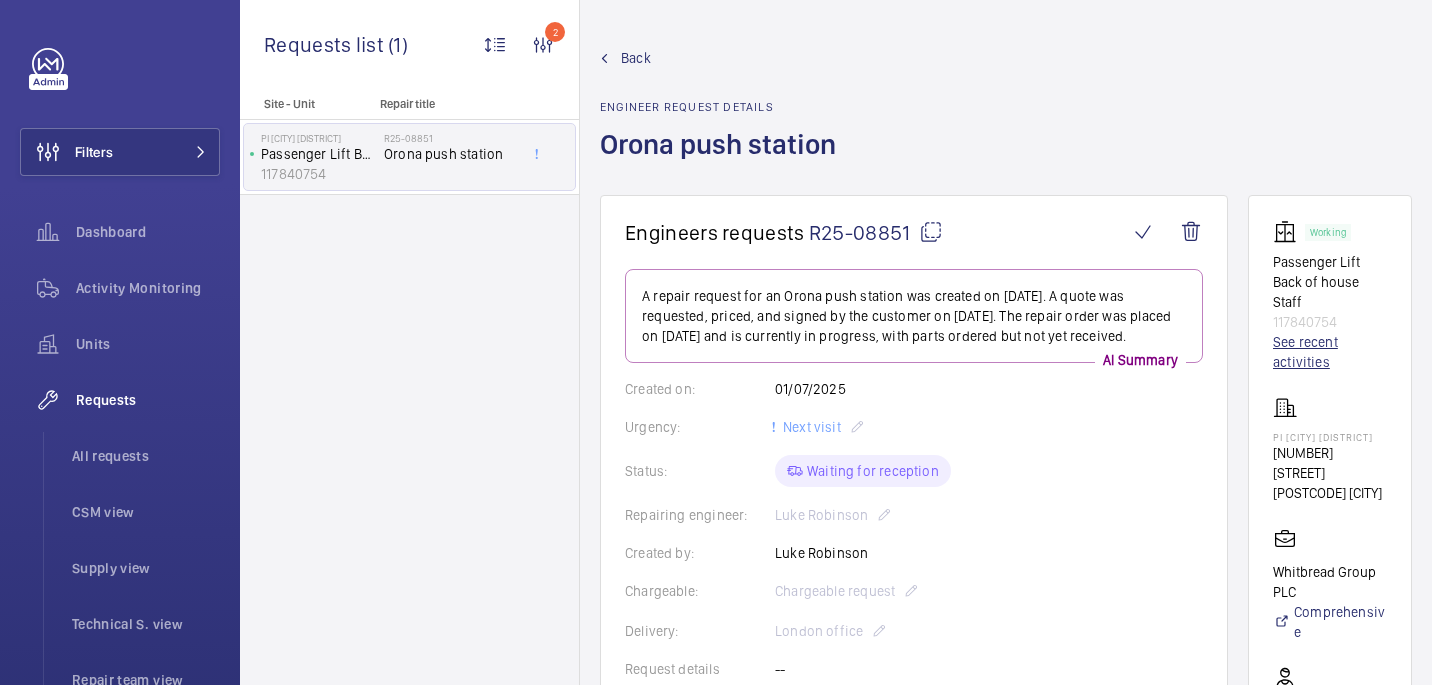 click on "See recent activities" 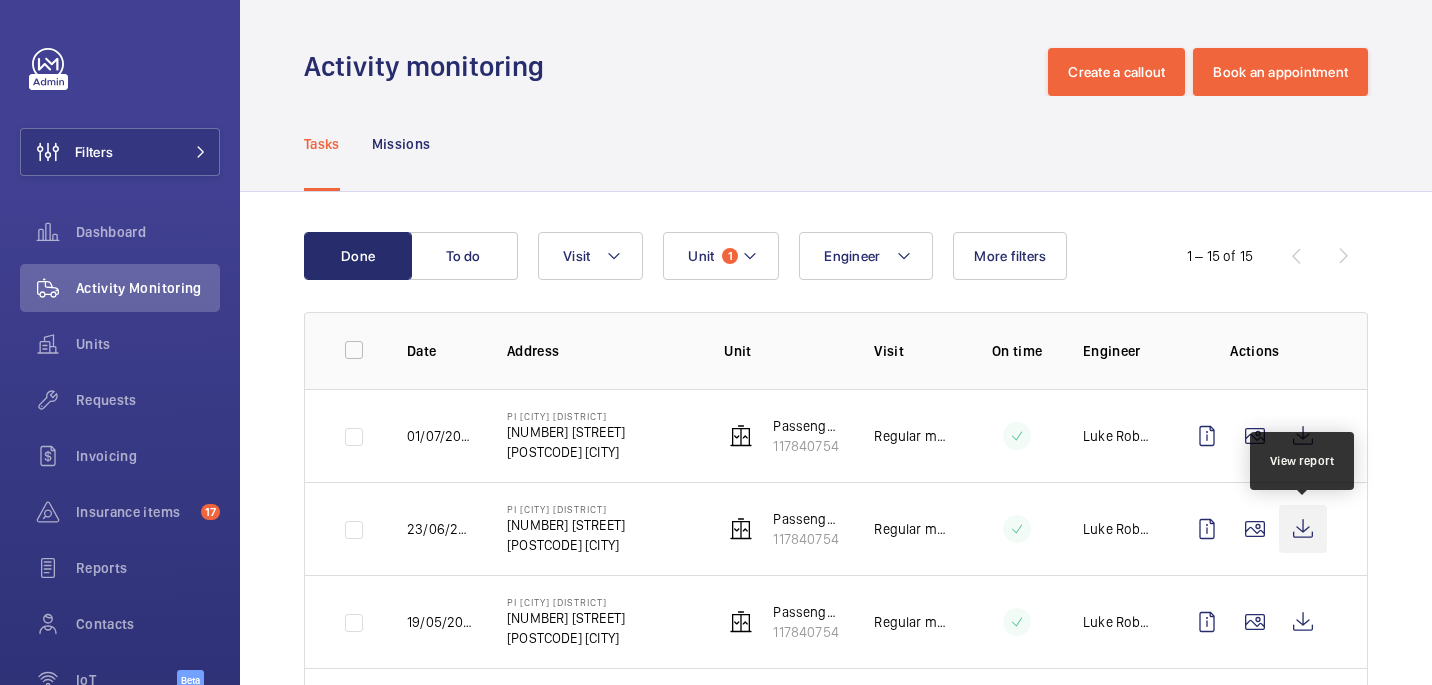 click 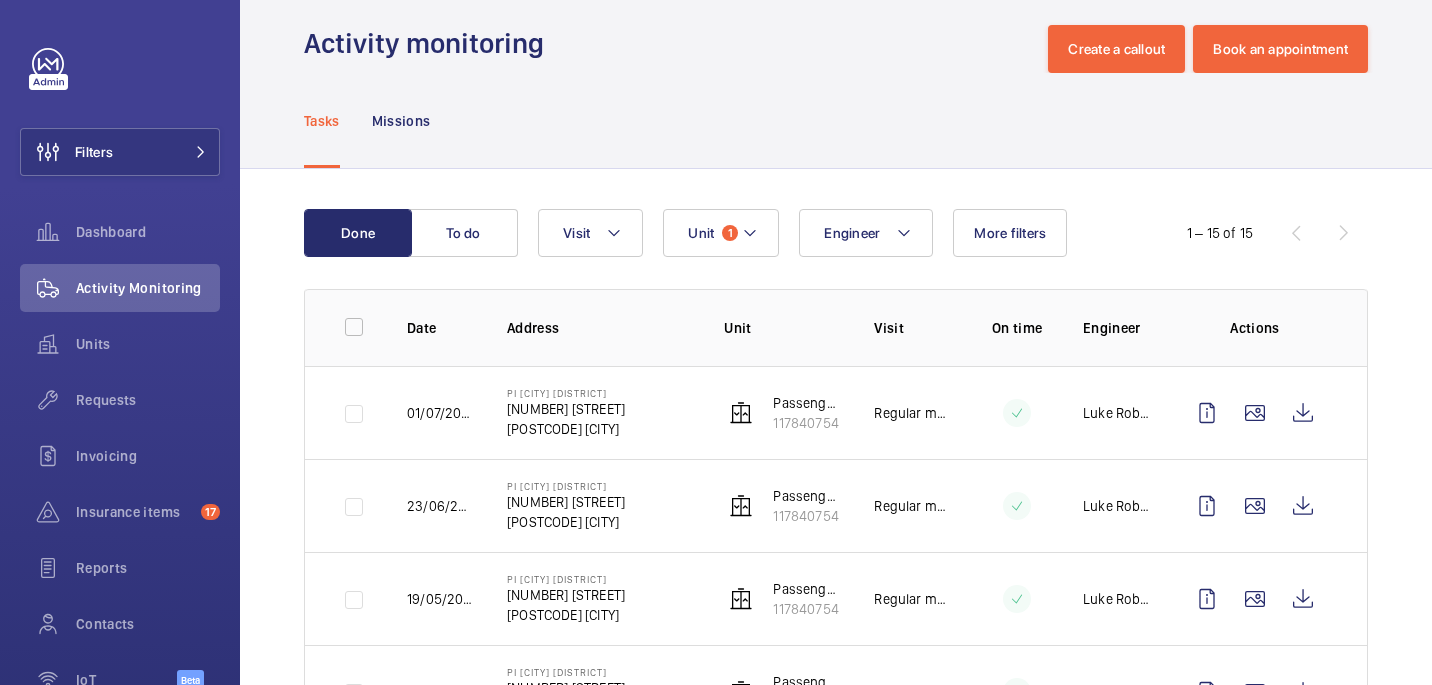 scroll, scrollTop: 24, scrollLeft: 0, axis: vertical 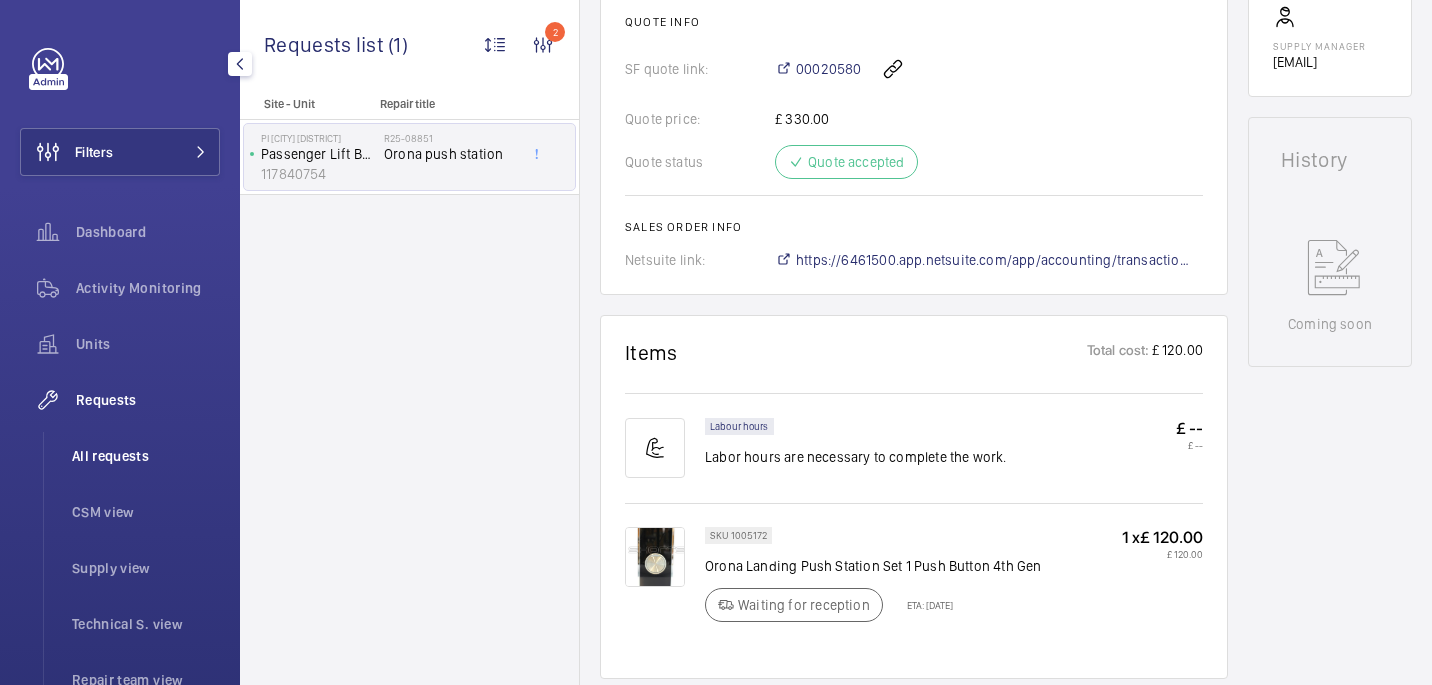 click on "All requests" 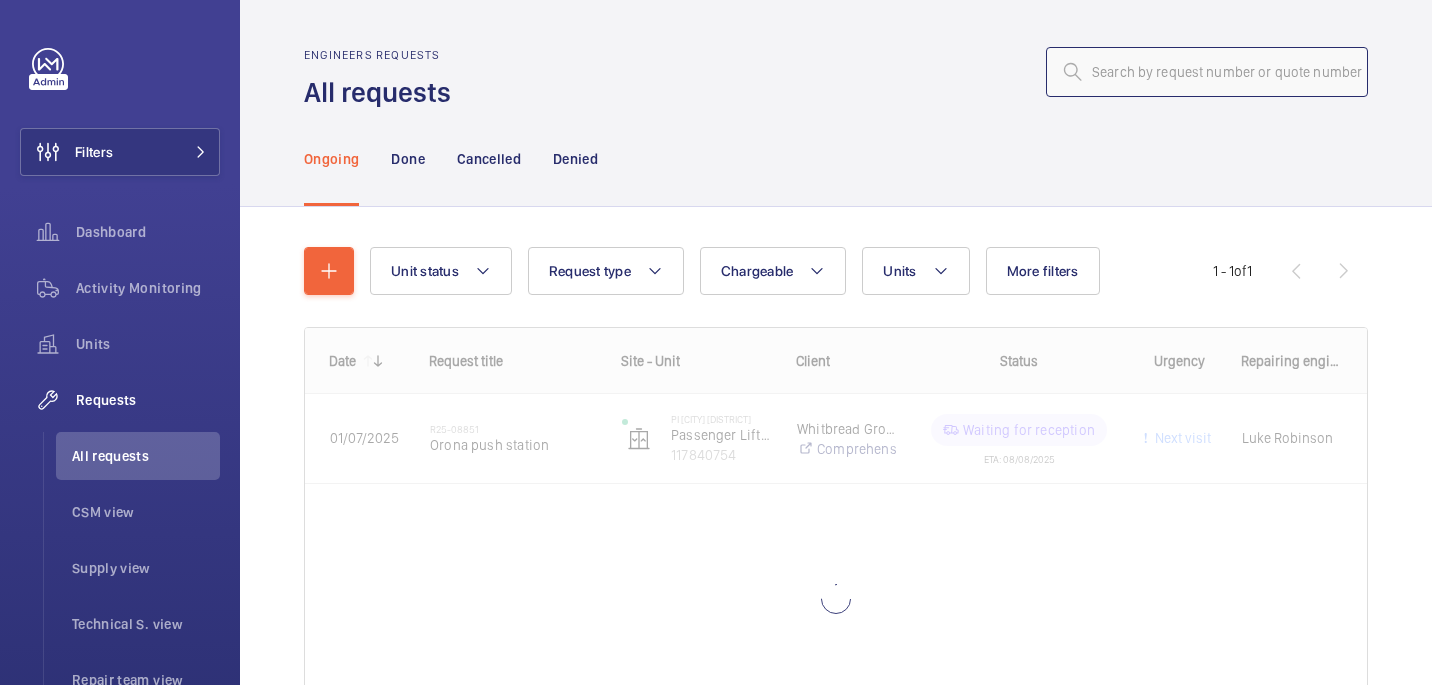 click 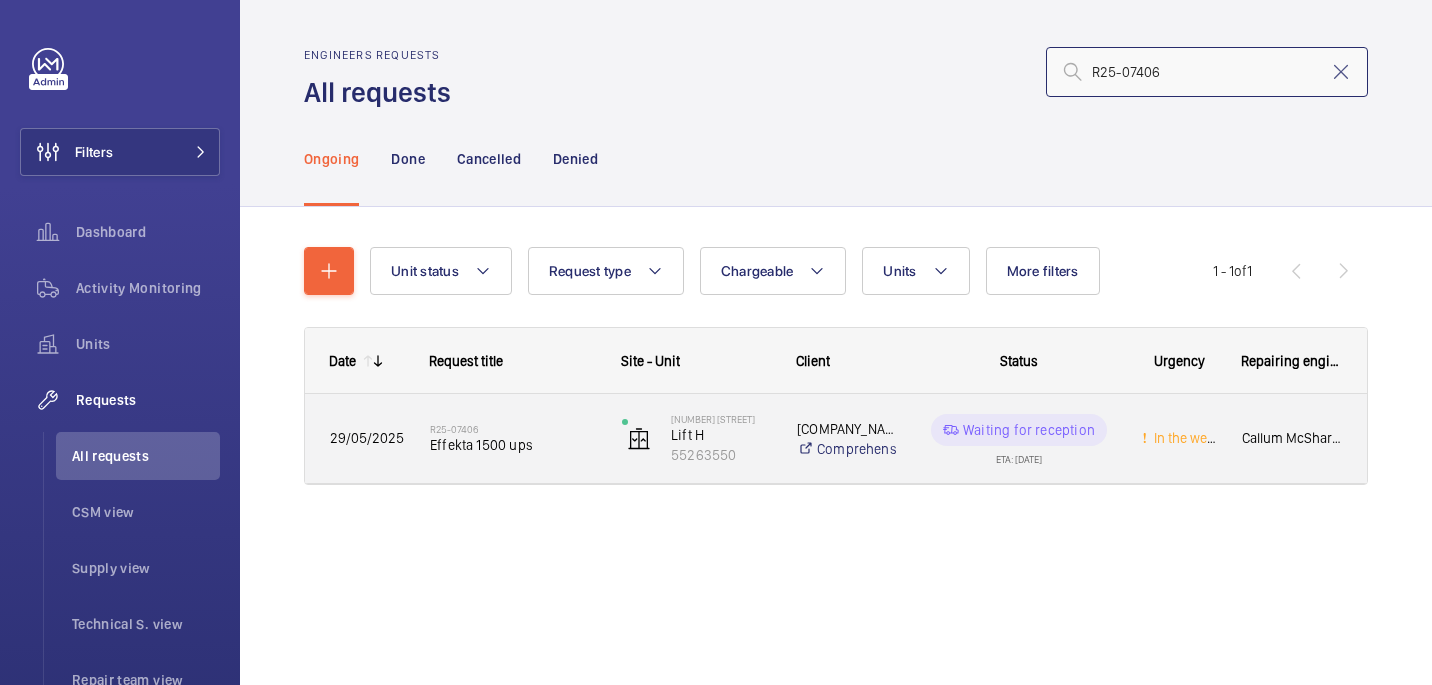 type on "R25-07406" 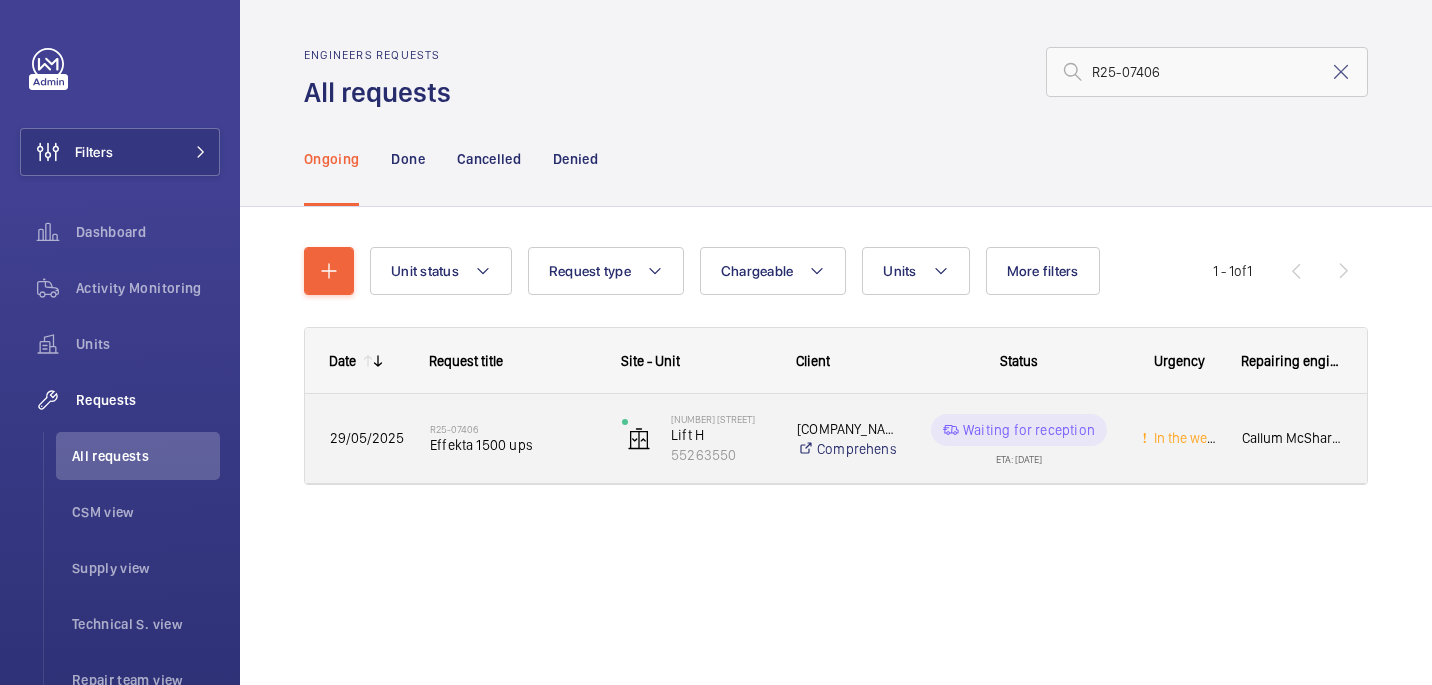 click on "Effekta 1500 ups" 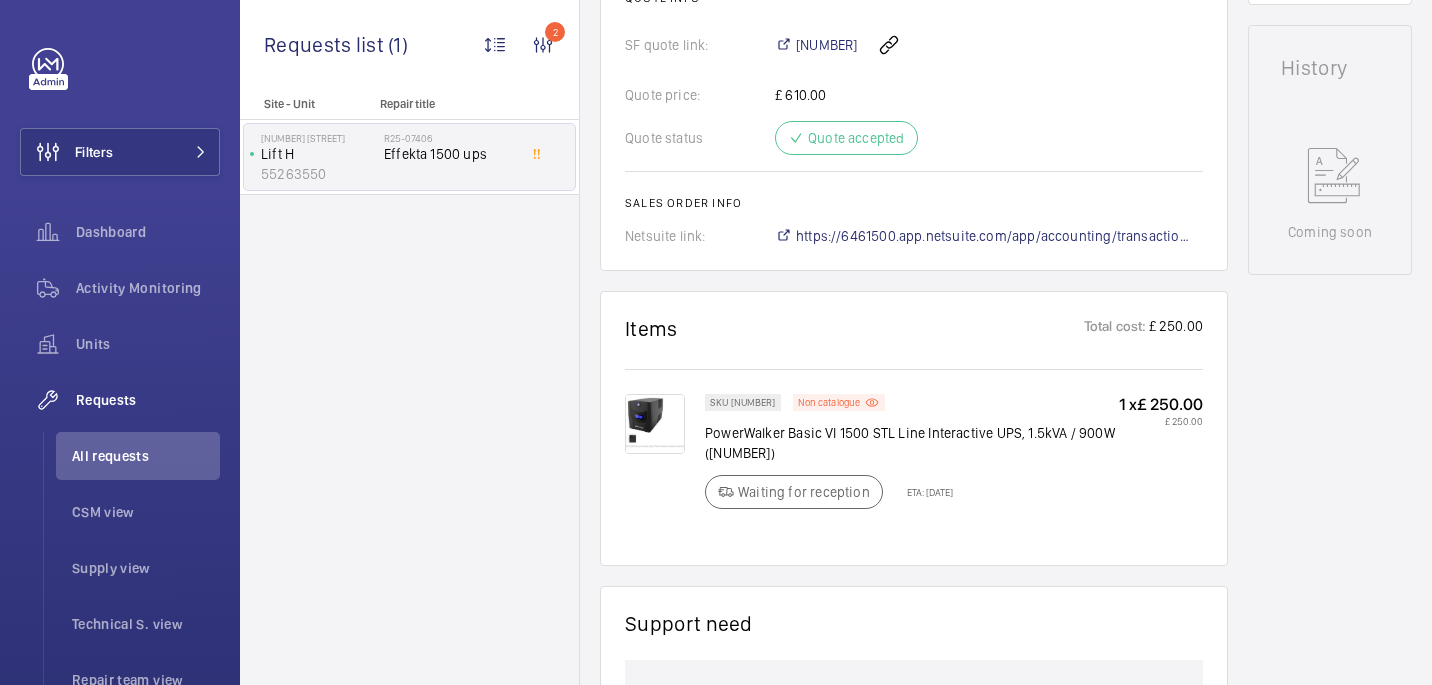 scroll, scrollTop: 917, scrollLeft: 0, axis: vertical 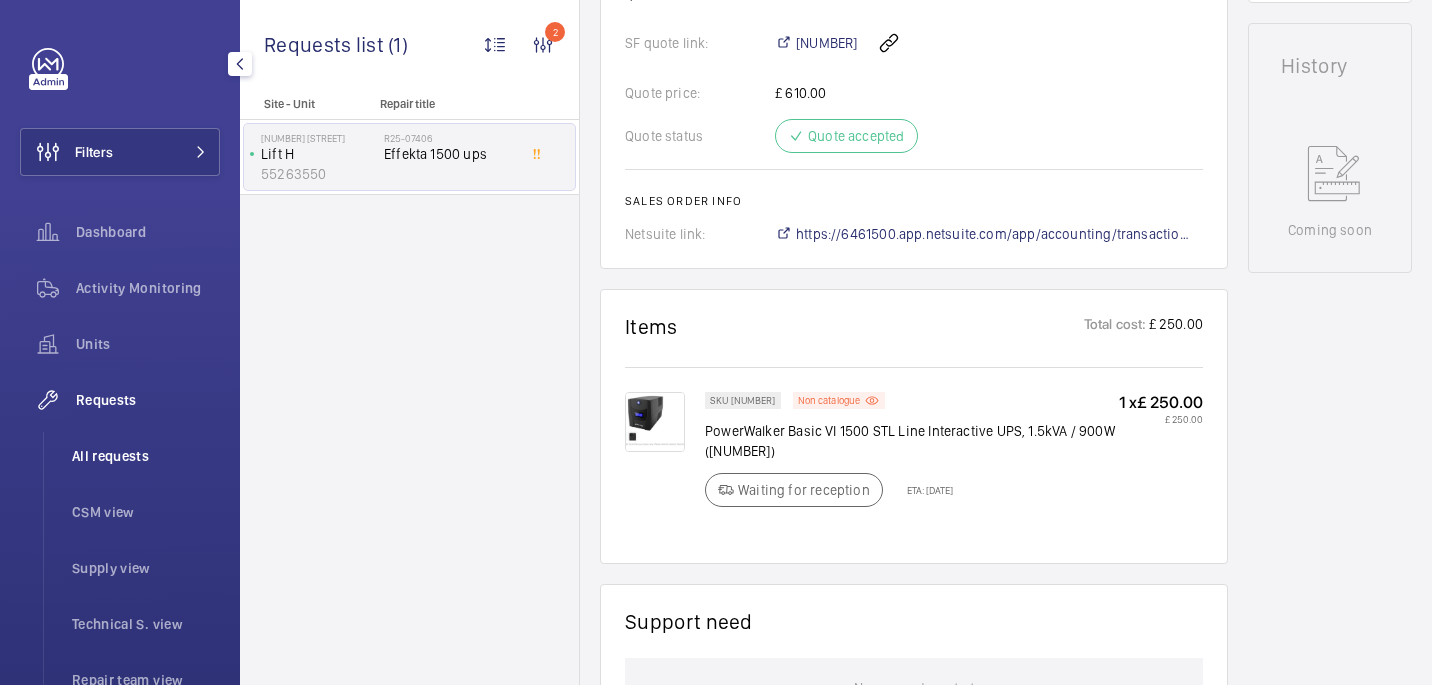 click on "All requests" 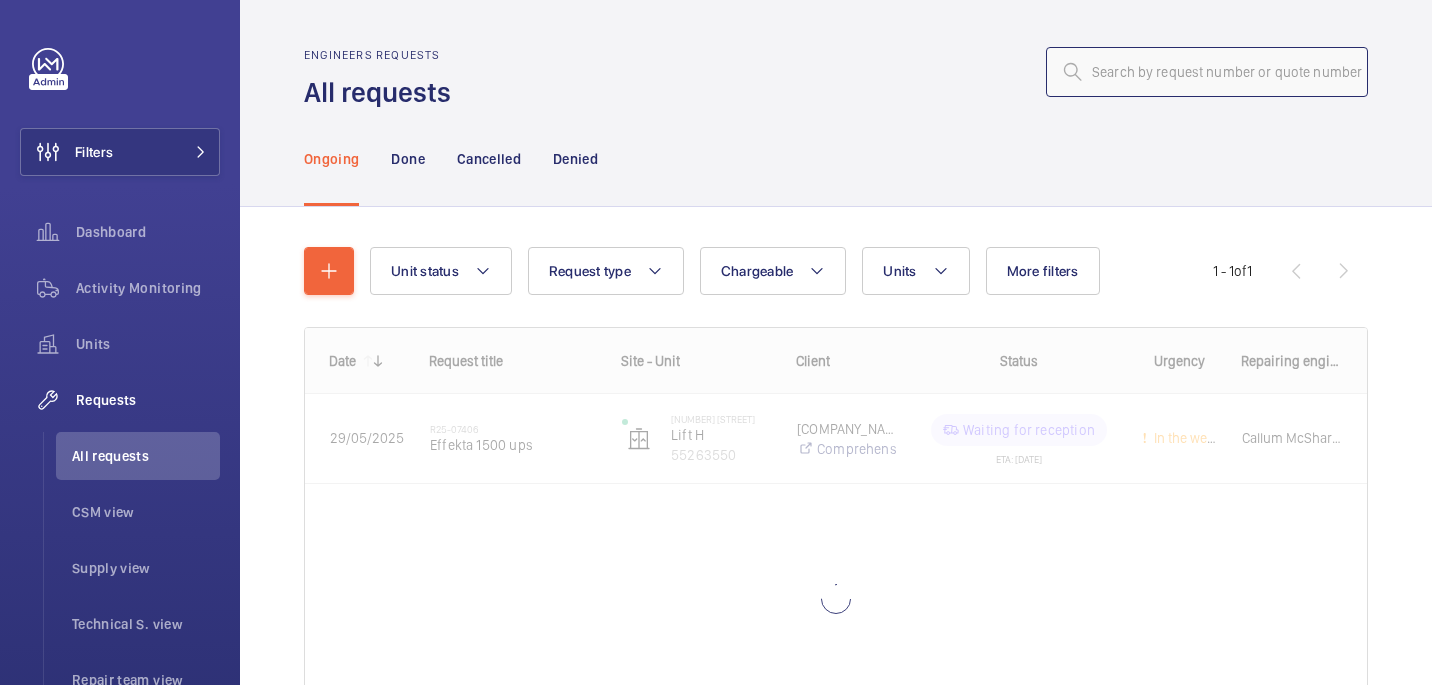 click 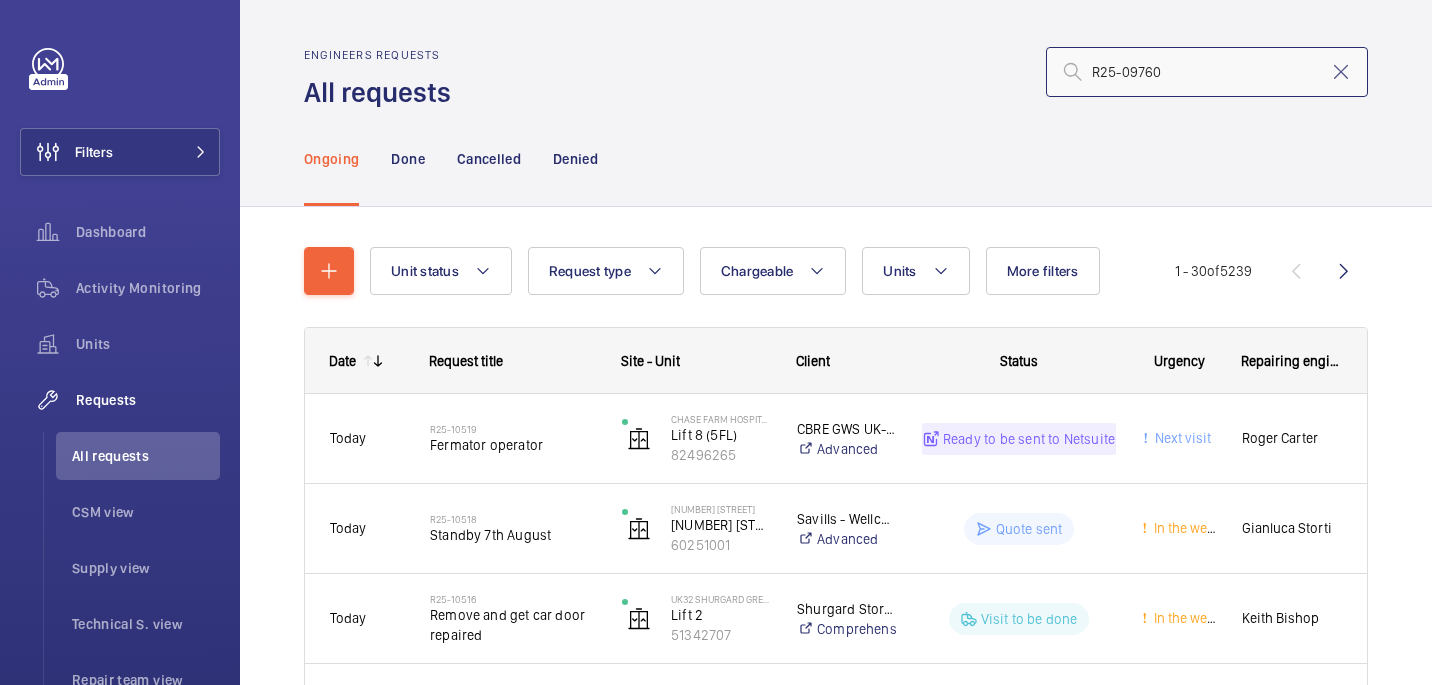 type on "R25-09760" 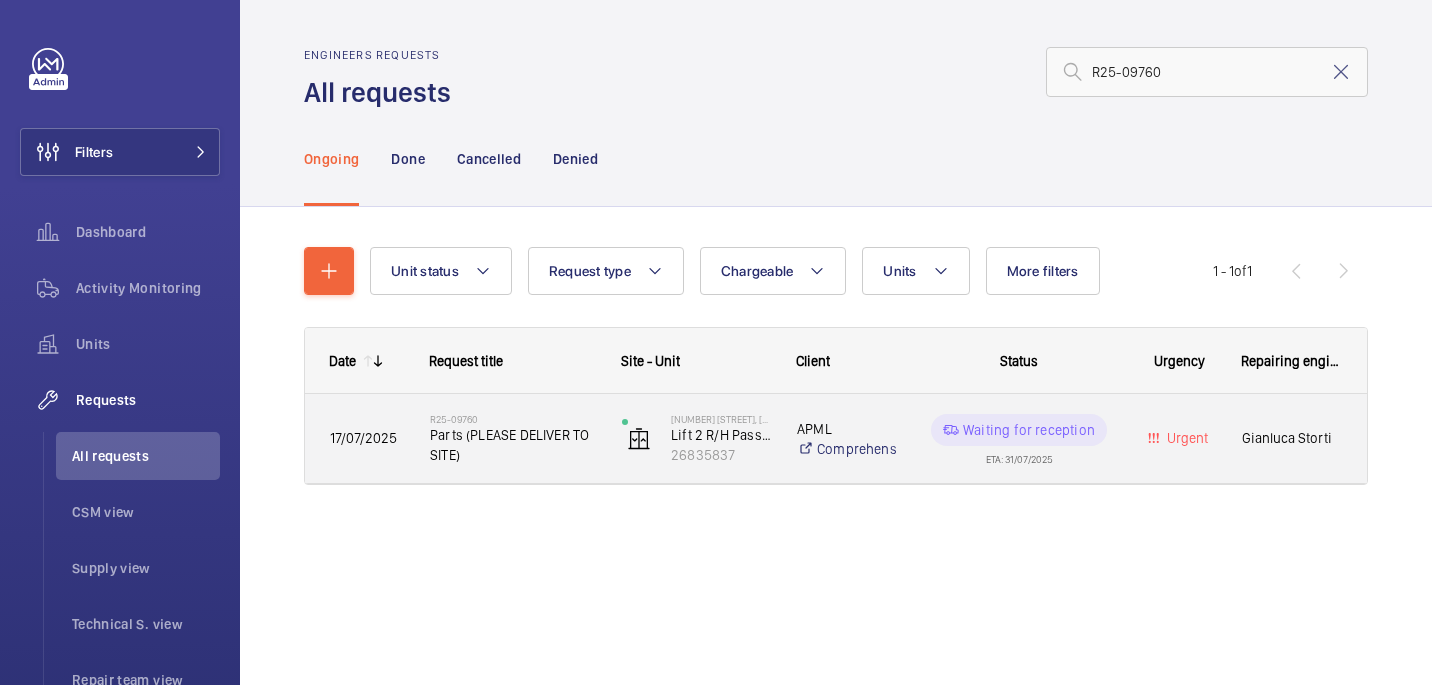 click on "Parts (PLEASE DELIVER TO SITE)" 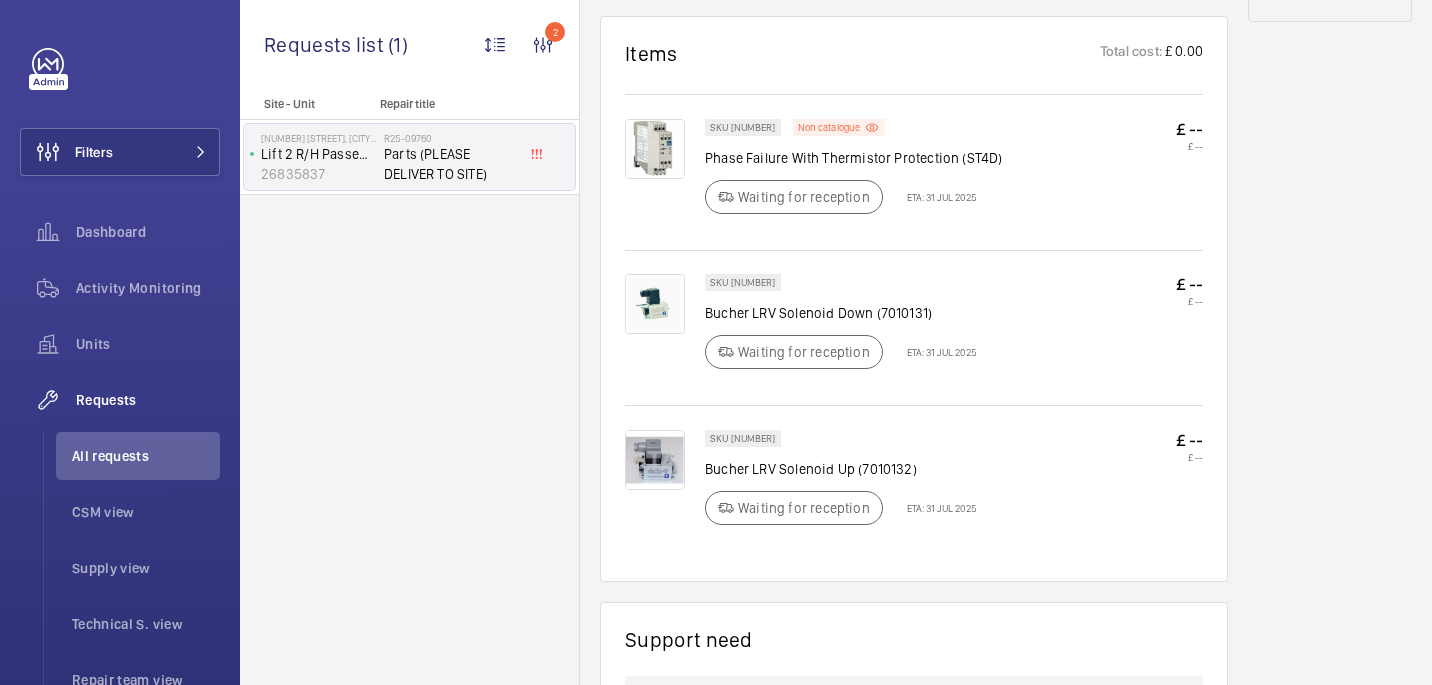 scroll, scrollTop: 1161, scrollLeft: 0, axis: vertical 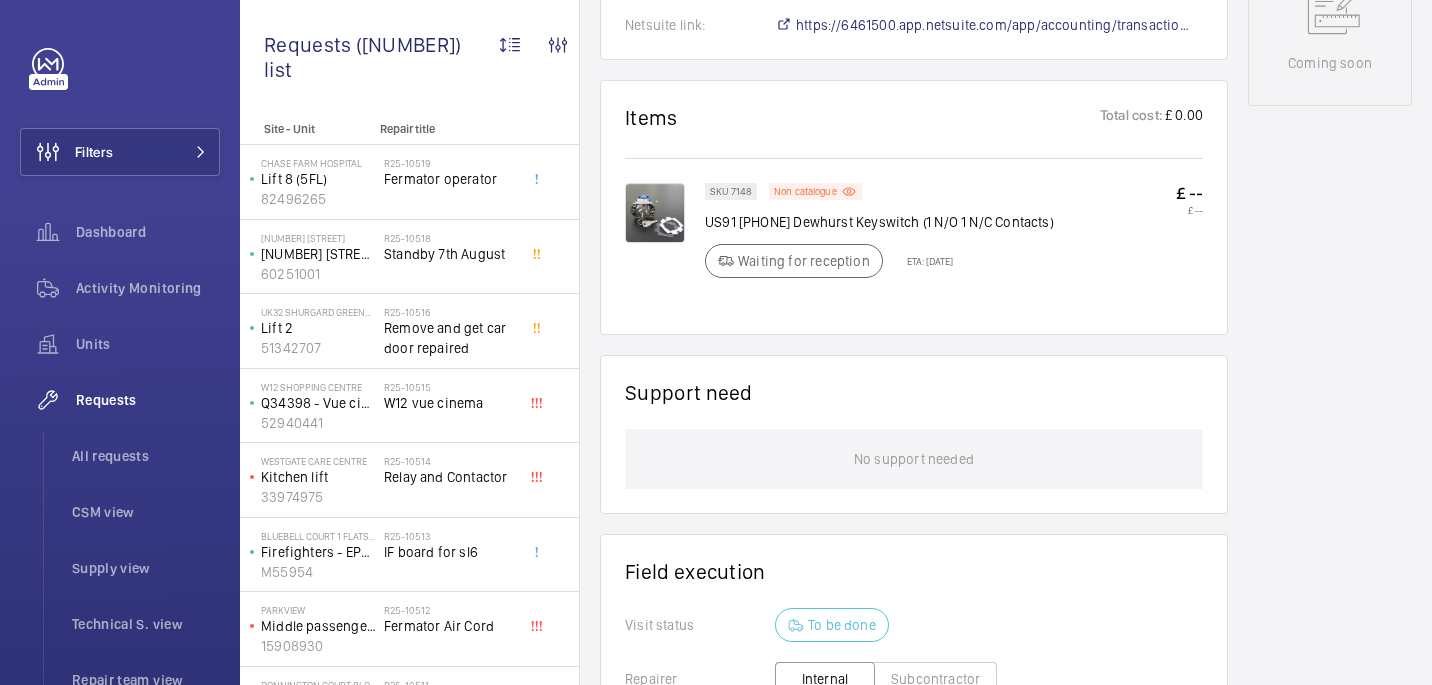 click 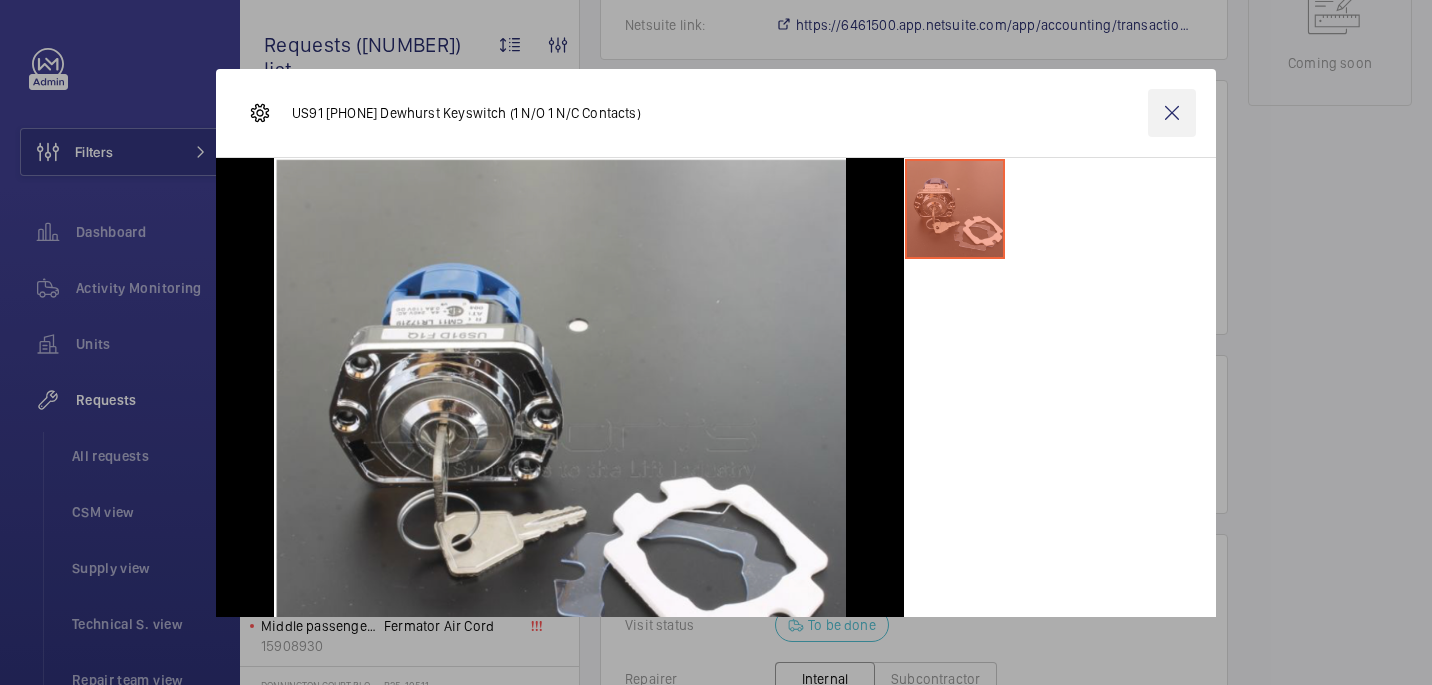 click at bounding box center (1172, 113) 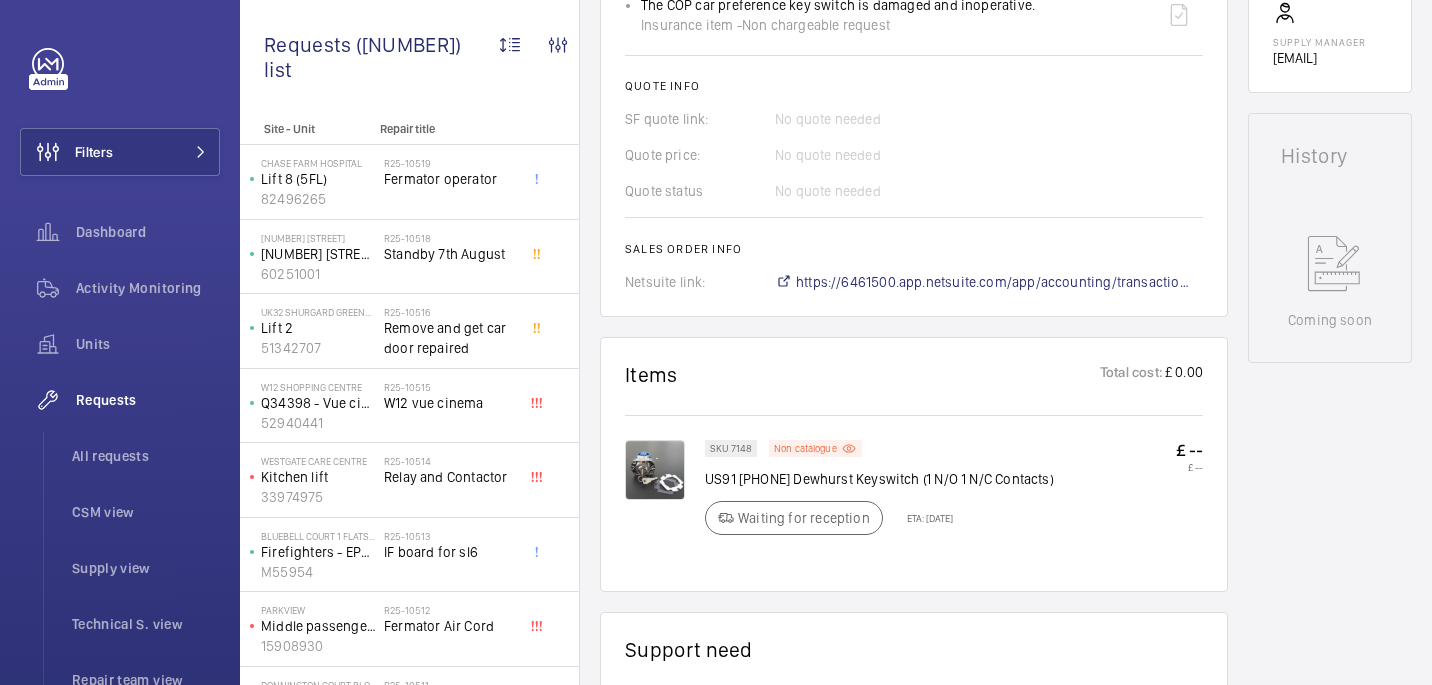 scroll, scrollTop: 849, scrollLeft: 0, axis: vertical 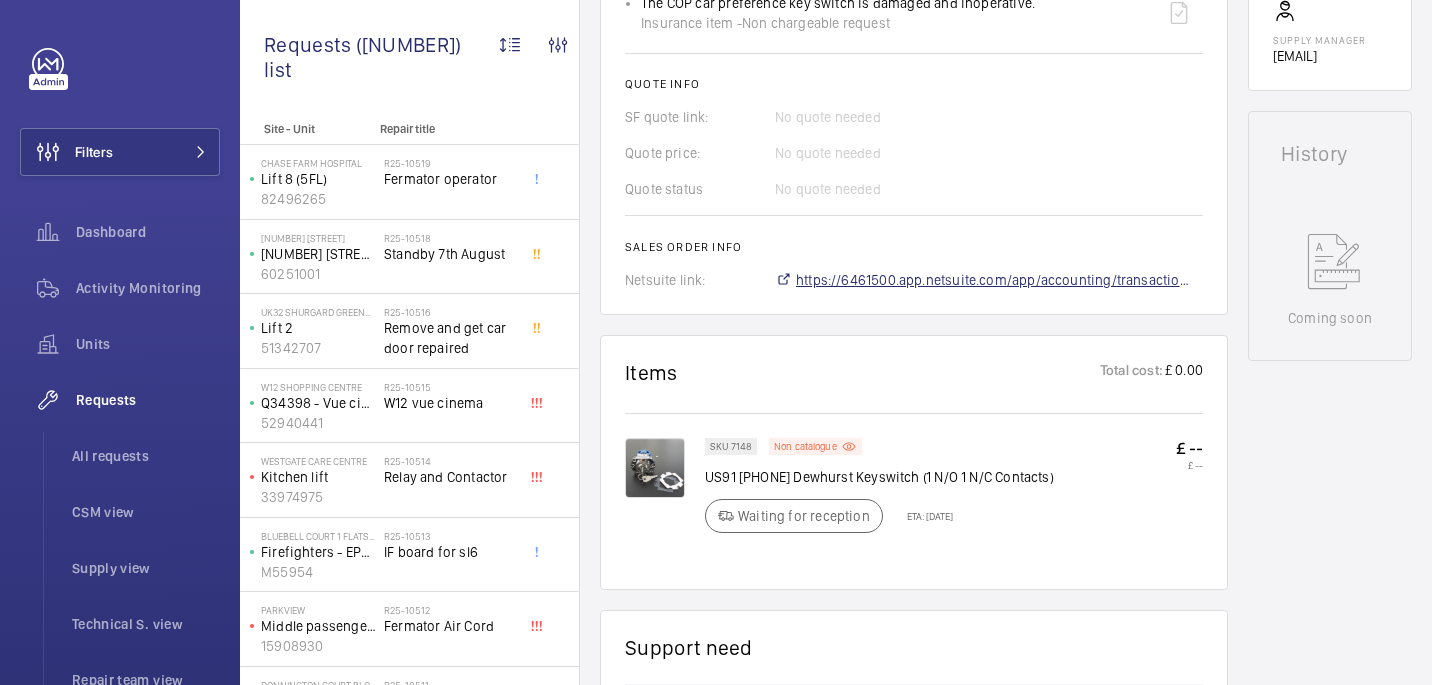 click on "https://6461500.app.netsuite.com/app/accounting/transactions/salesord.nl?id=2860657" 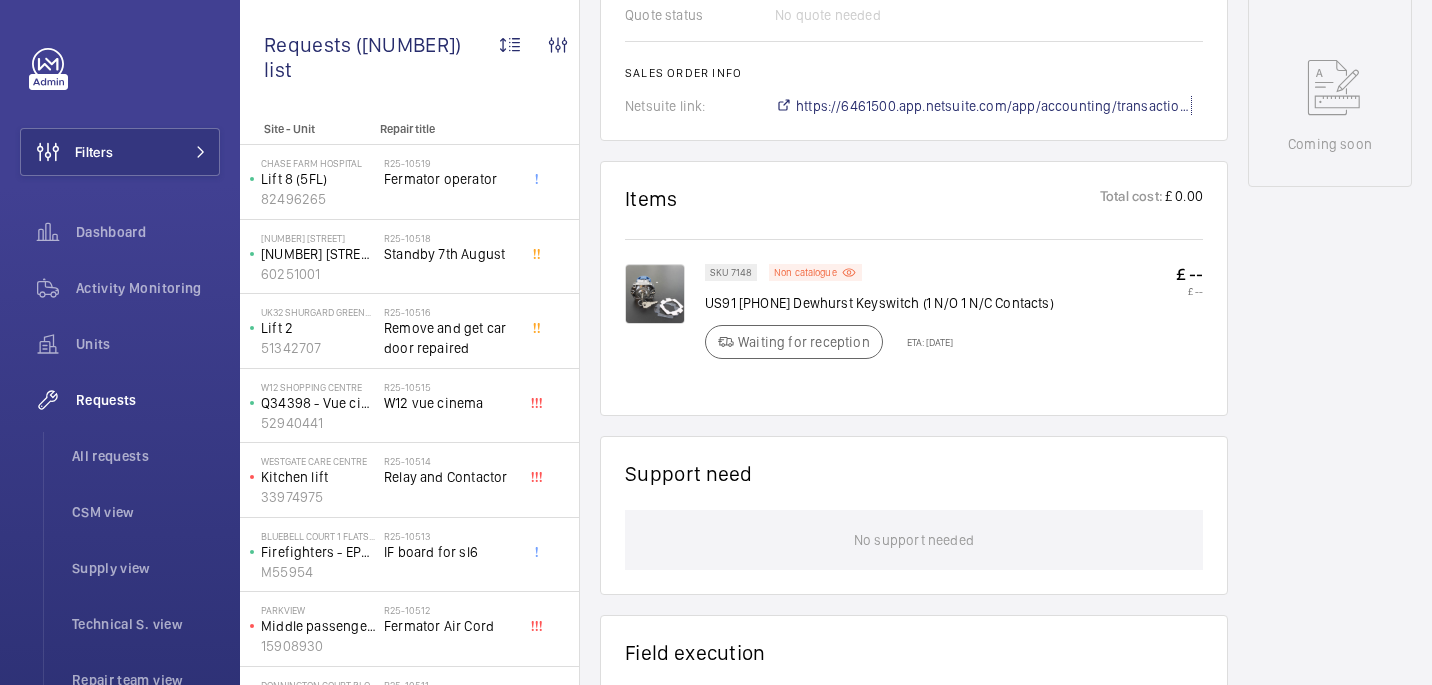 scroll, scrollTop: 1070, scrollLeft: 0, axis: vertical 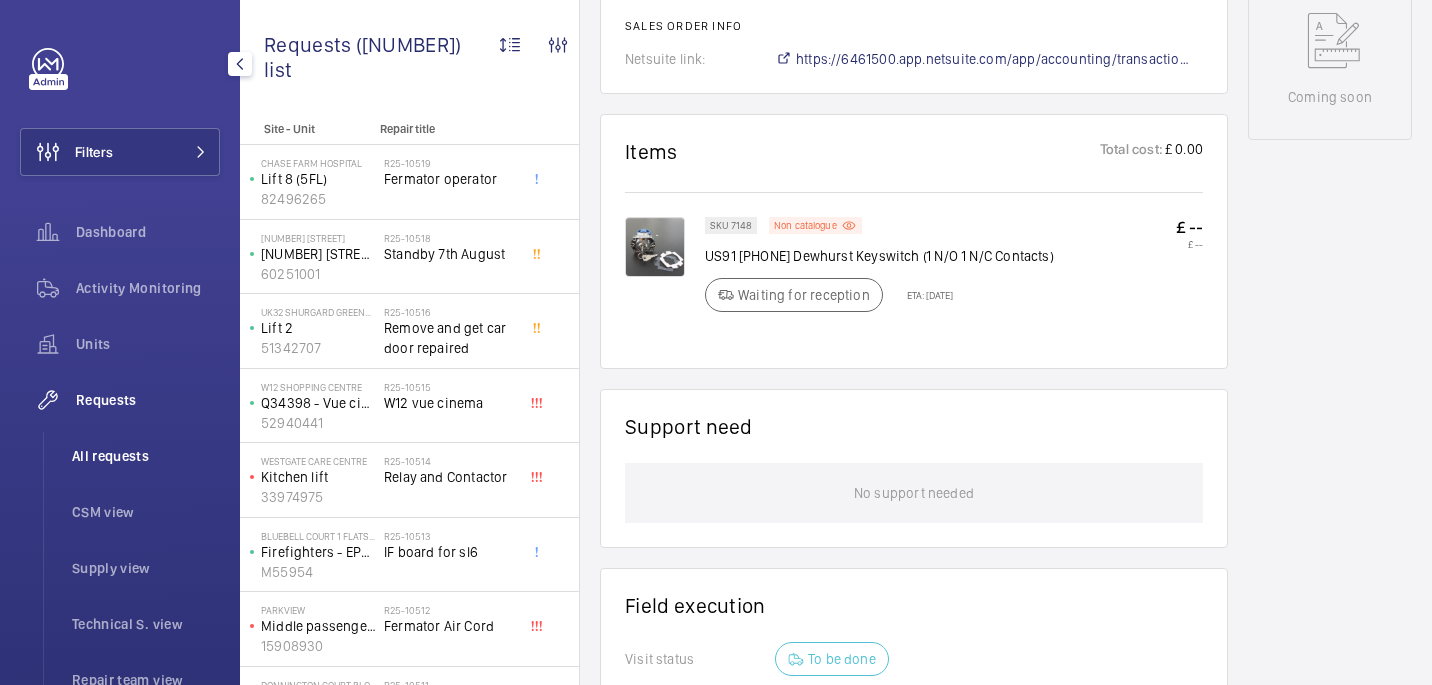 click on "All requests" 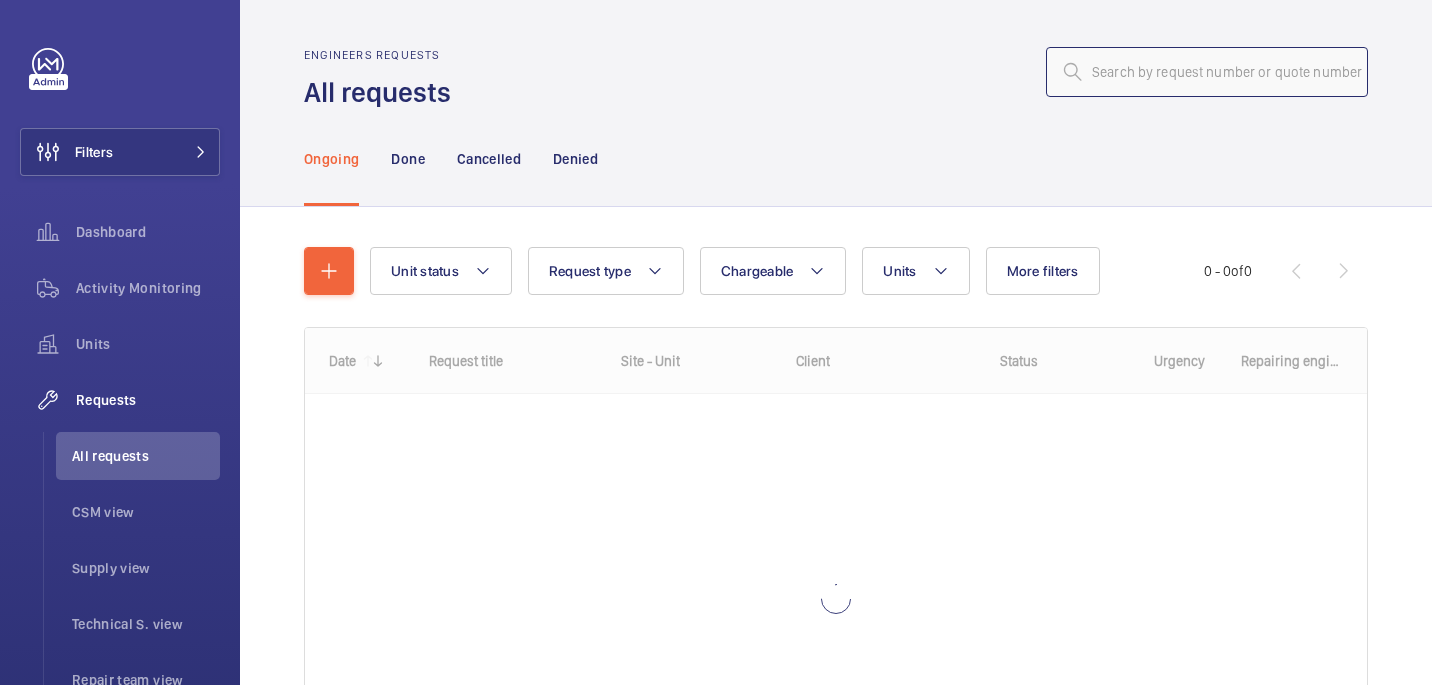 click 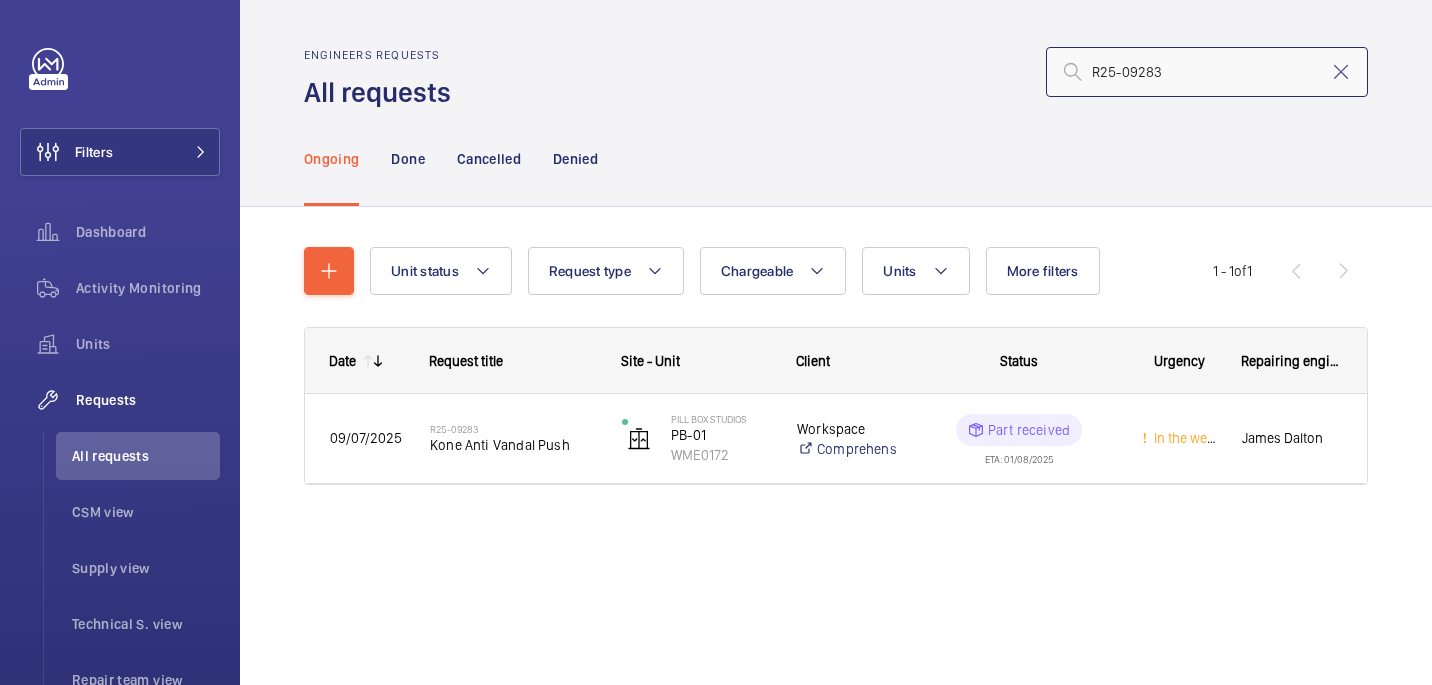 type on "R25-09283" 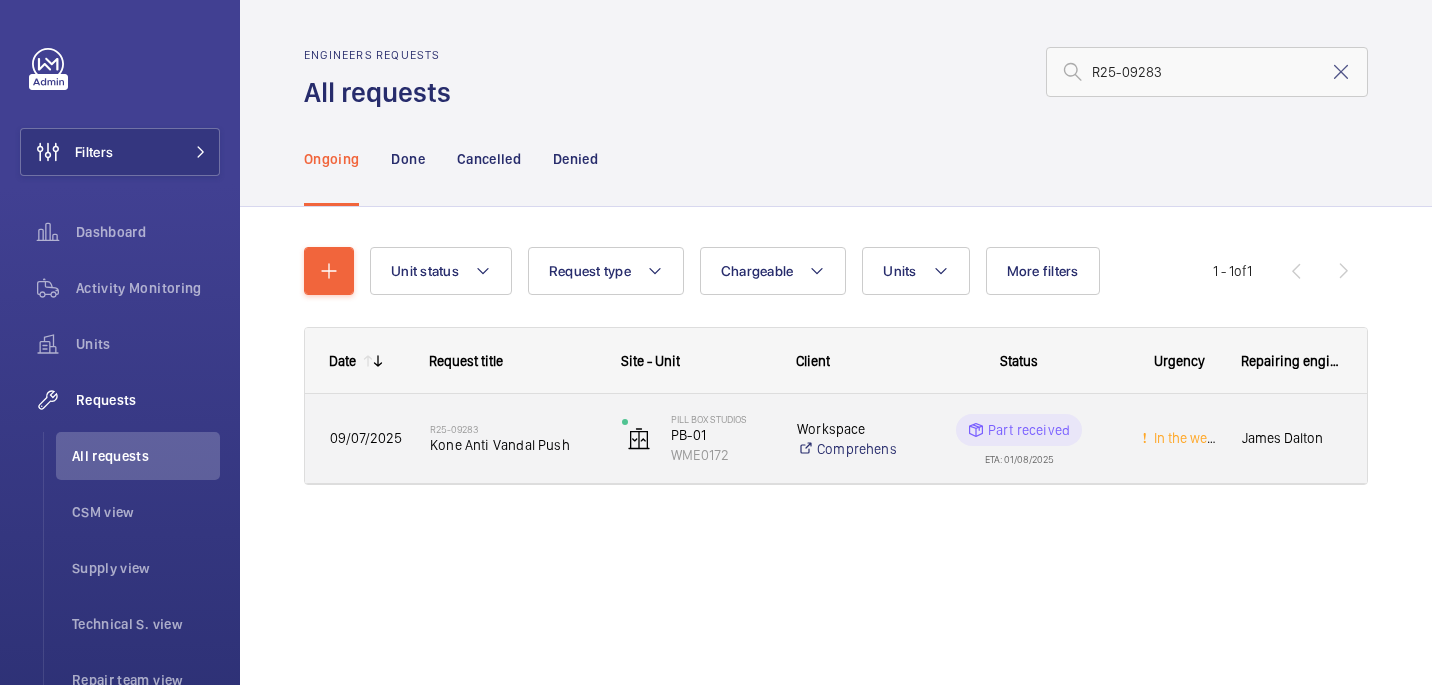click on "Kone Anti Vandal Push" 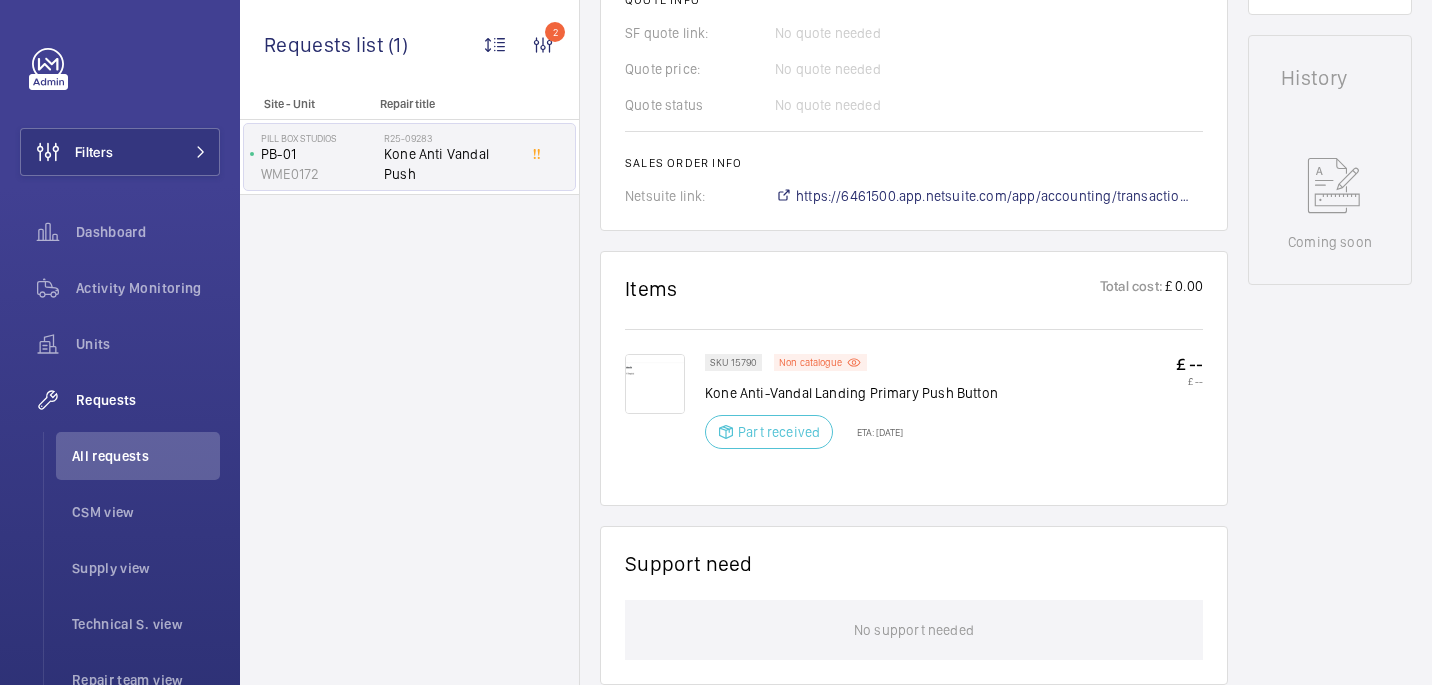 scroll, scrollTop: 886, scrollLeft: 0, axis: vertical 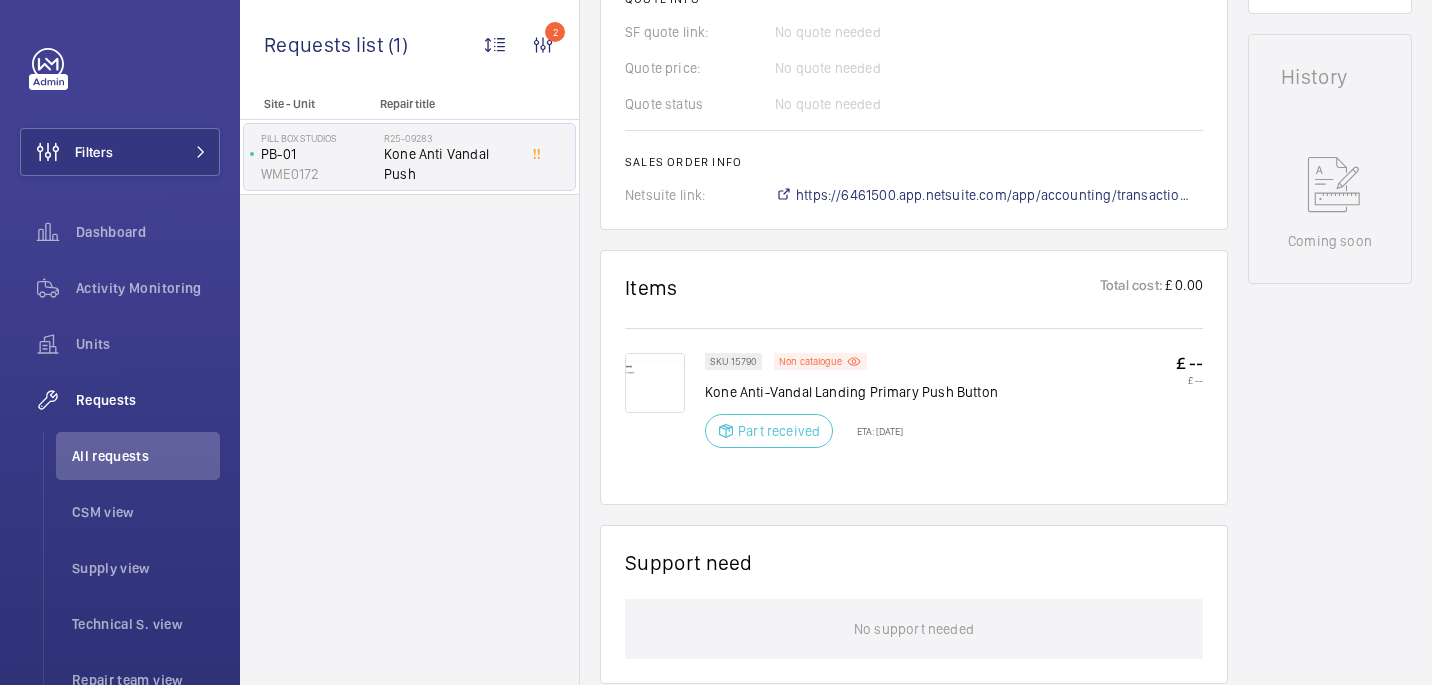 click 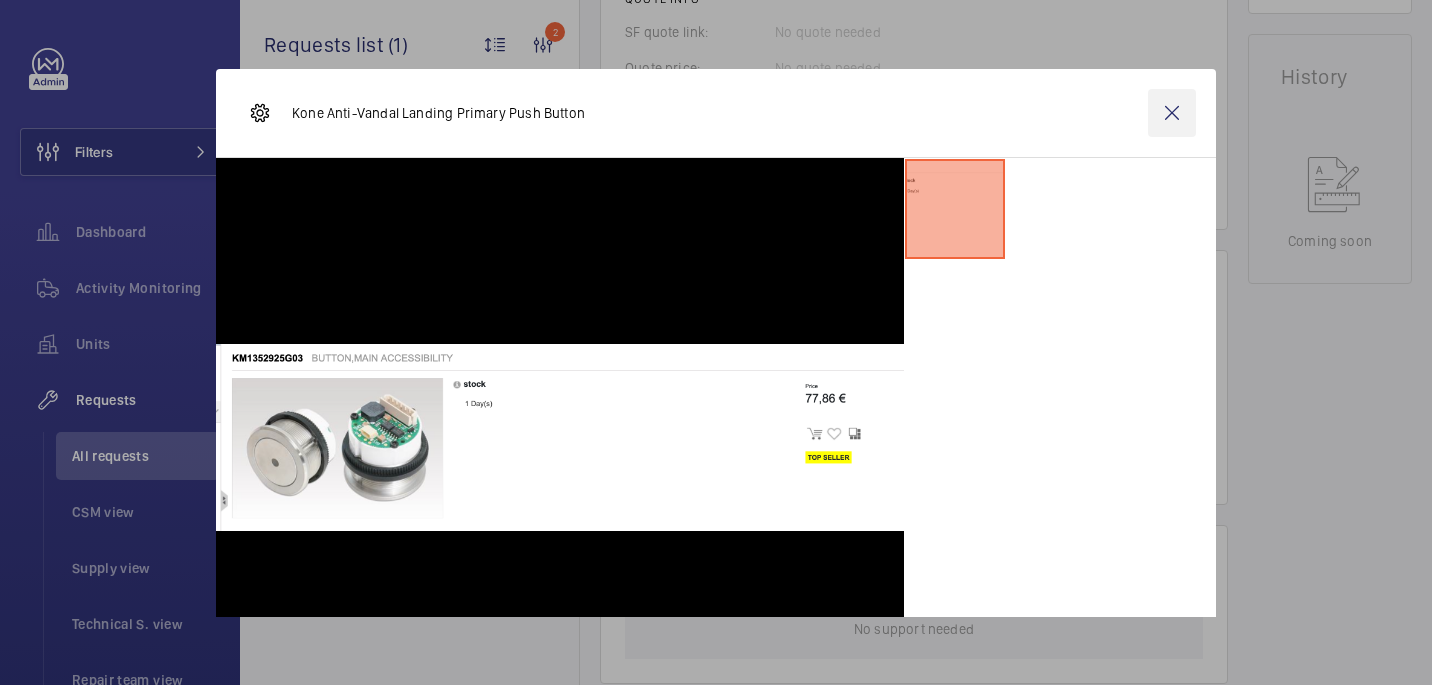 click at bounding box center (1172, 113) 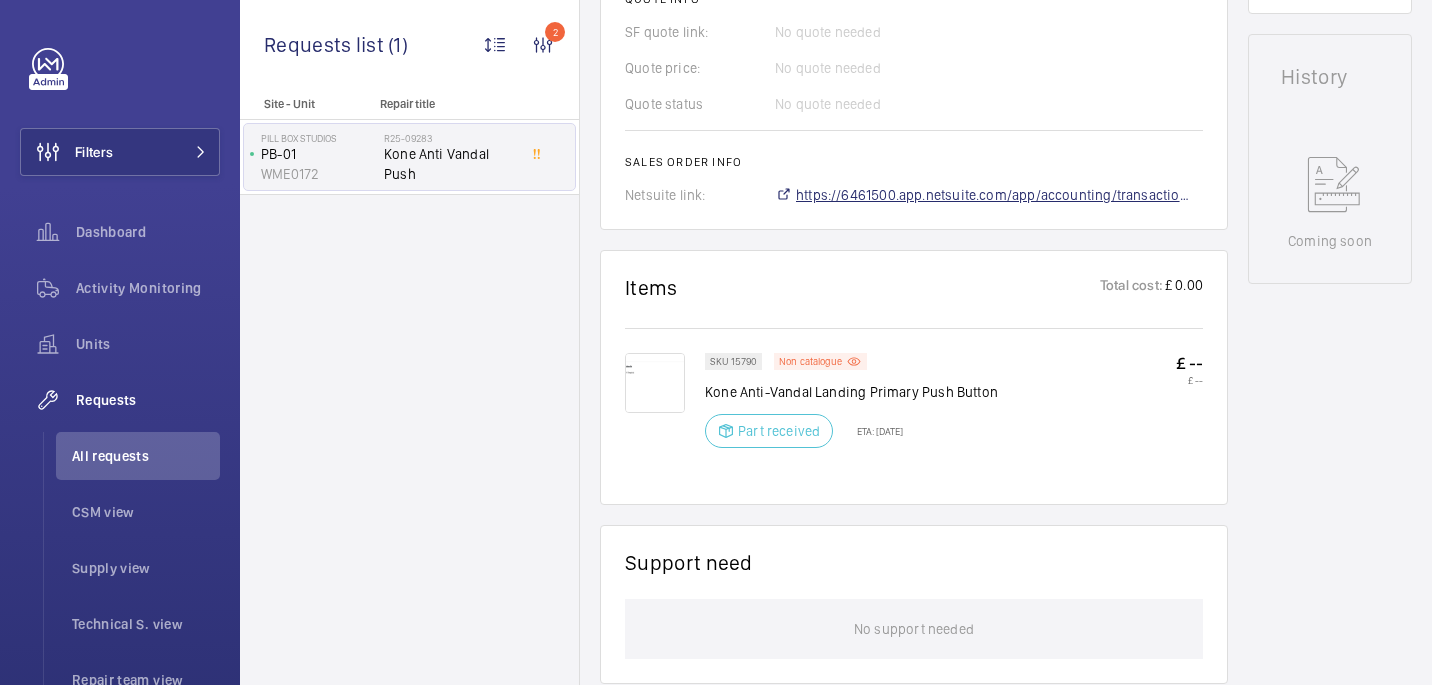 click on "https://6461500.app.netsuite.com/app/accounting/transactions/salesord.nl?id=2864670" 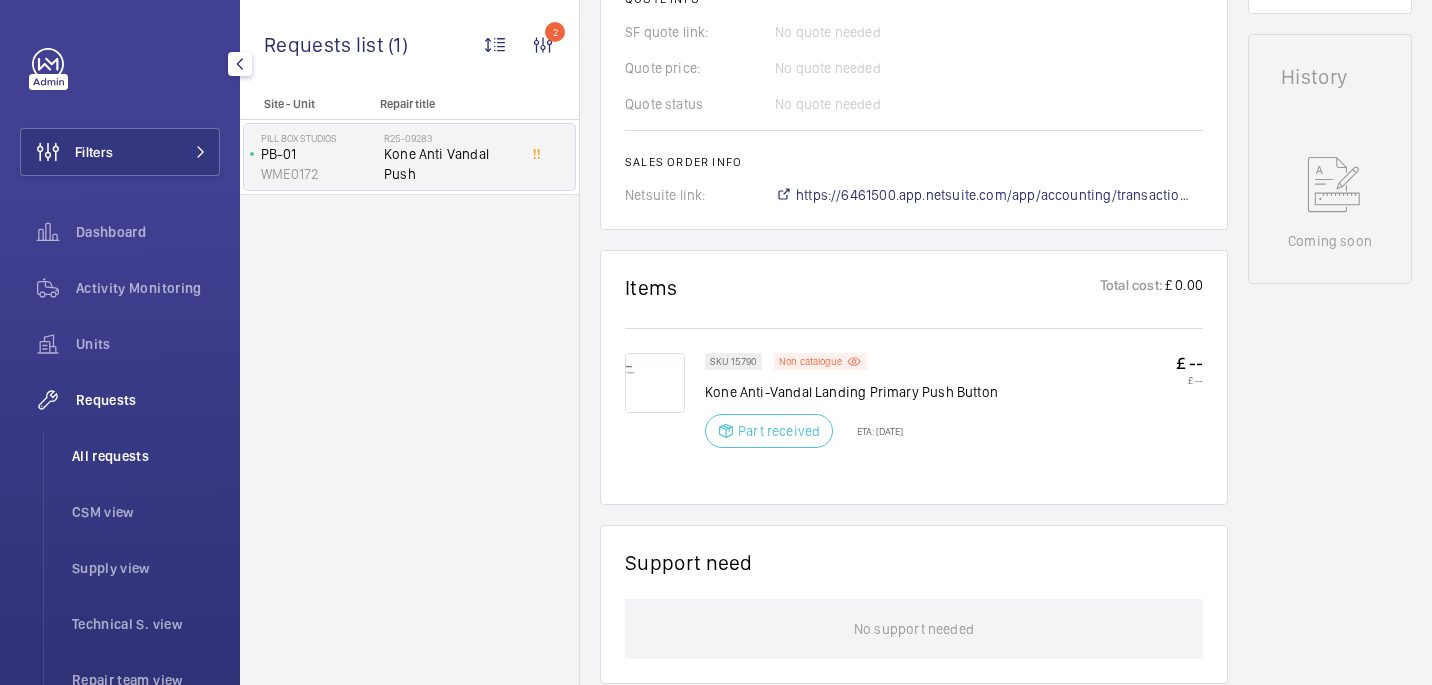 click on "All requests" 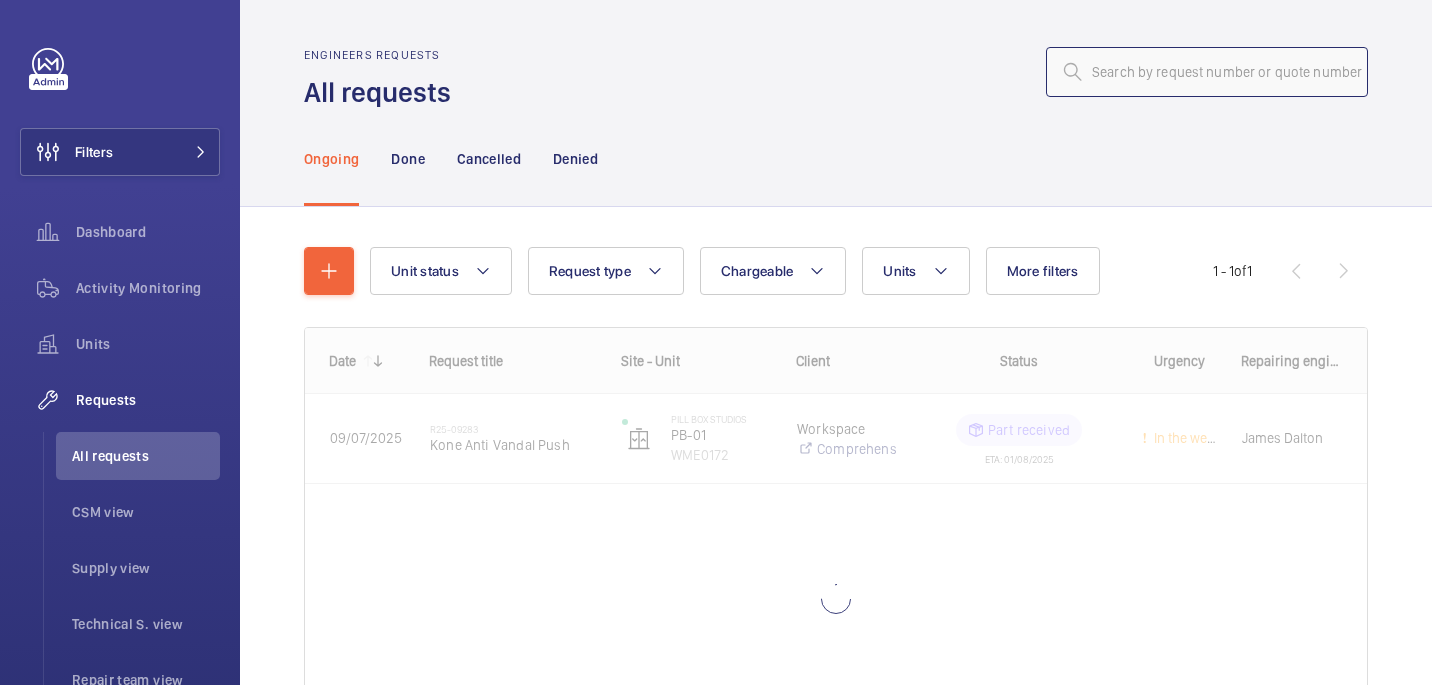 click 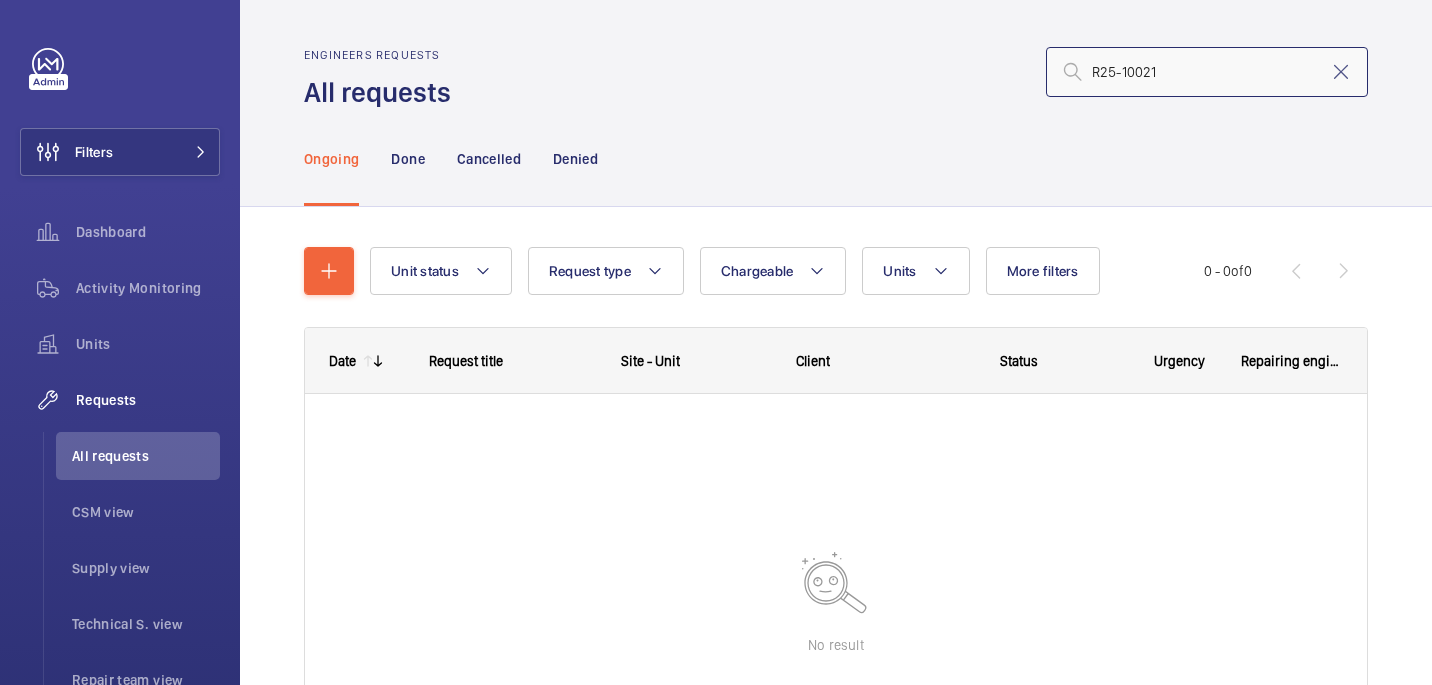 click on "R25-10021" 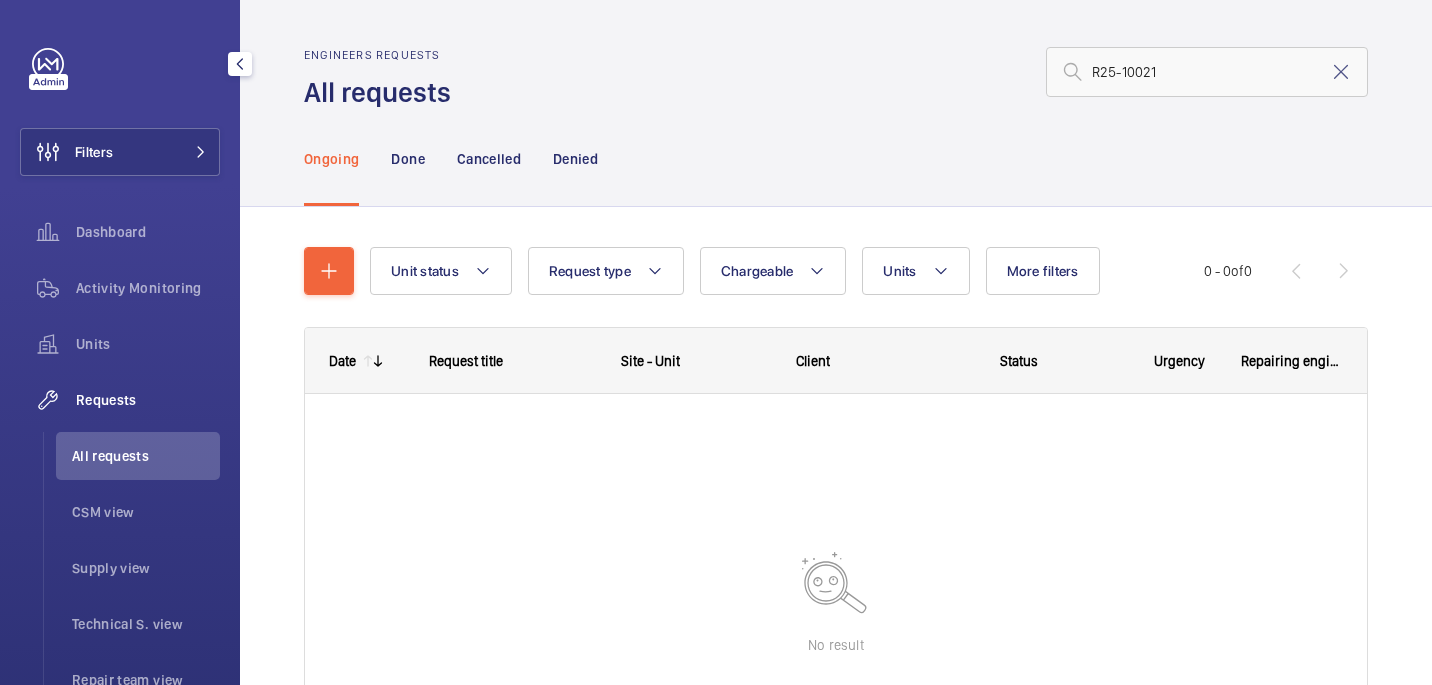 click on "All requests   CSM view   Supply view   Technical S. view   Repair team view" 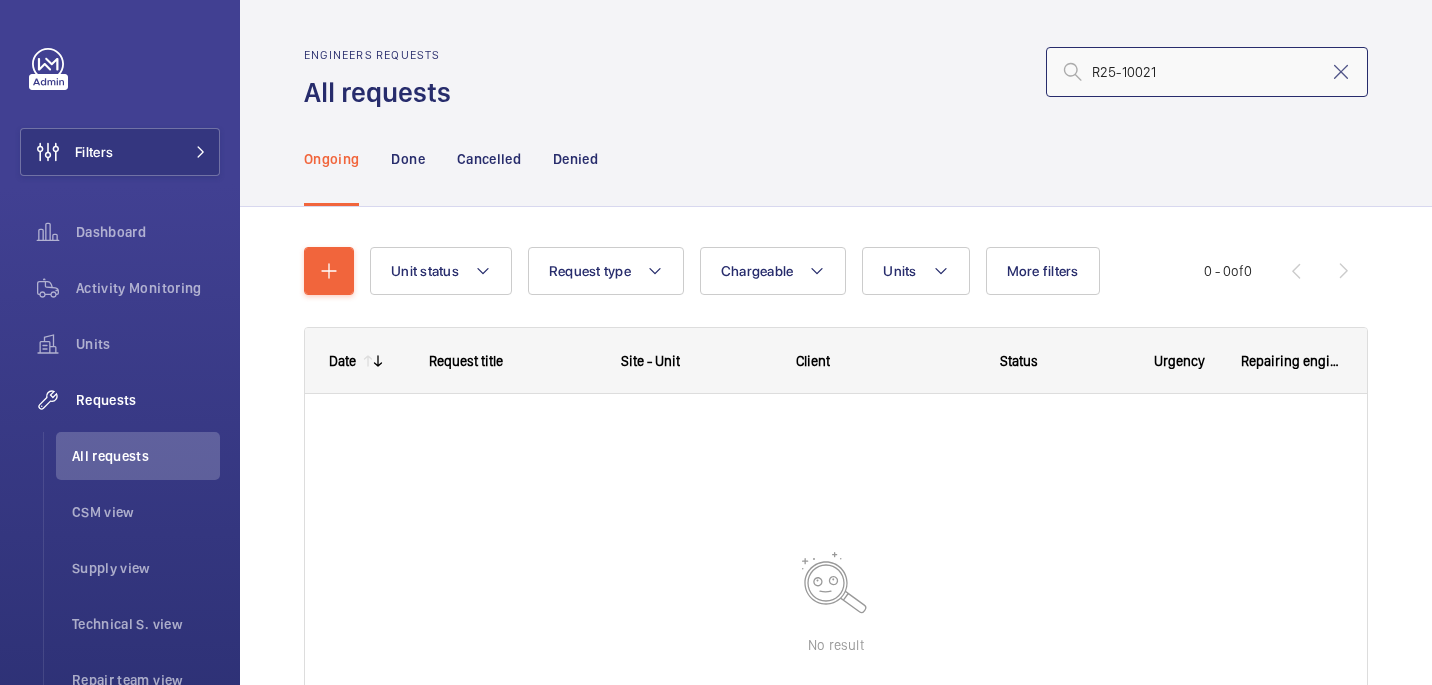 click on "R25-10021" 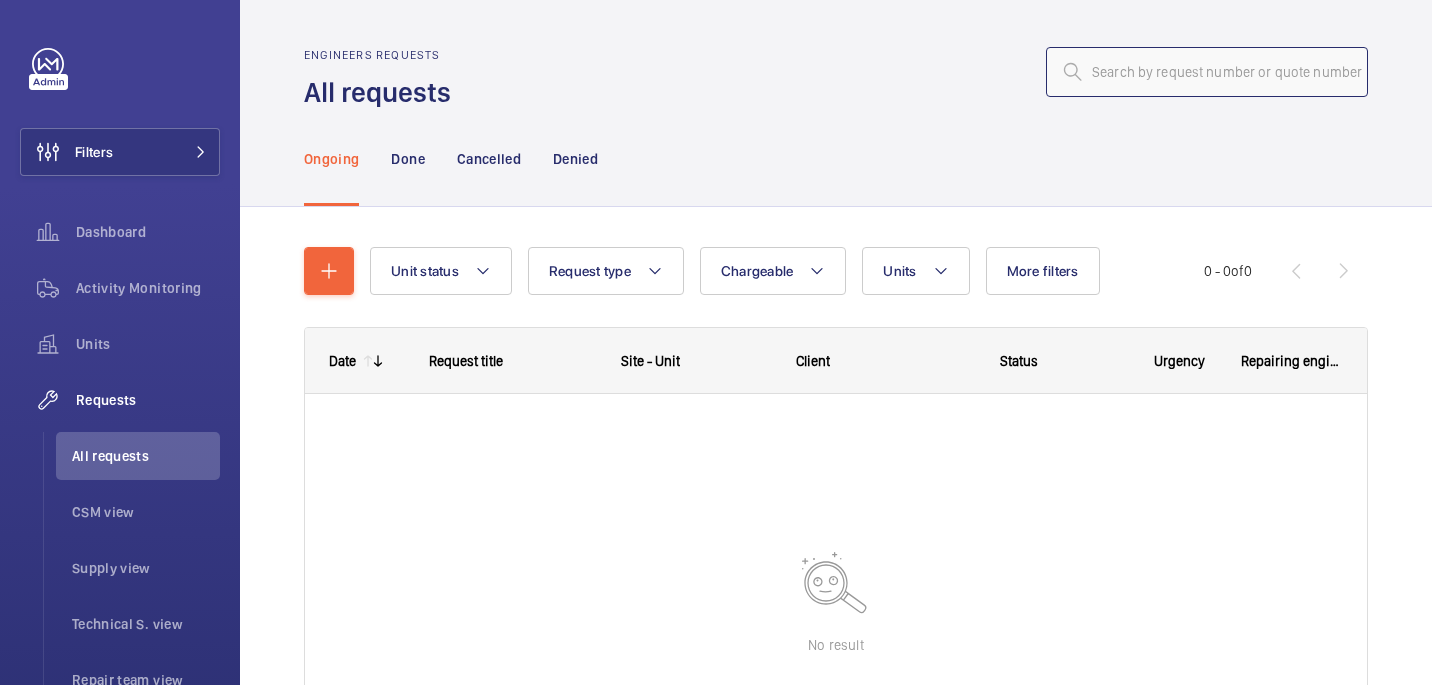 type on "R25-10021" 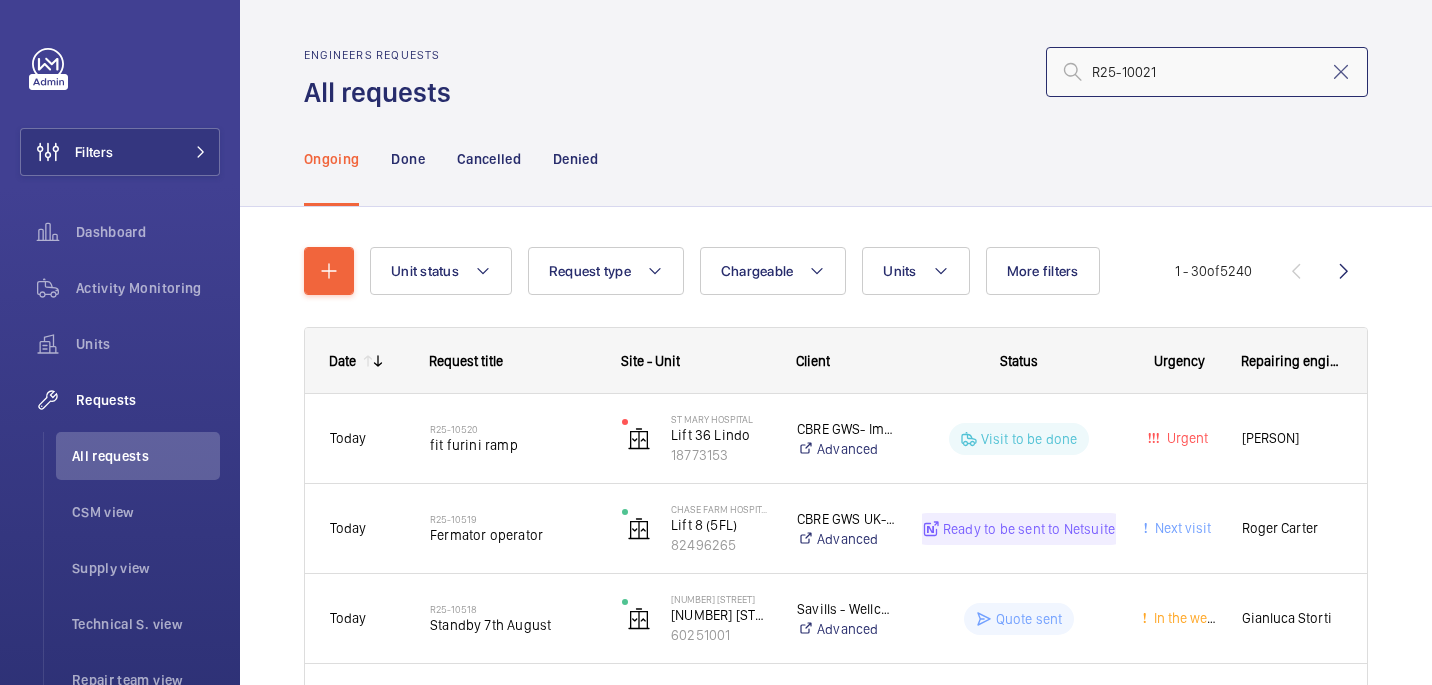 click on "R25-10021" 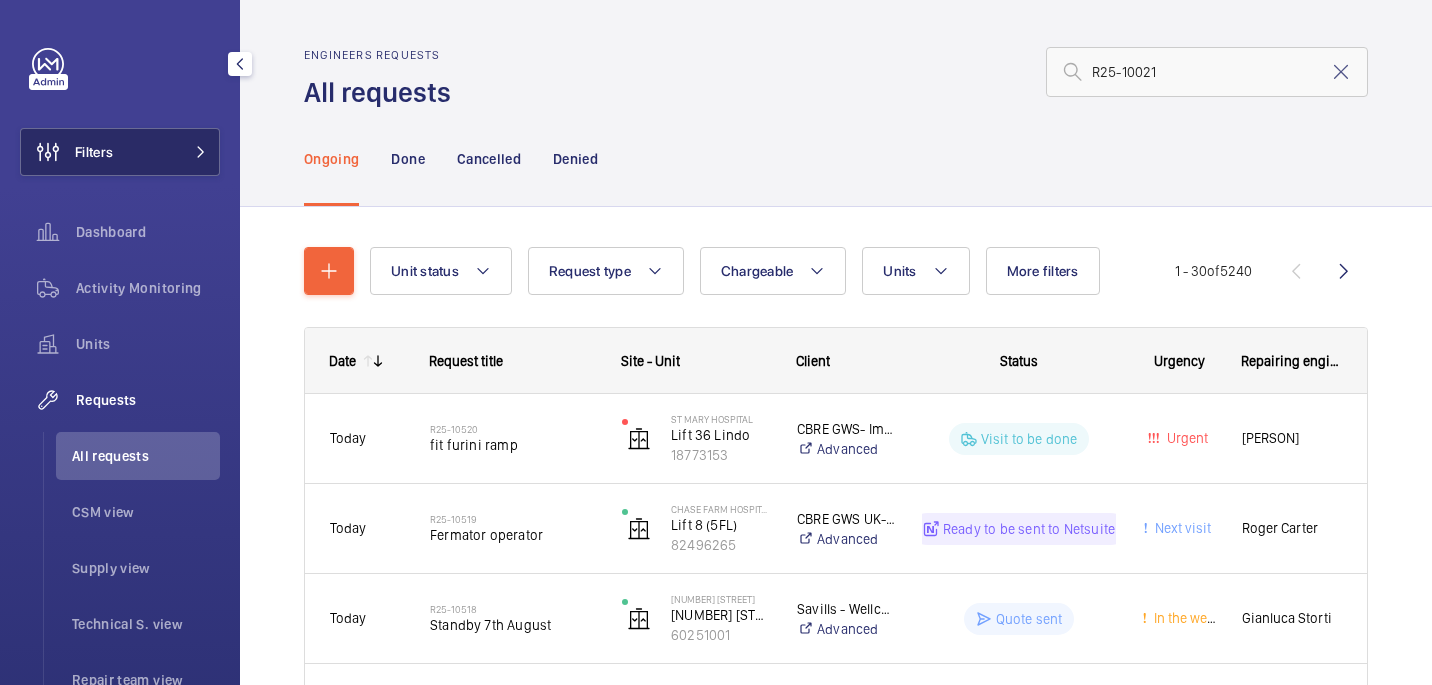 click 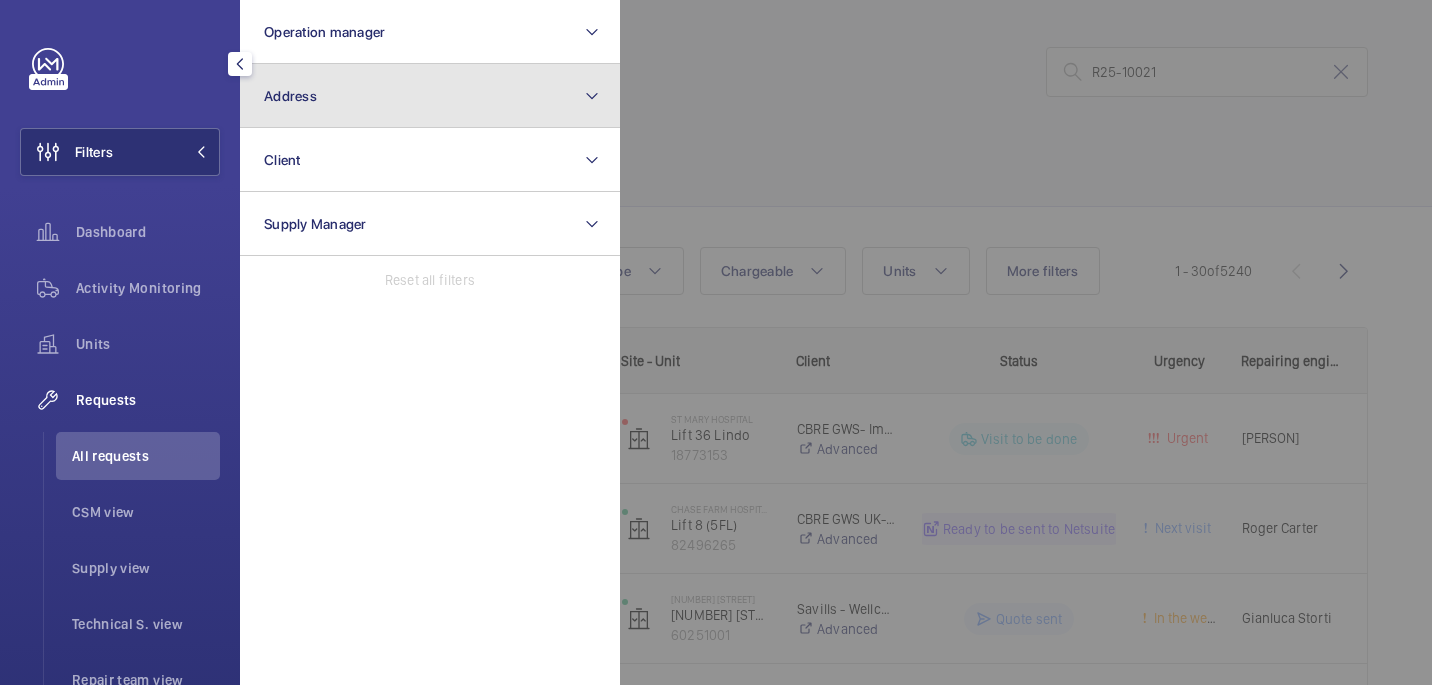 click on "Address" 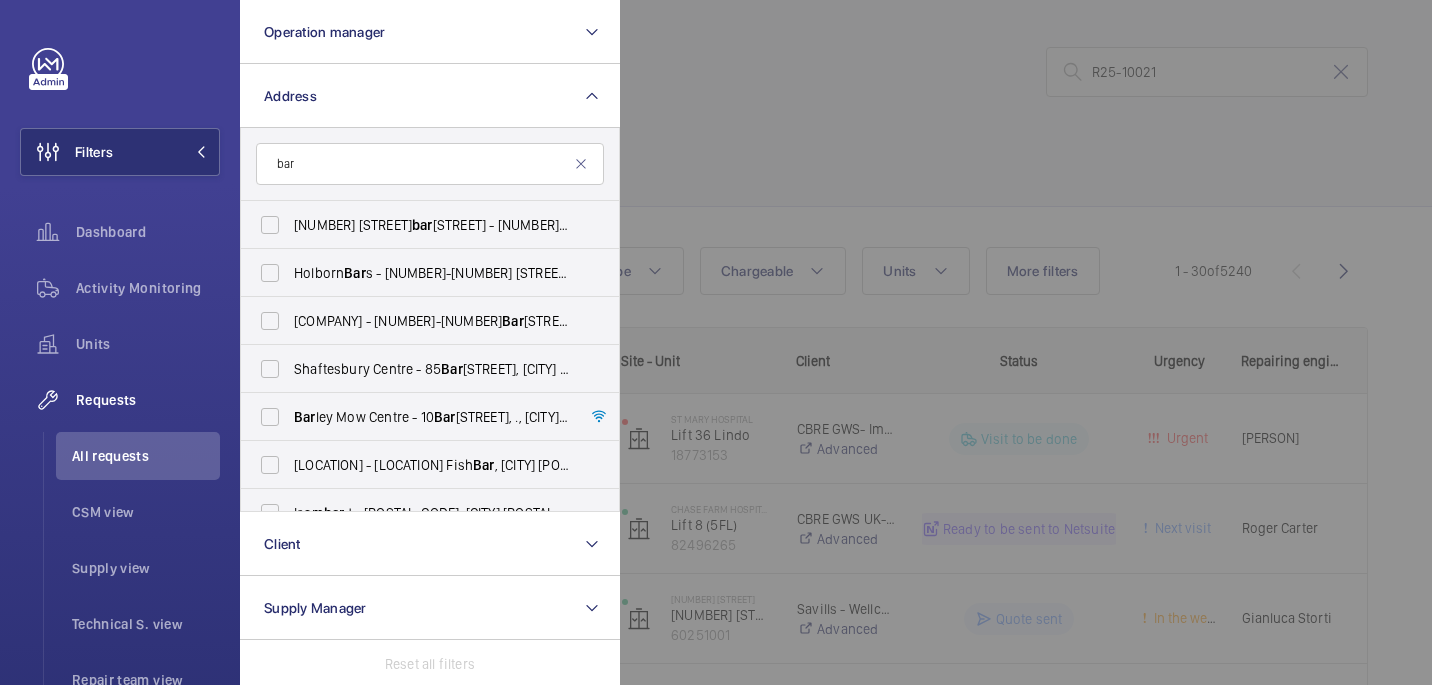 type on "bar" 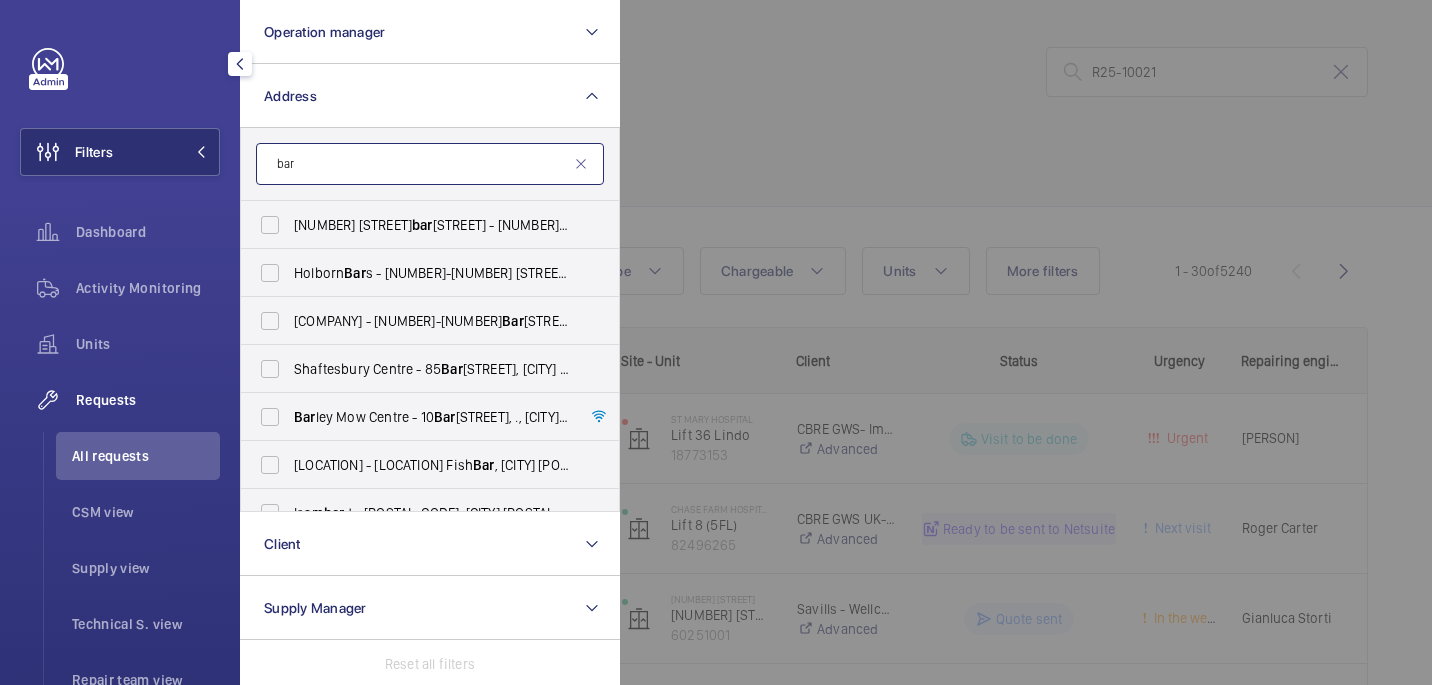 click on "bar" 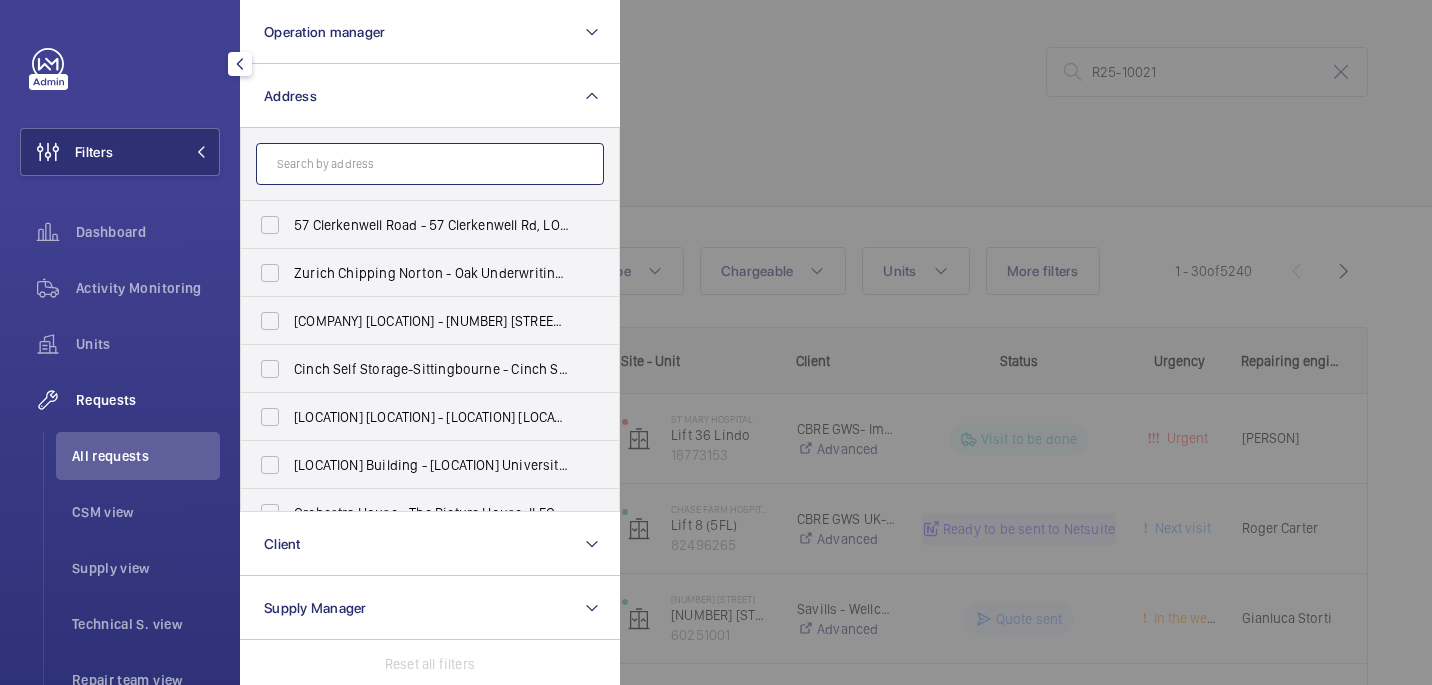 paste on "BARNSLEY HOSPITAL" 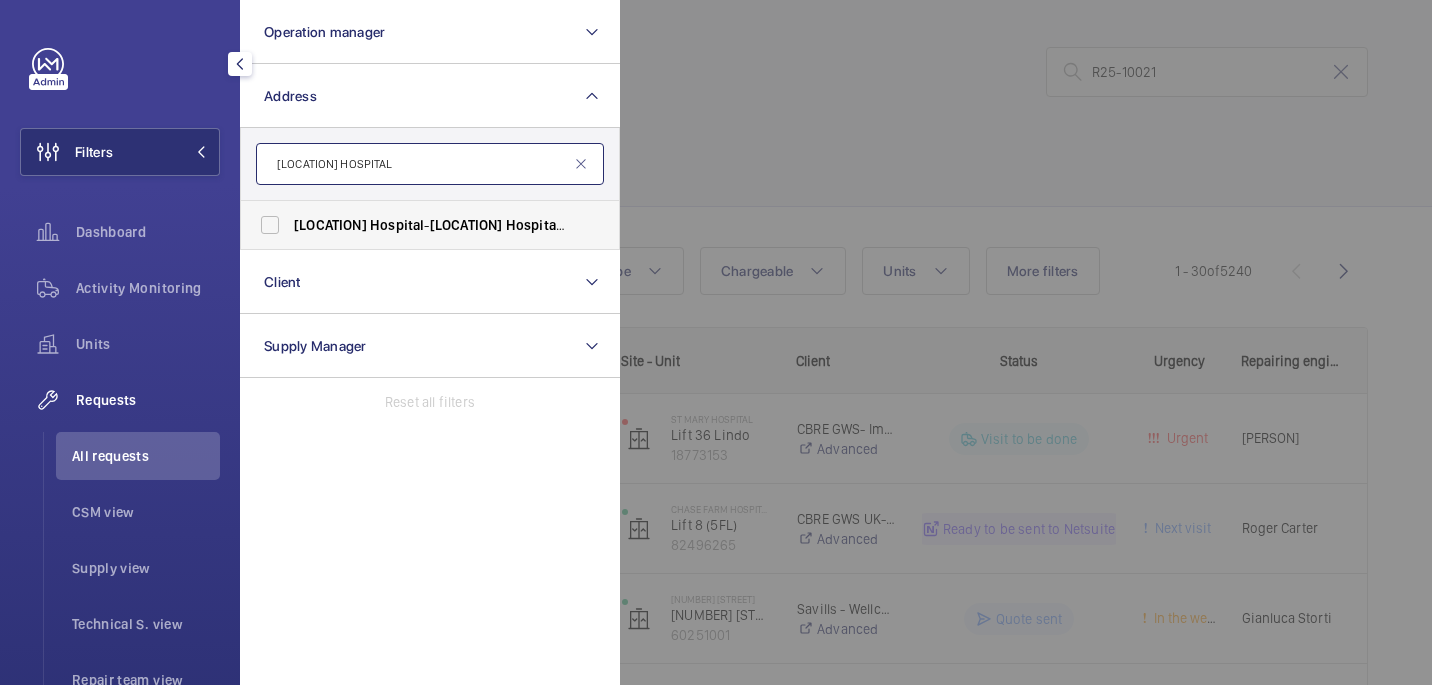 type on "BARNSLEY HOSPITAL" 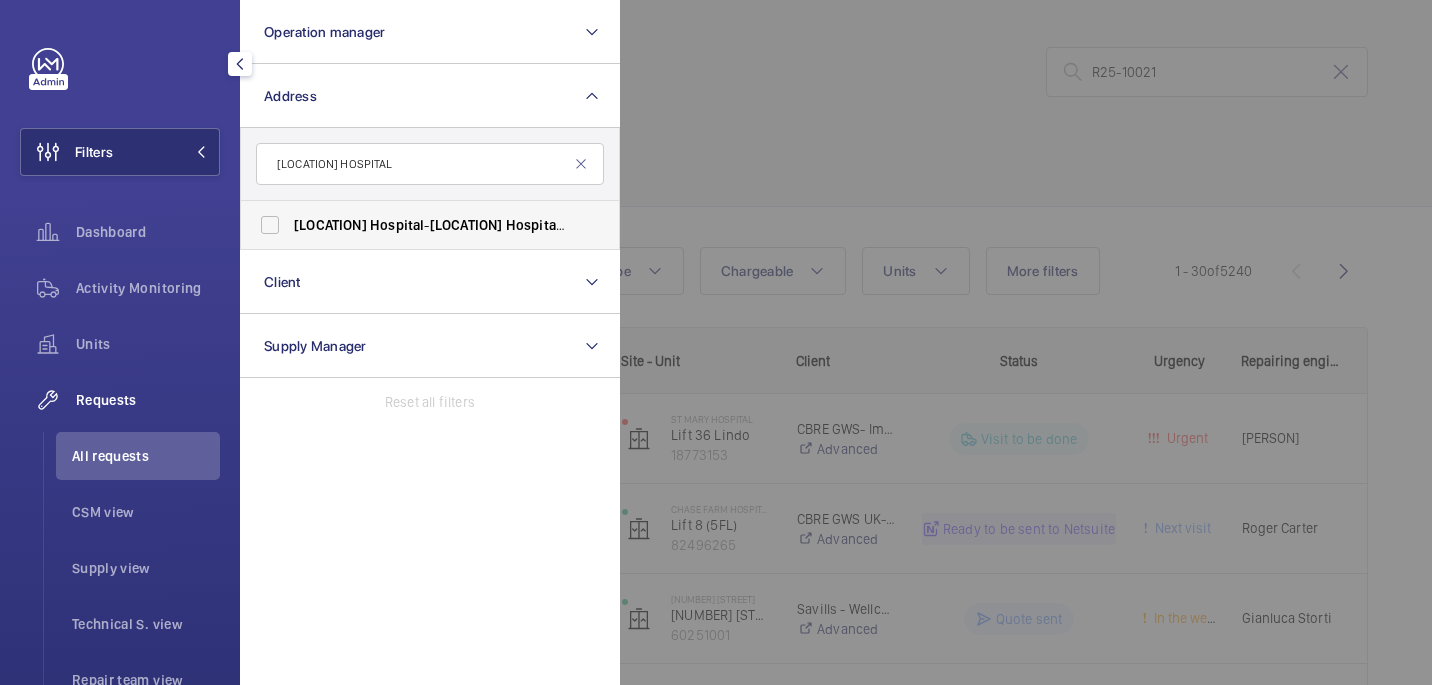 click on "Barnsley" at bounding box center (466, 225) 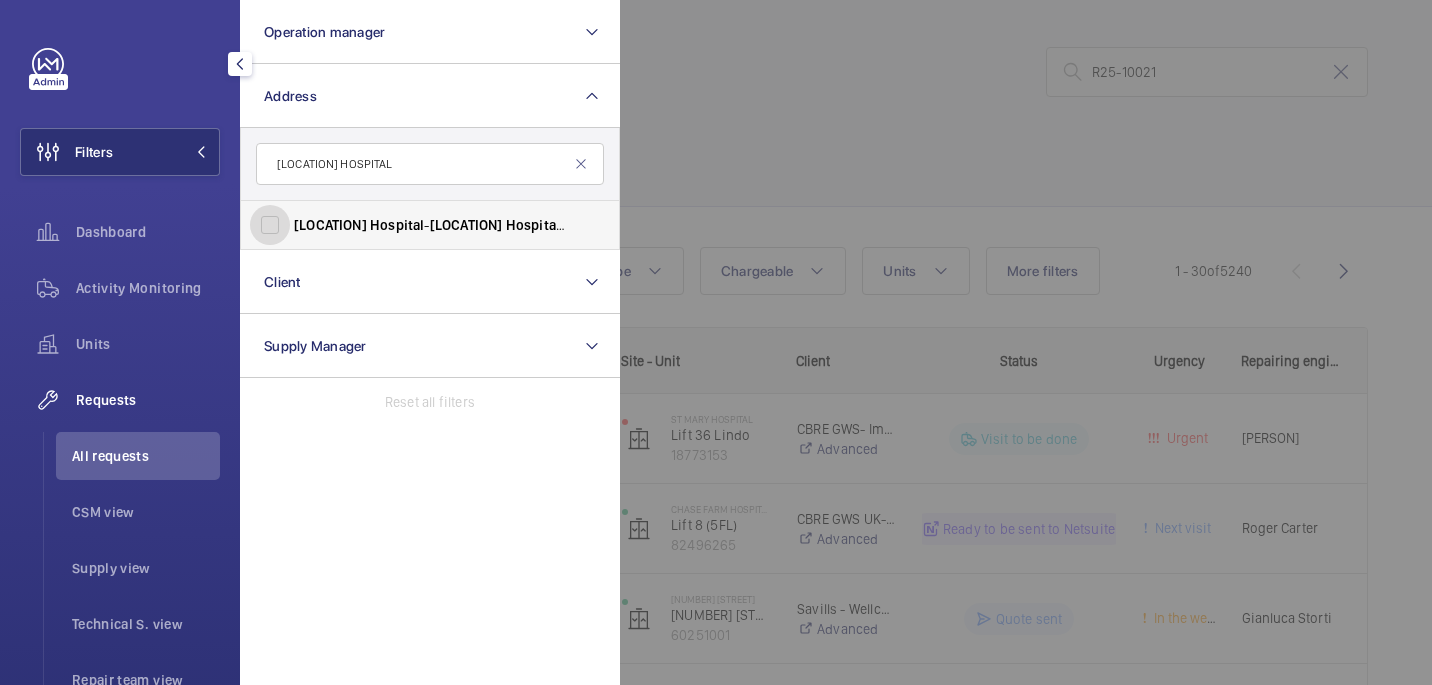 click on "Barnsley   Hospital  -  Barnsley   Hospital ,  BARNSLEY  S75 2EP" at bounding box center [270, 225] 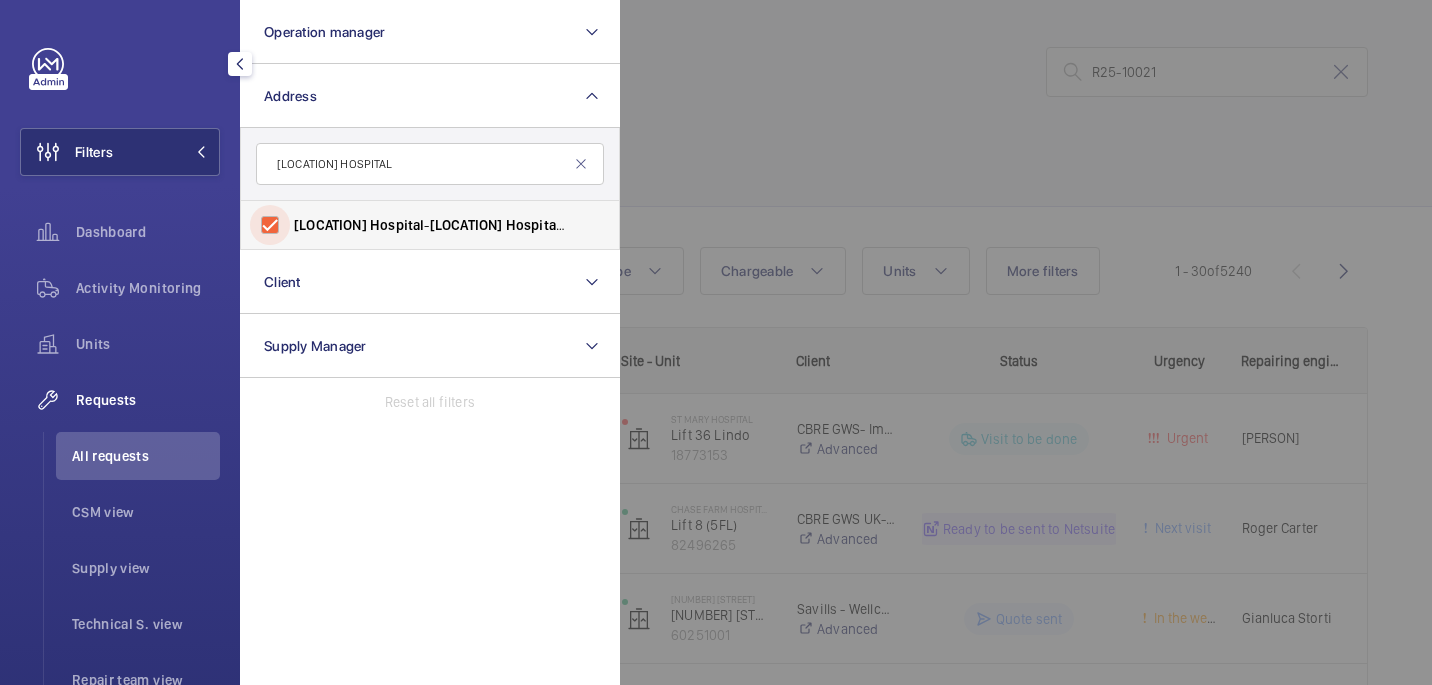 checkbox on "true" 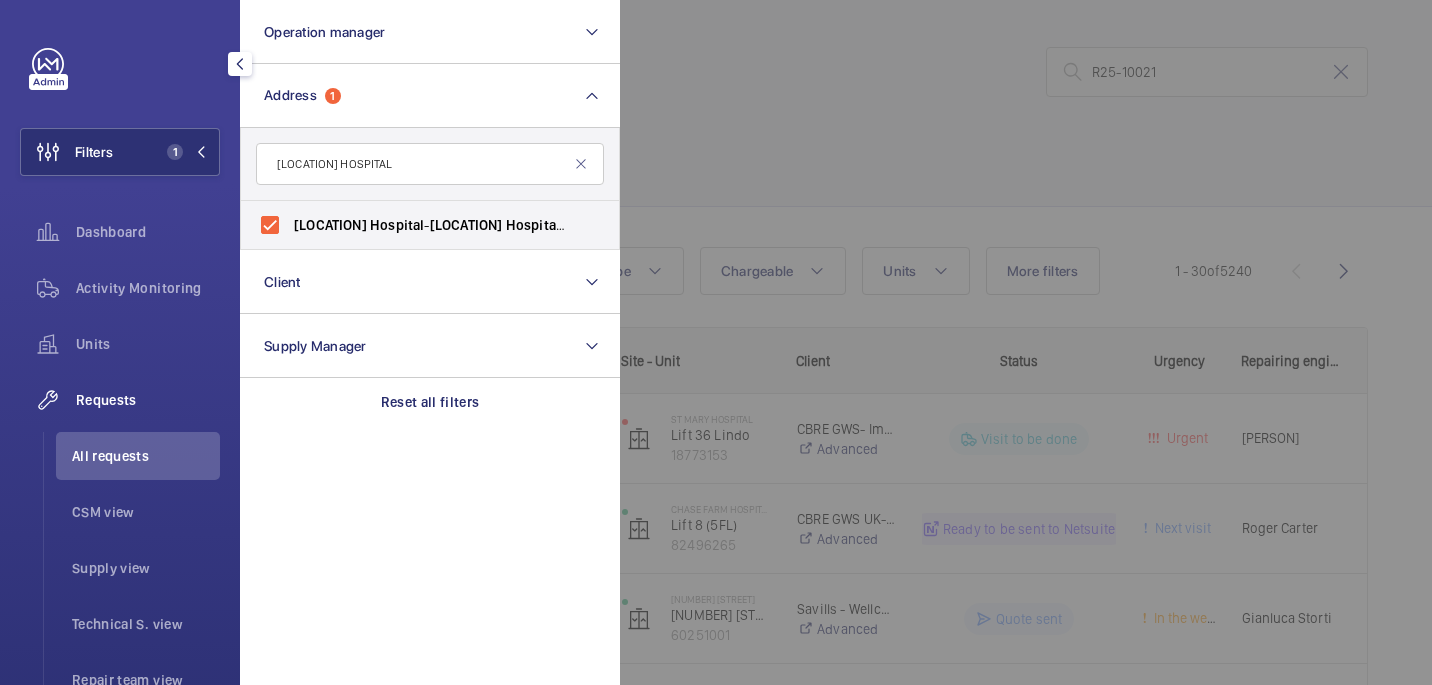 click 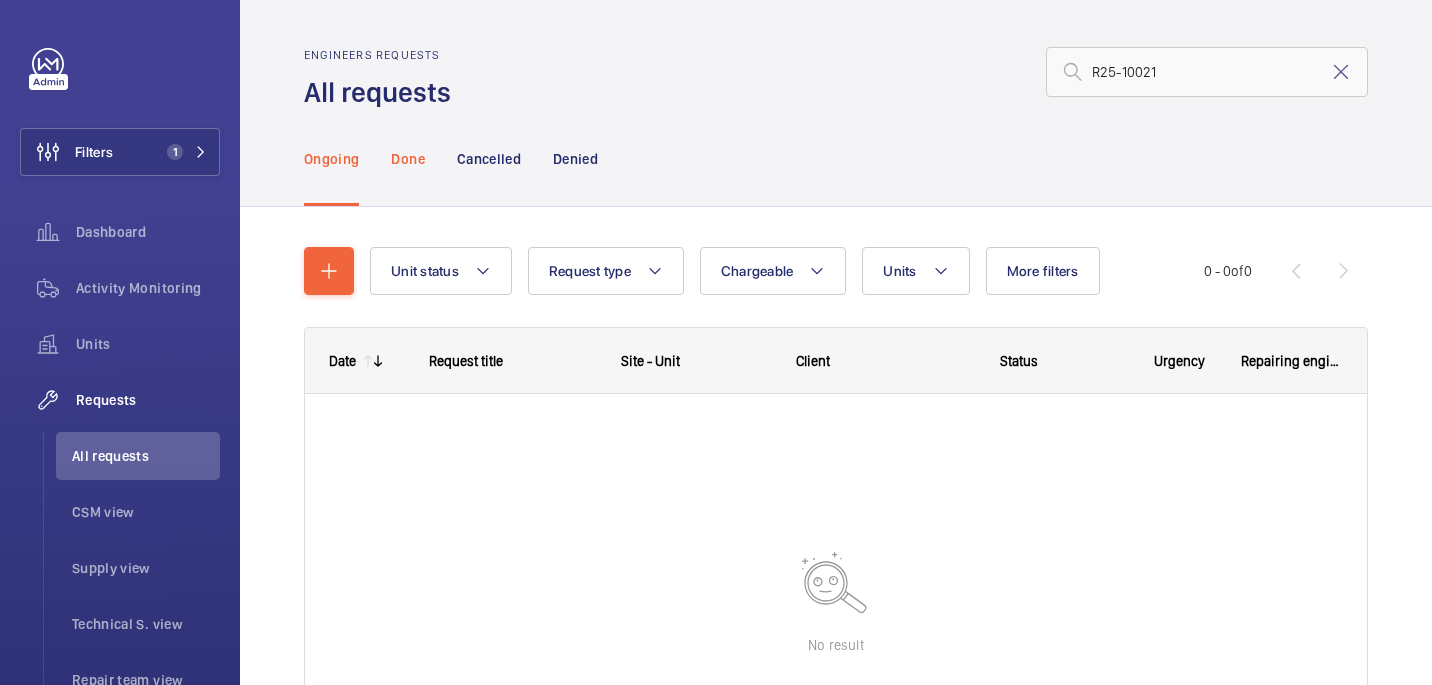 click on "Done" 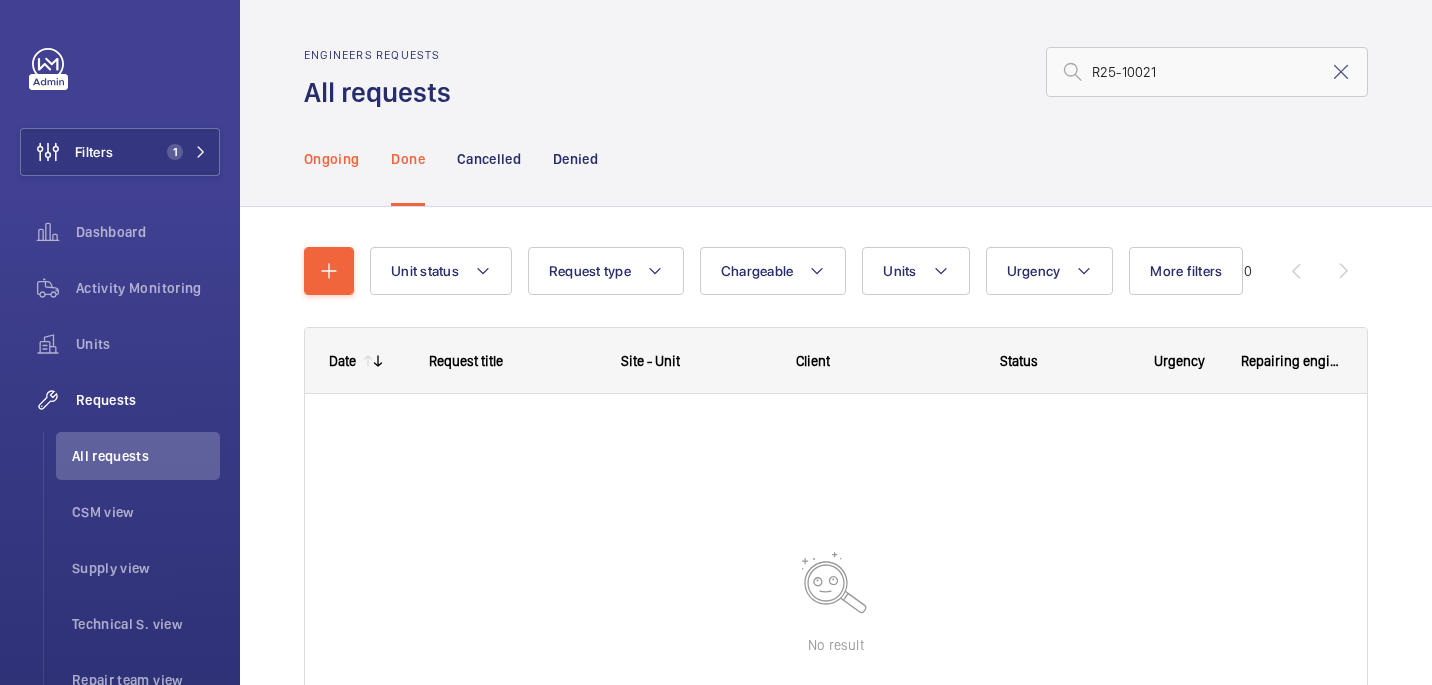 click on "Ongoing" 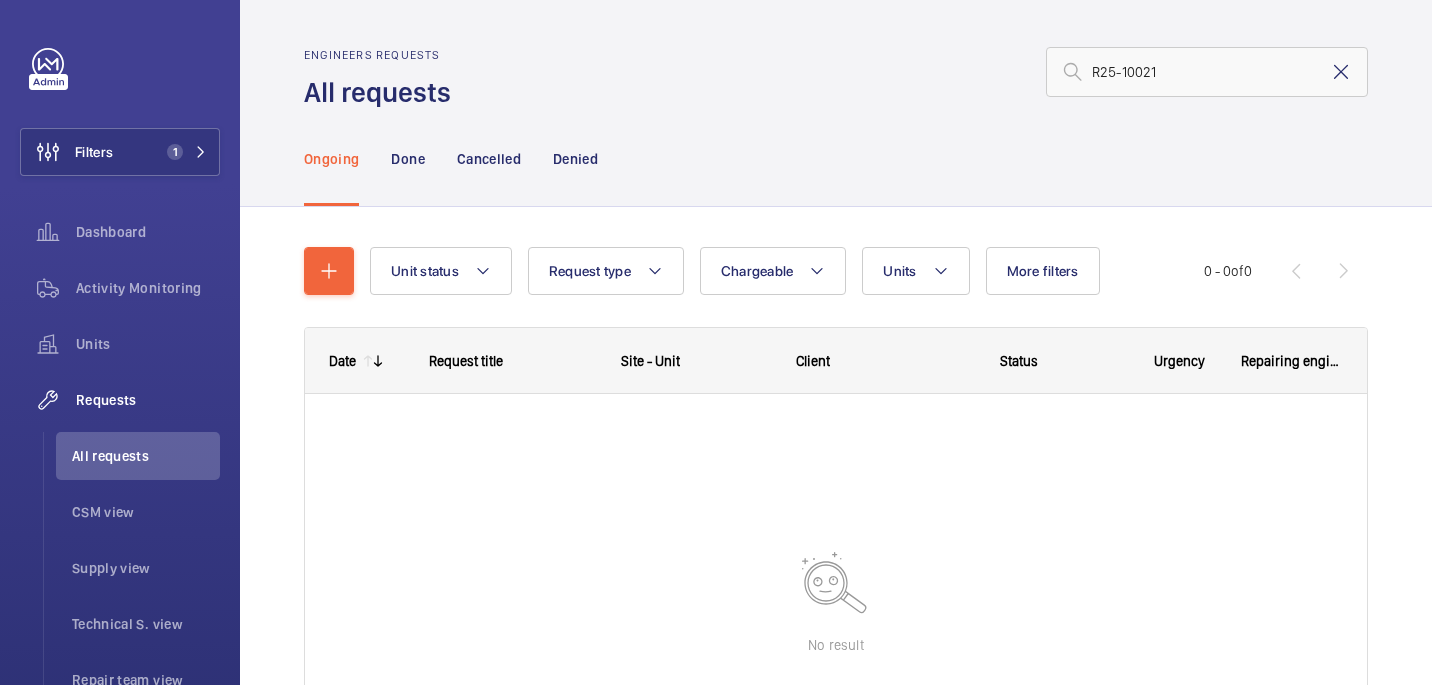 click 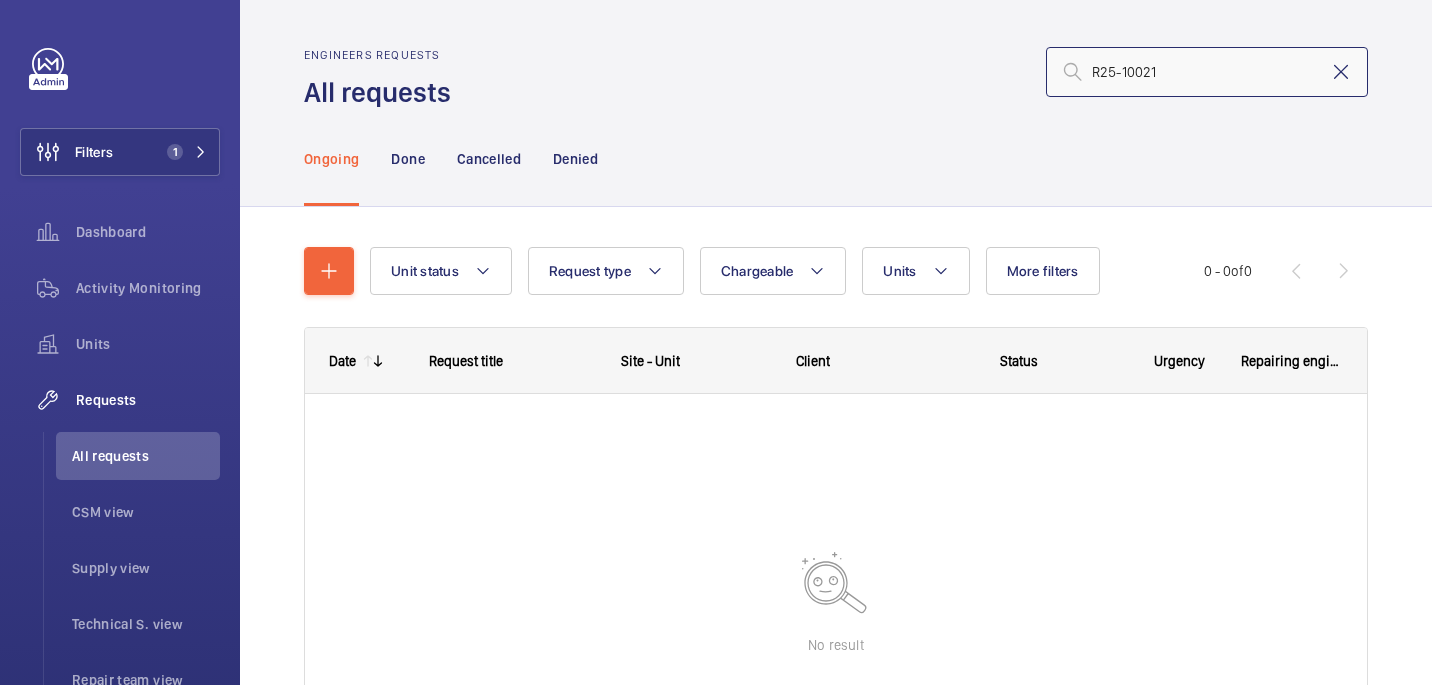 type 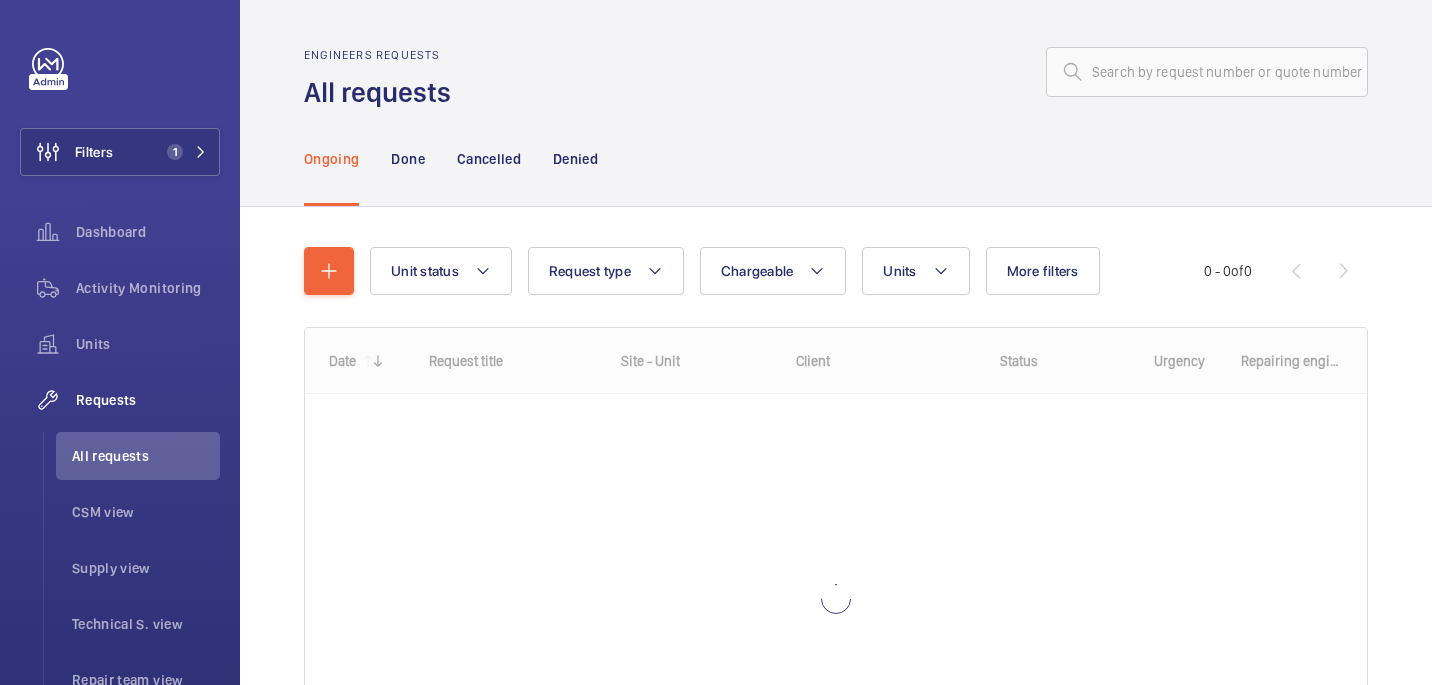 click on "Ongoing Done Cancelled Denied" 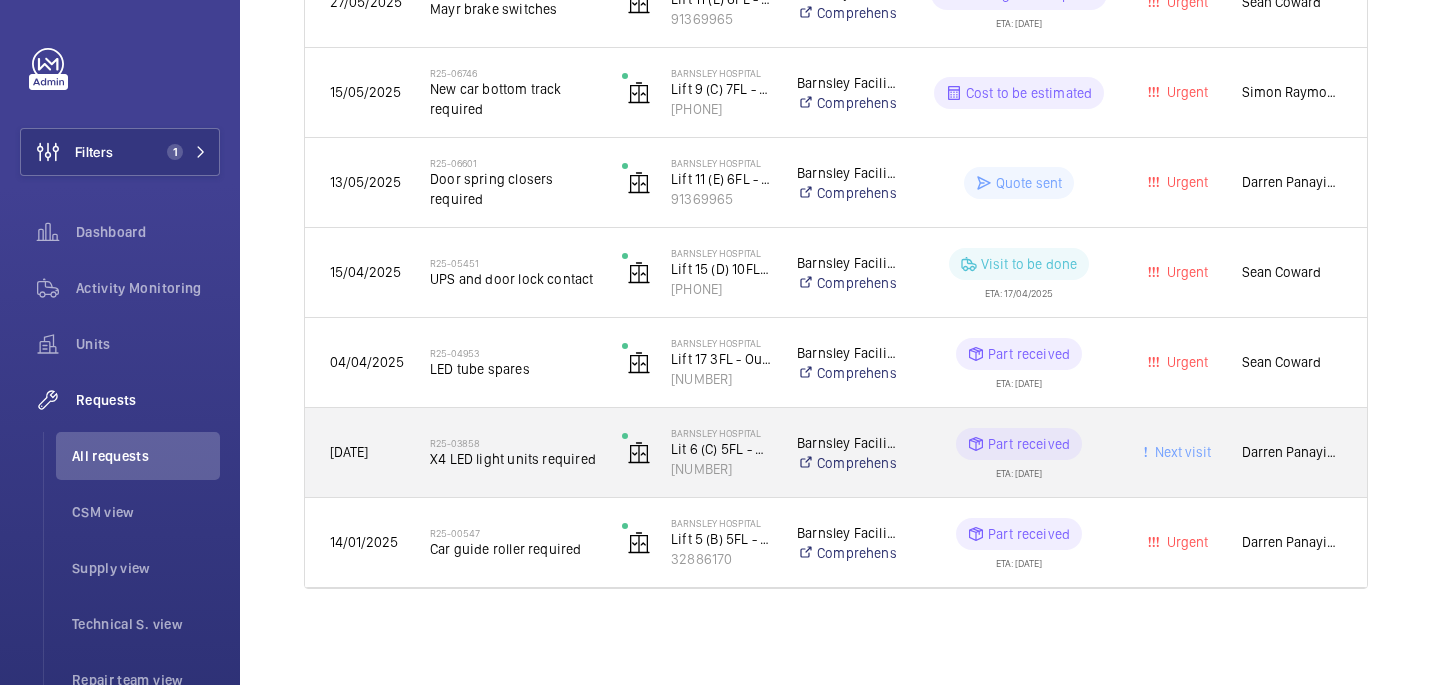 scroll, scrollTop: 0, scrollLeft: 0, axis: both 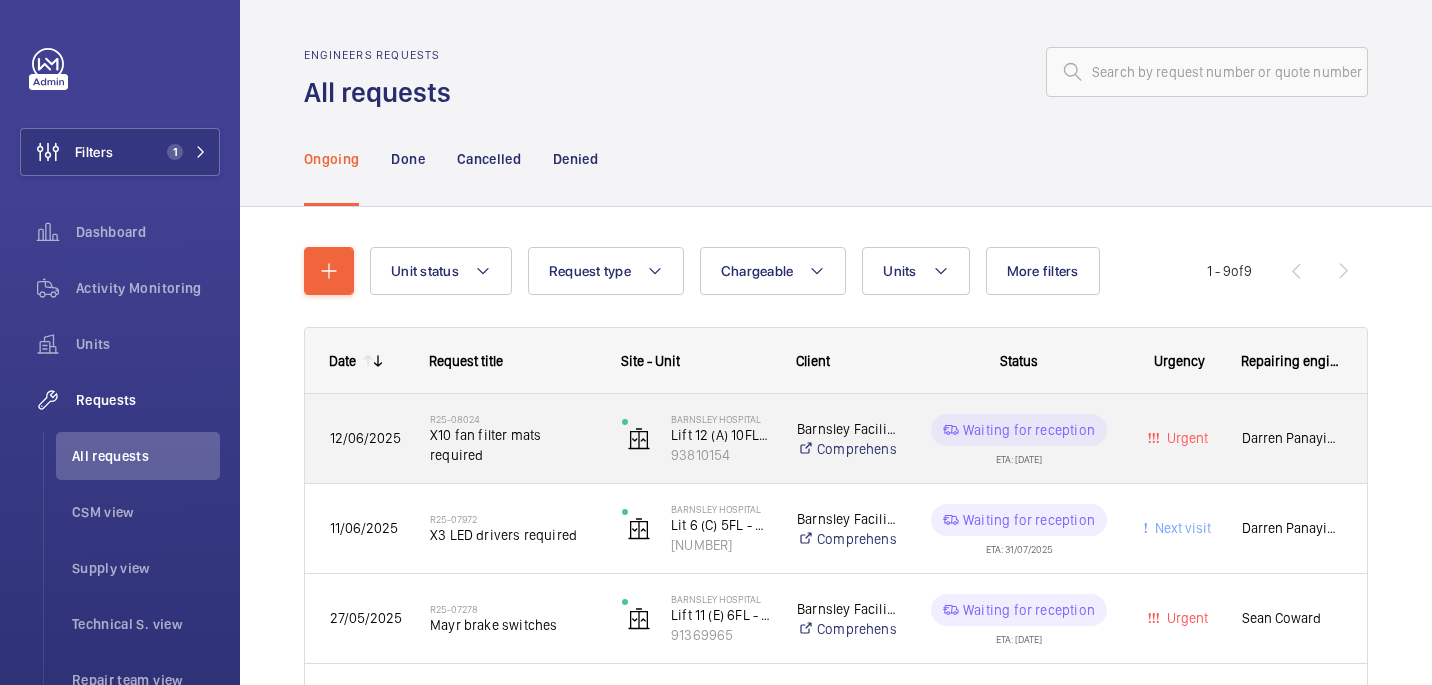 click on "X10 fan filter mats required" 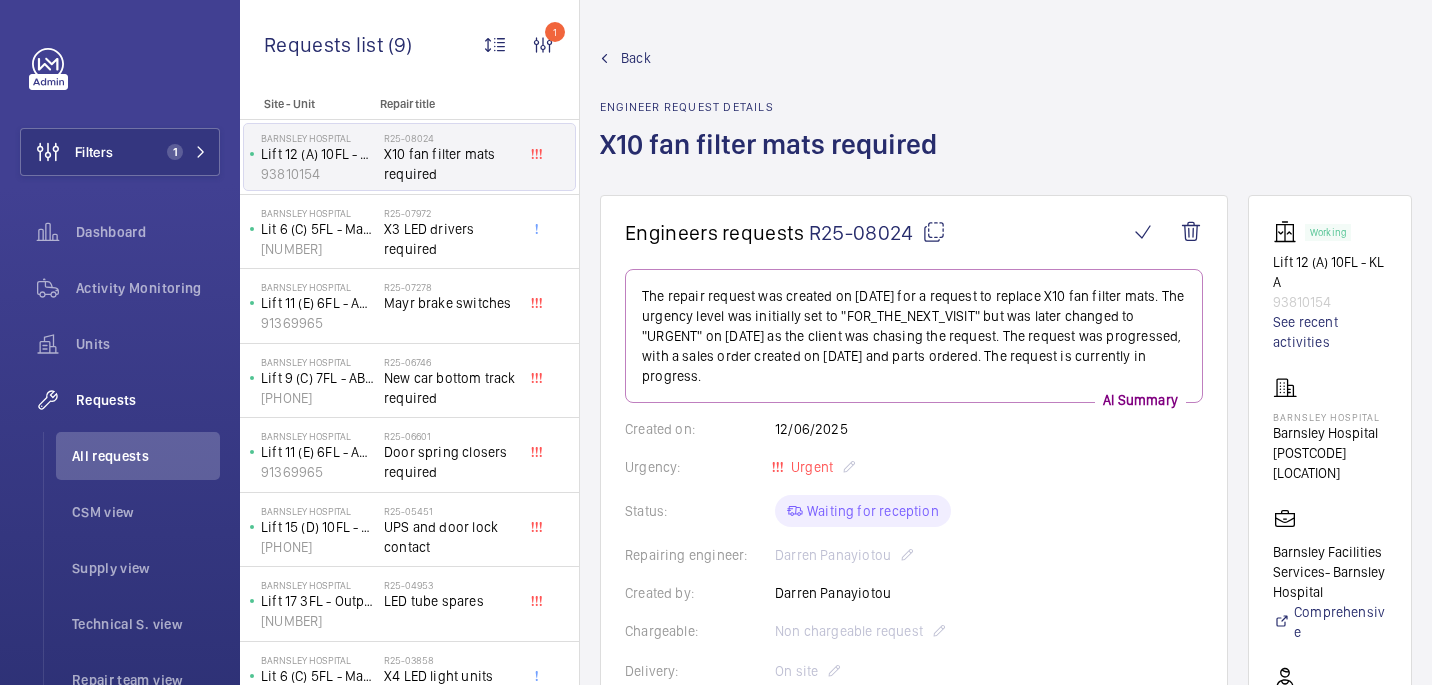 scroll, scrollTop: 963, scrollLeft: 0, axis: vertical 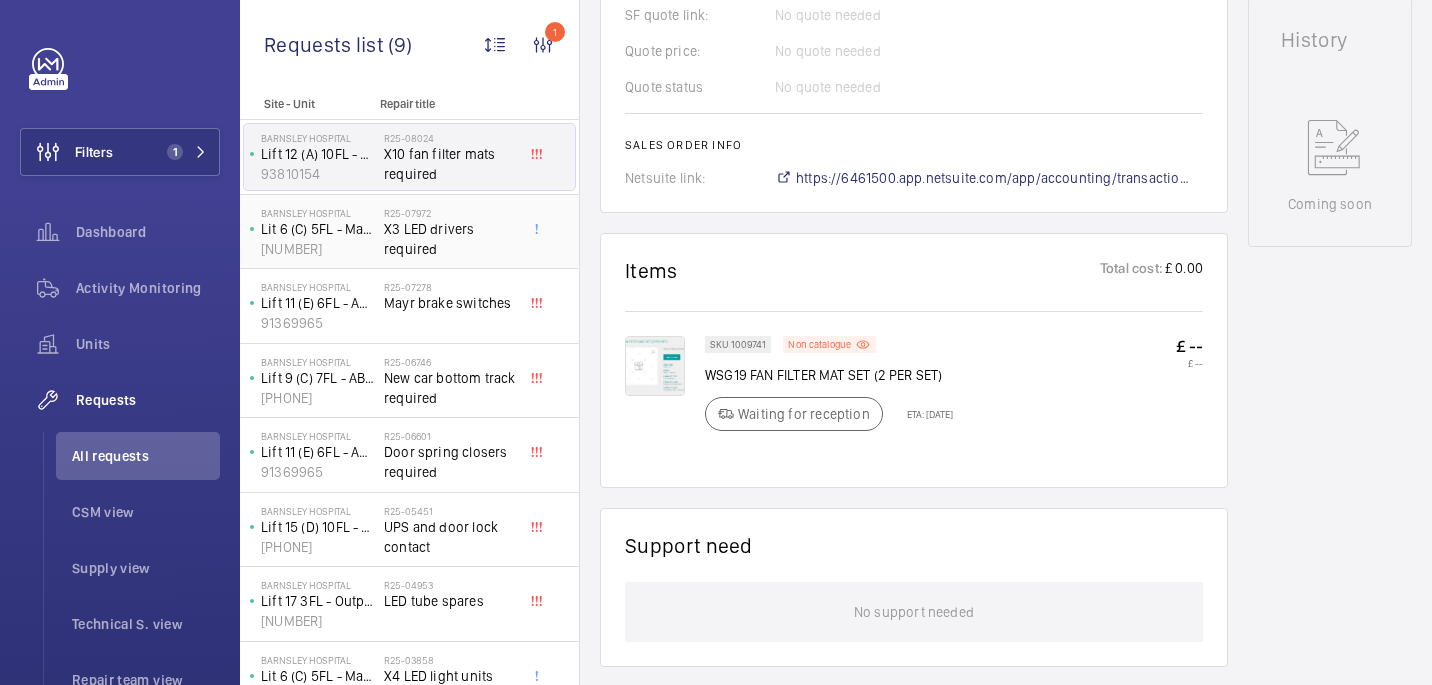 click on "X3 LED drivers required" 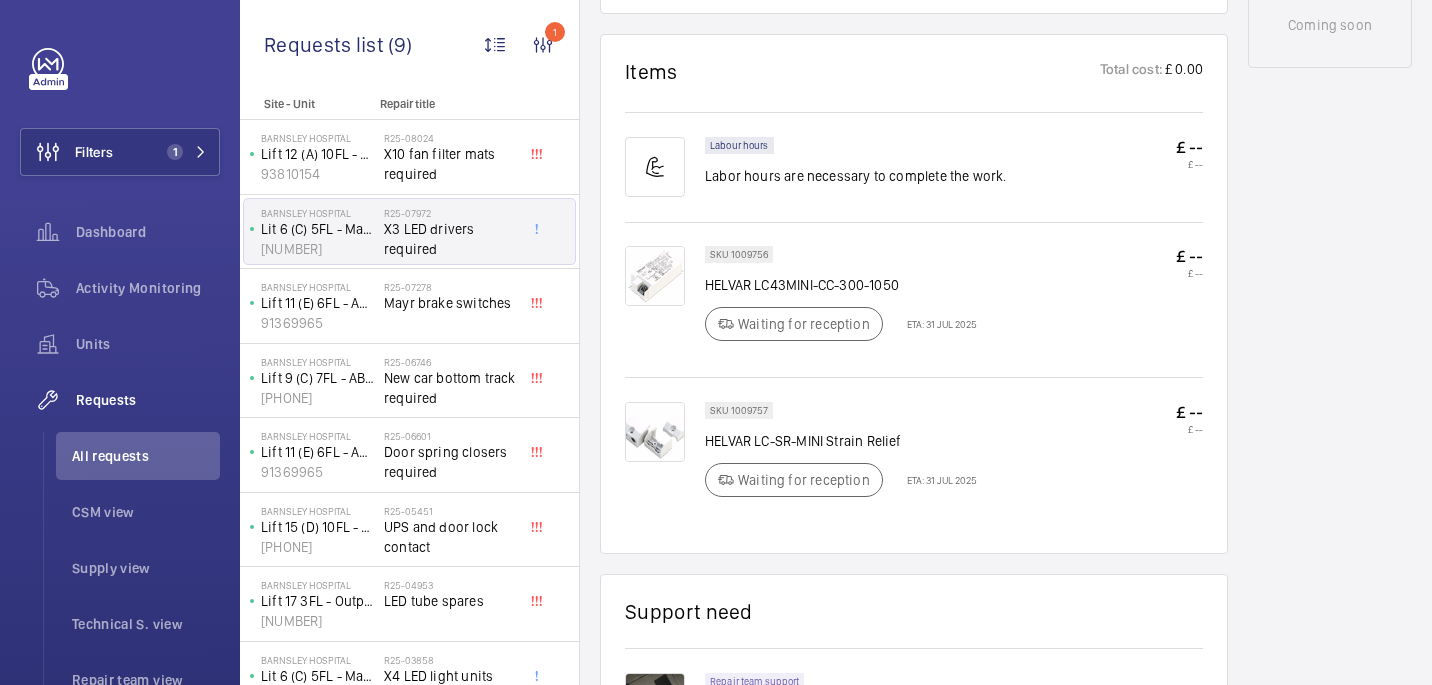scroll, scrollTop: 1122, scrollLeft: 0, axis: vertical 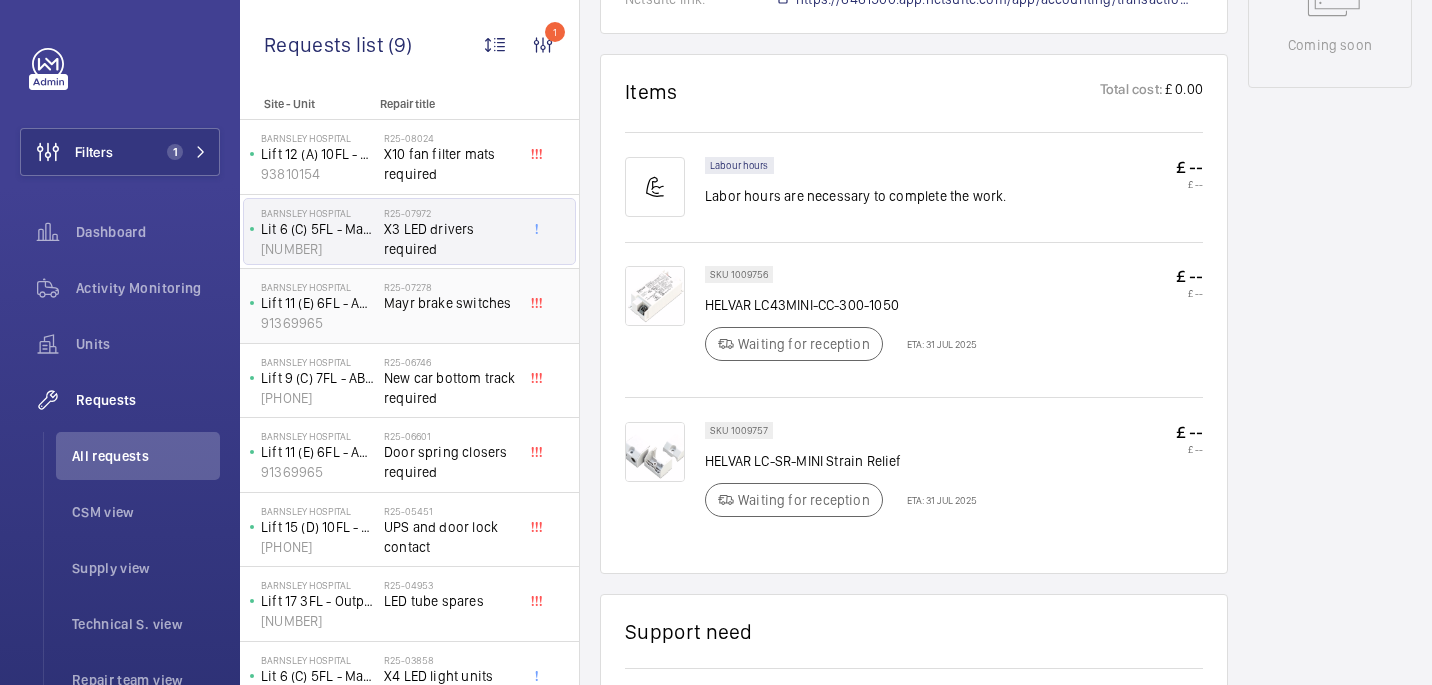click on "R25-07278   Mayr brake switches" 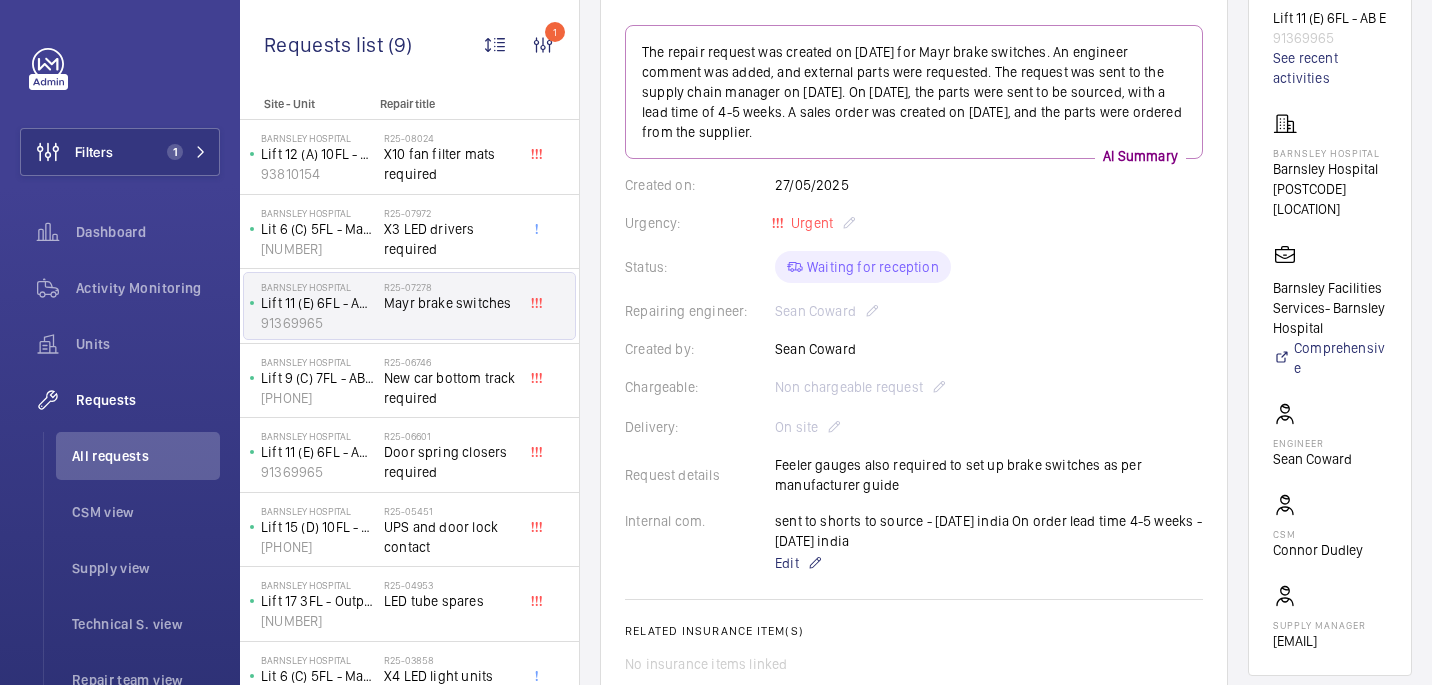scroll, scrollTop: 1025, scrollLeft: 0, axis: vertical 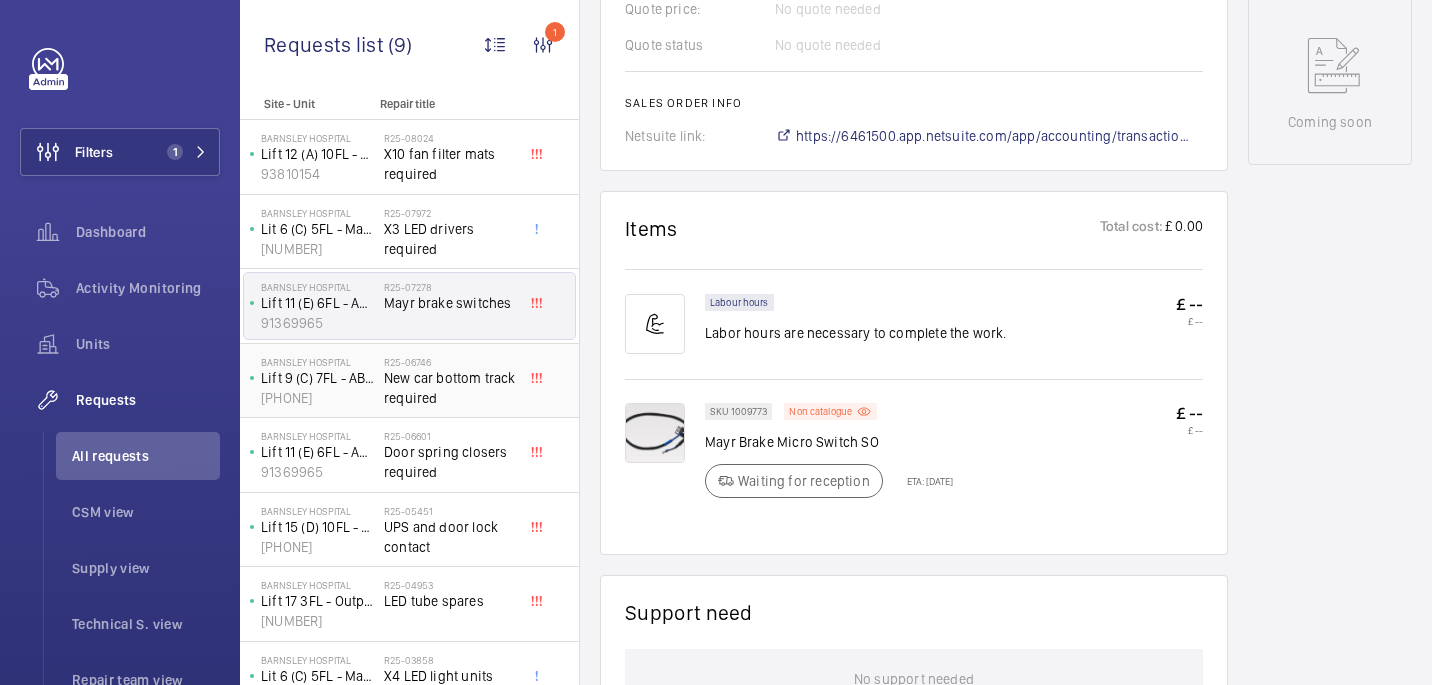 click on "New car bottom track required" 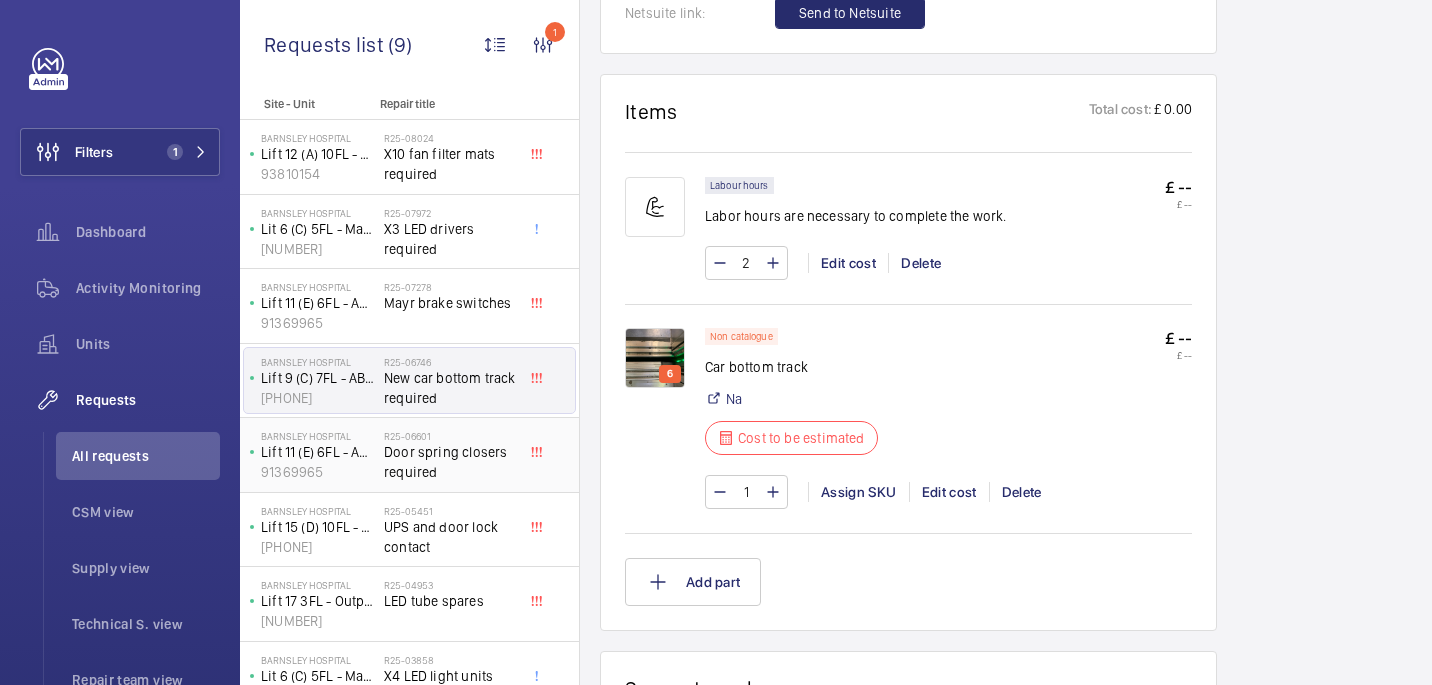 scroll, scrollTop: 1228, scrollLeft: 0, axis: vertical 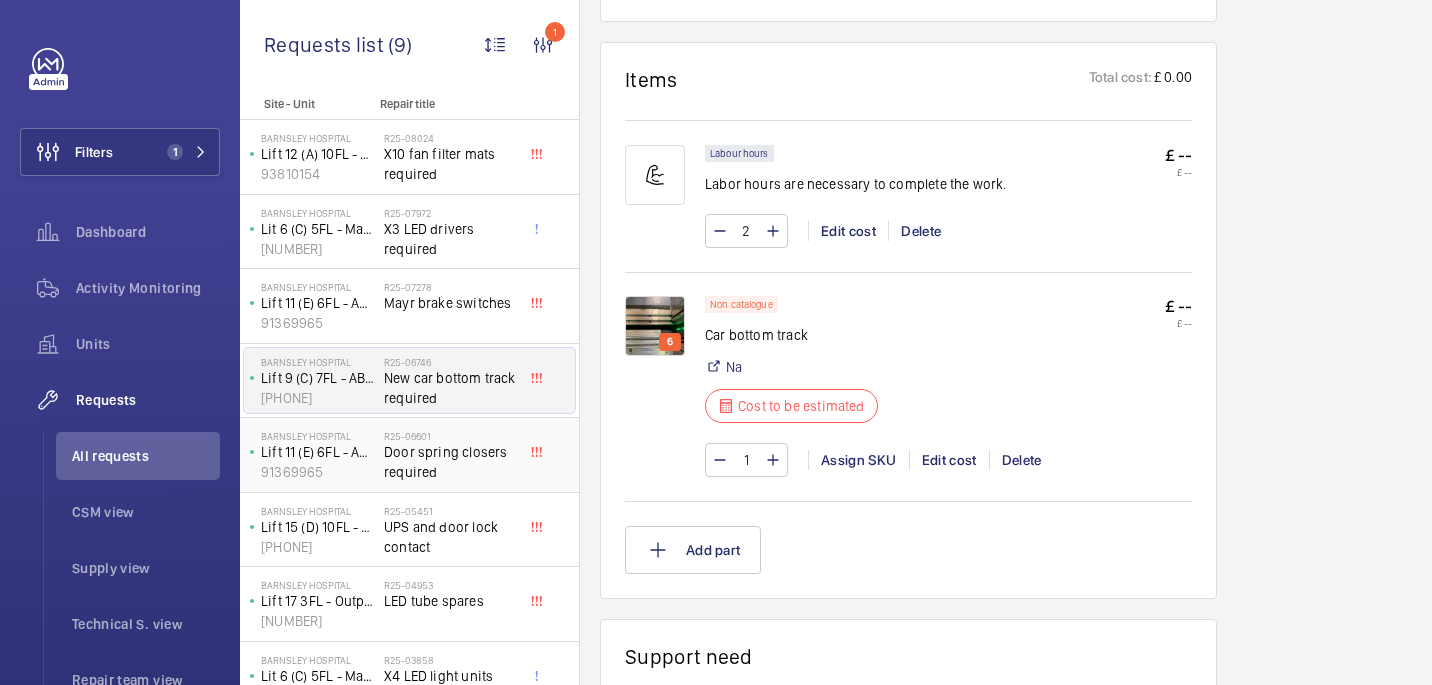 click on "Door spring closers required" 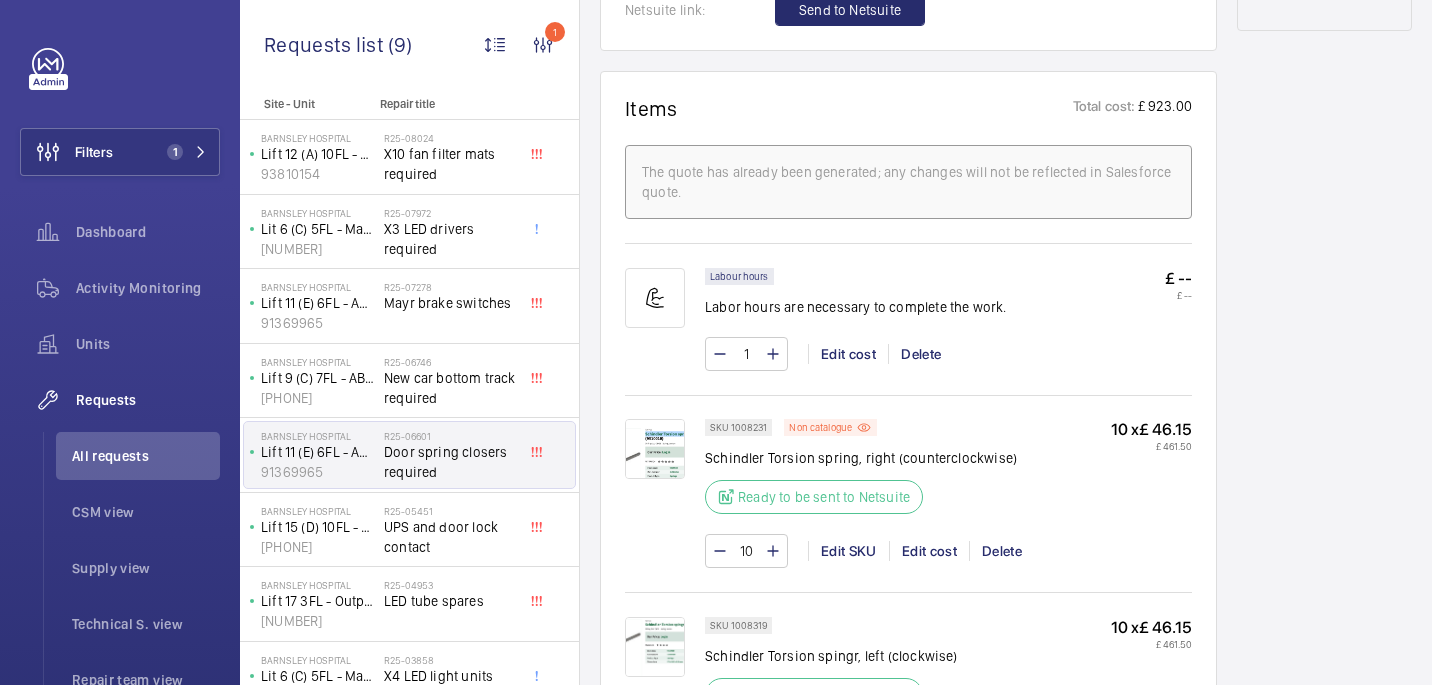 scroll, scrollTop: 1121, scrollLeft: 0, axis: vertical 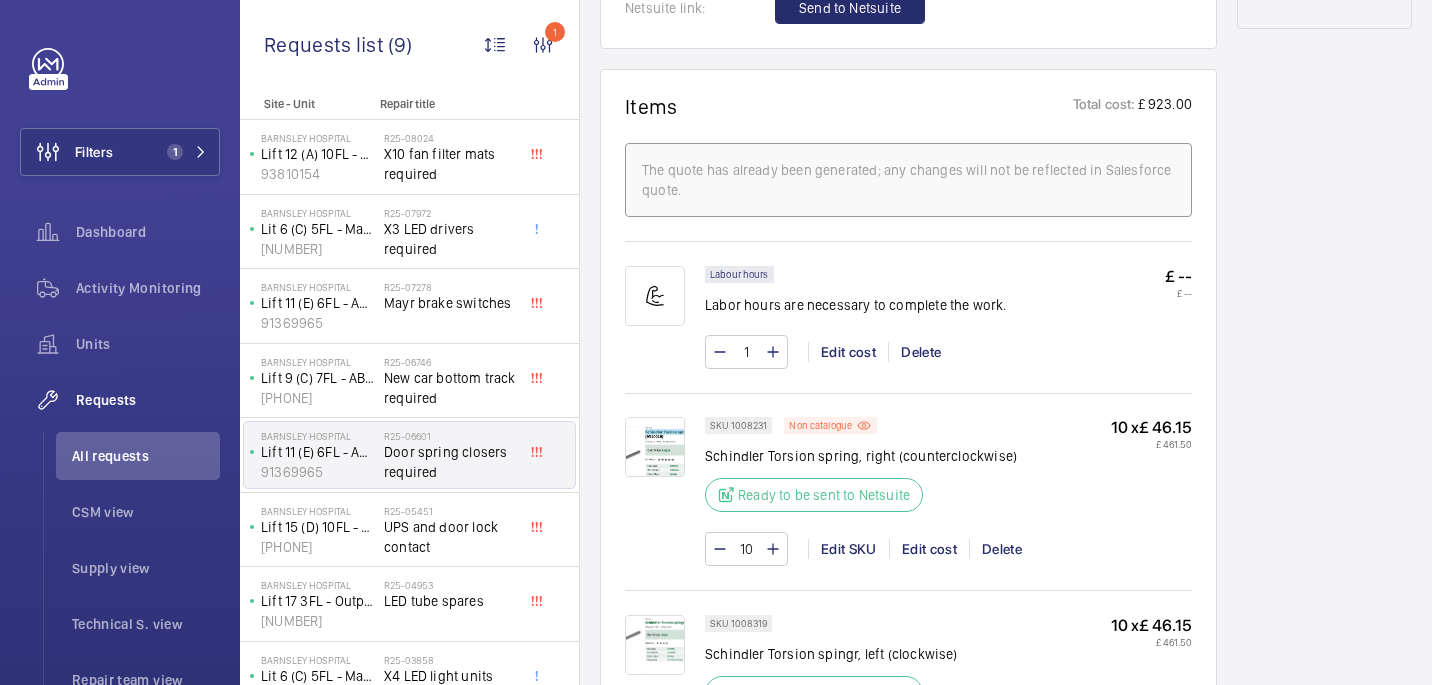 click 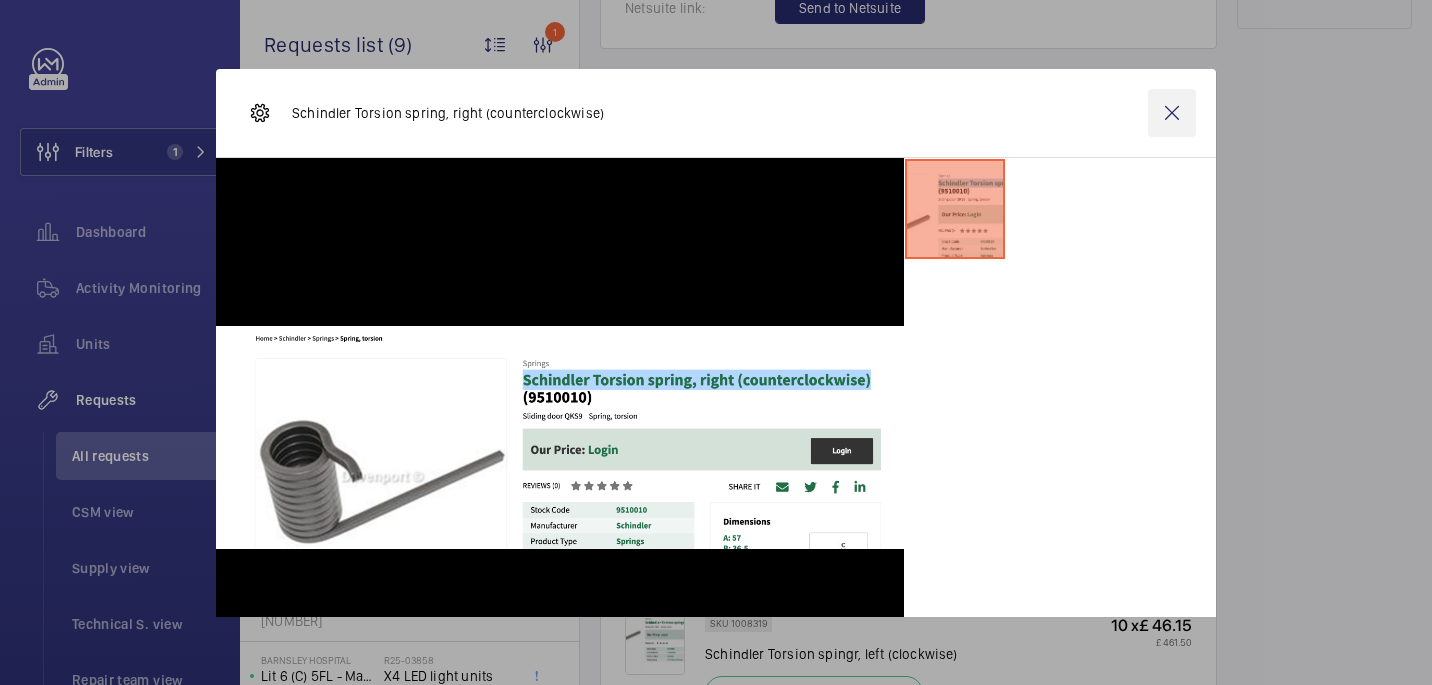 click at bounding box center [1172, 113] 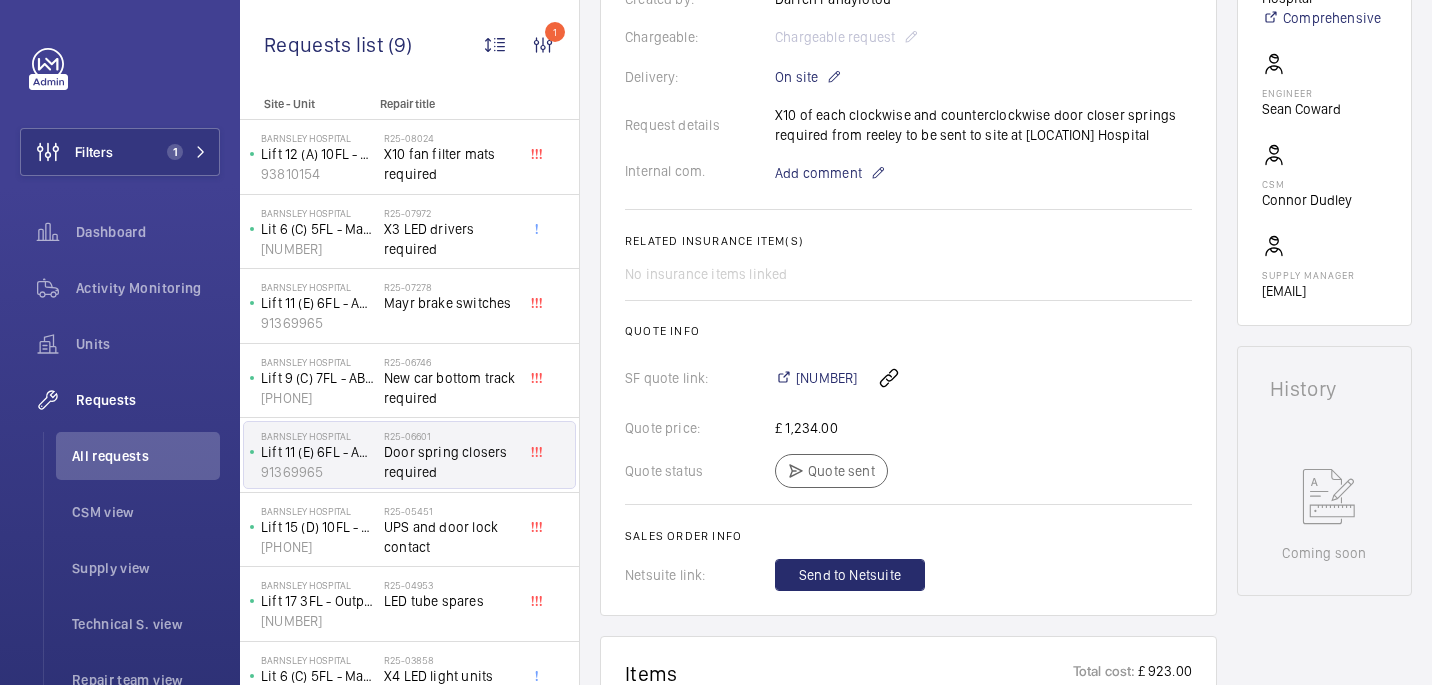 scroll, scrollTop: 562, scrollLeft: 0, axis: vertical 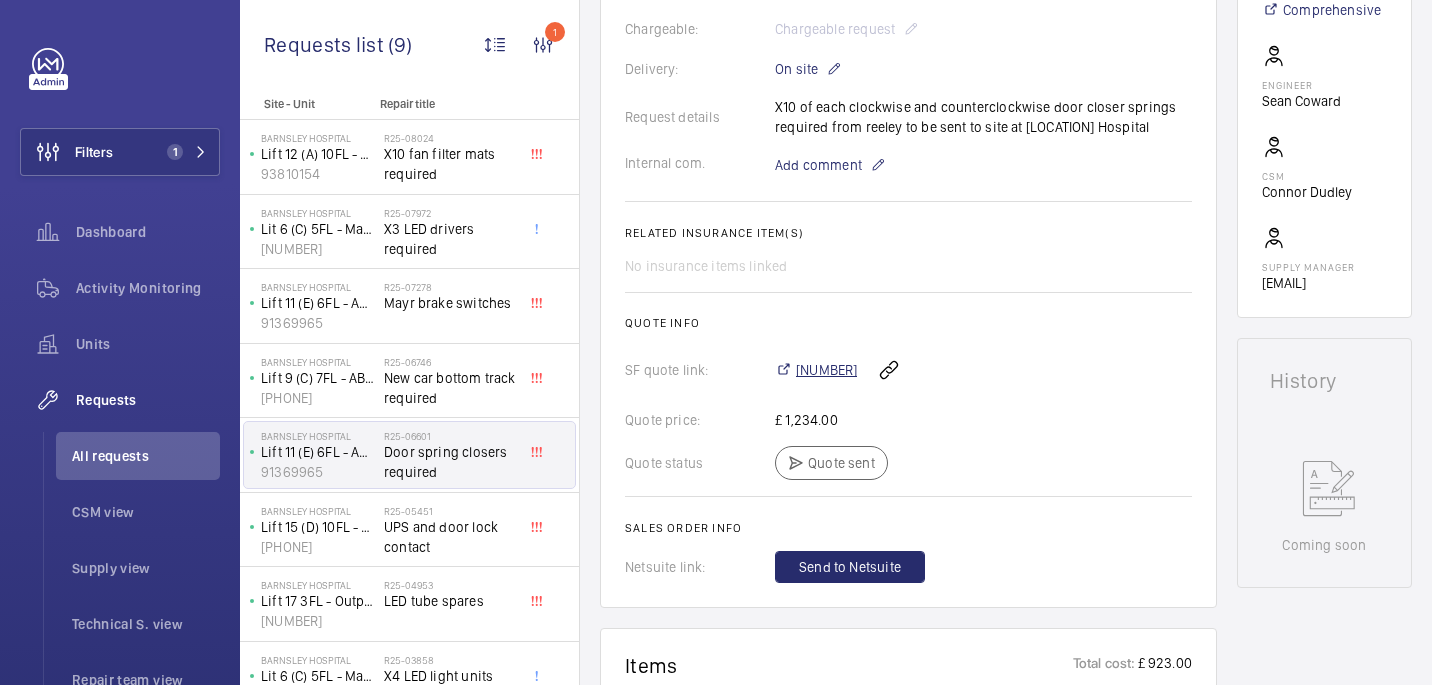 click on "00019384" 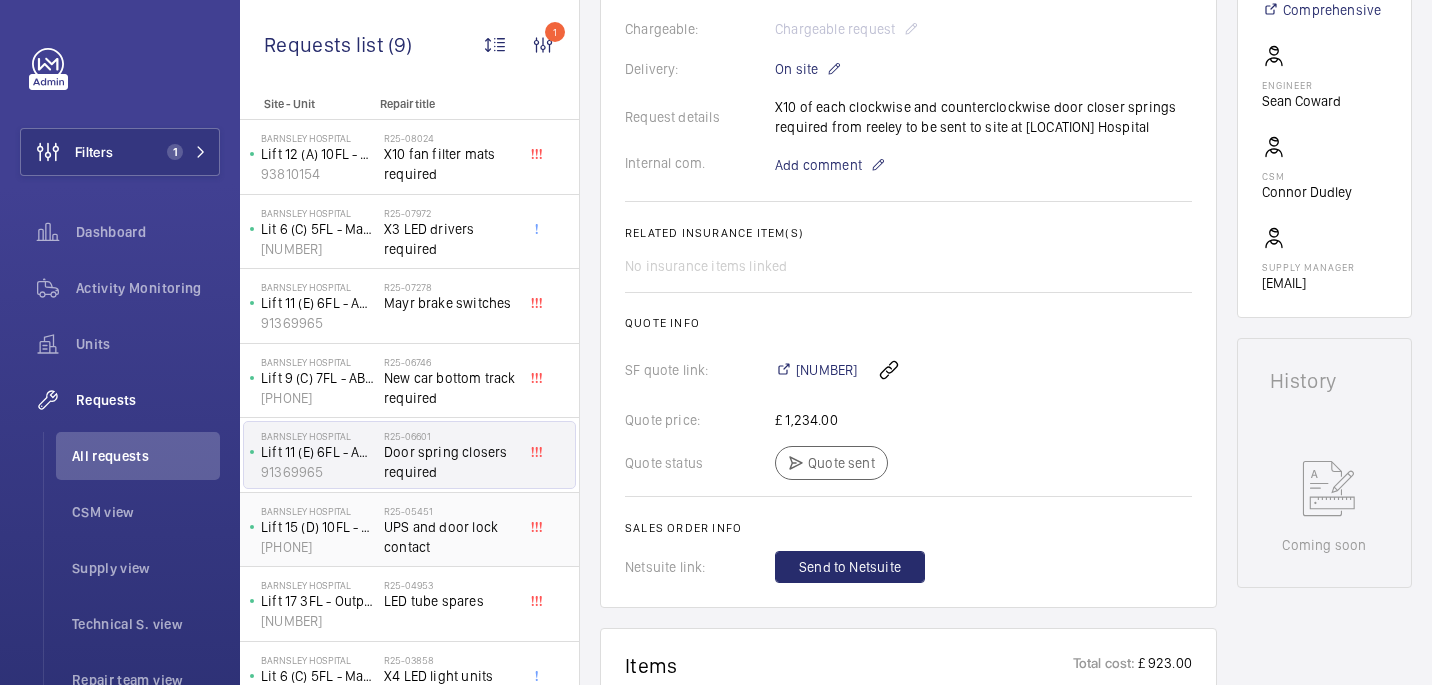 click on "R25-05451" 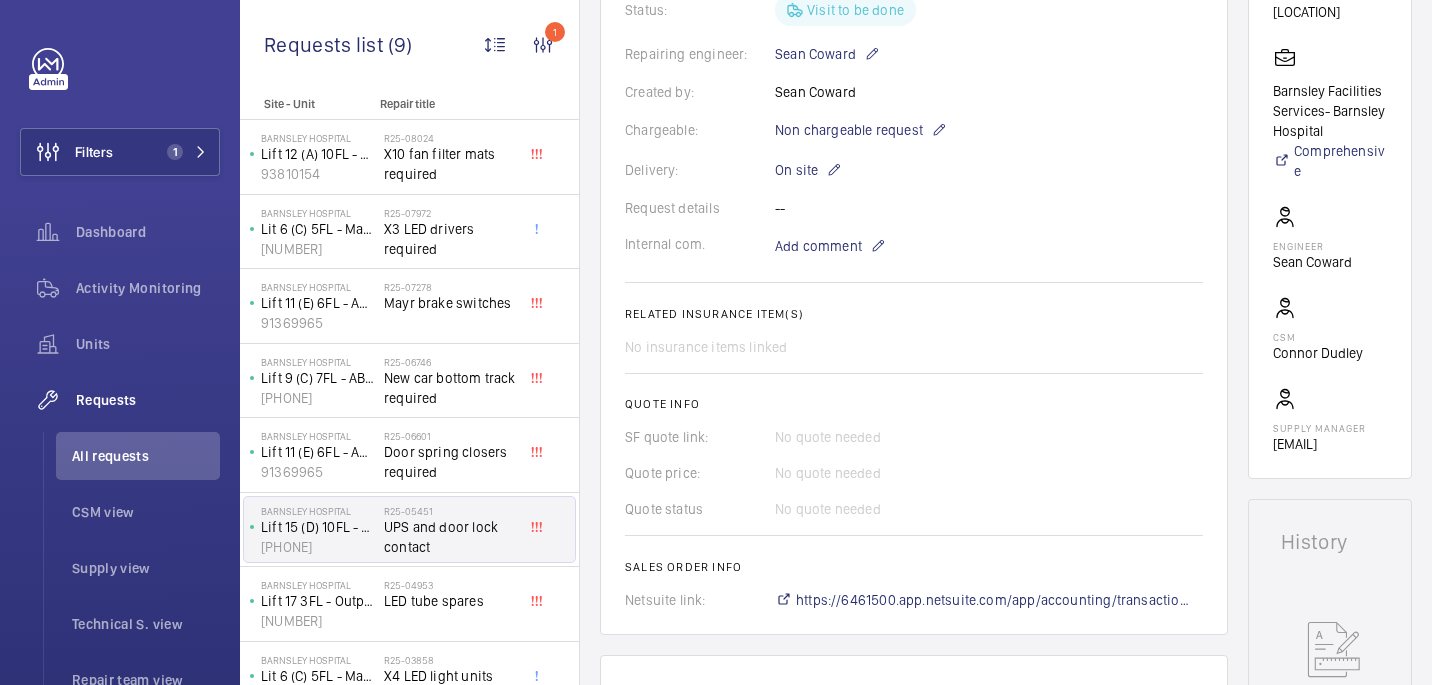 scroll, scrollTop: 1164, scrollLeft: 0, axis: vertical 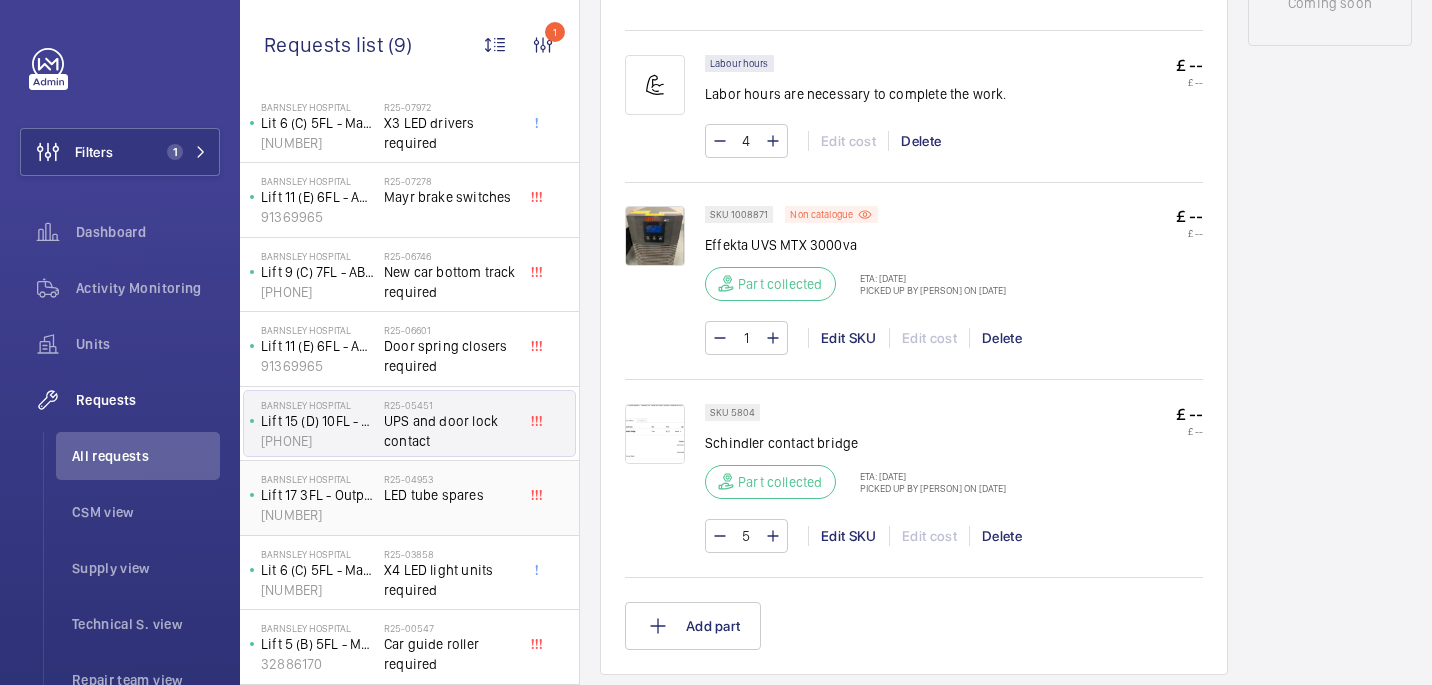 click on "LED tube spares" 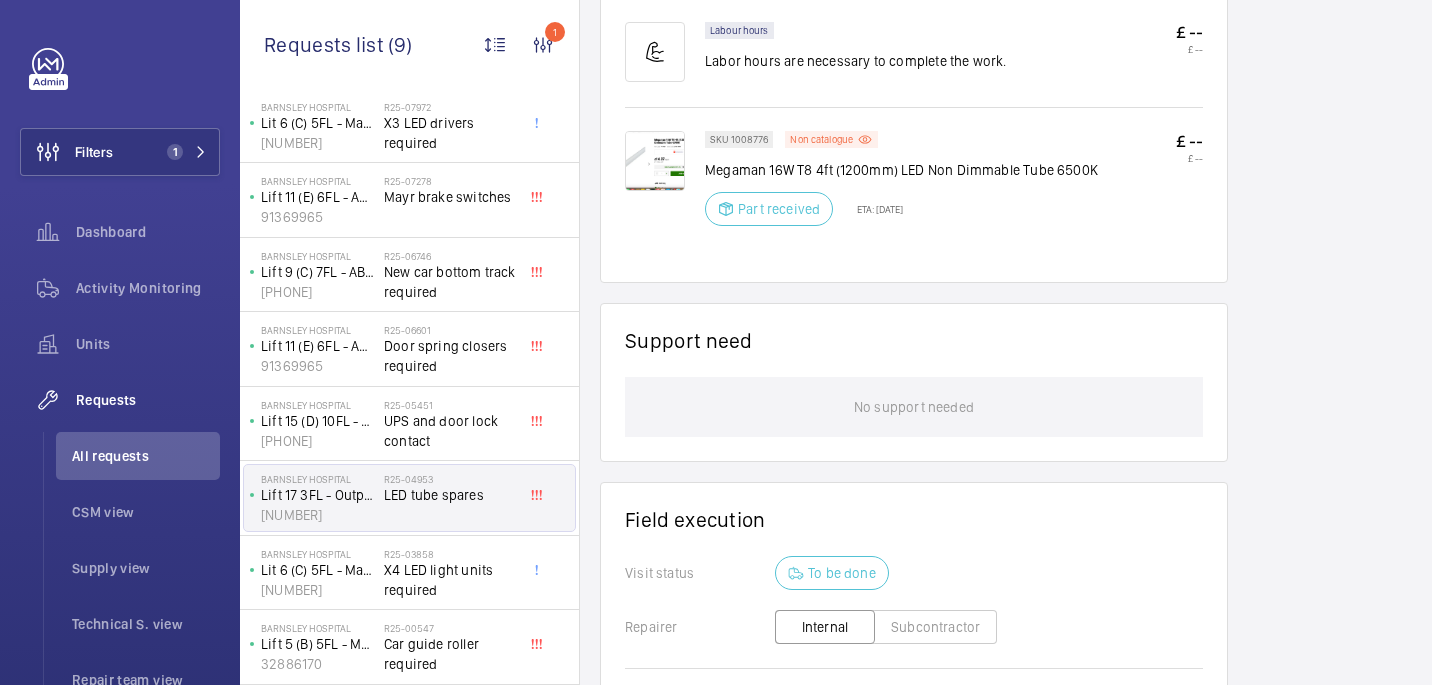 scroll, scrollTop: 1380, scrollLeft: 0, axis: vertical 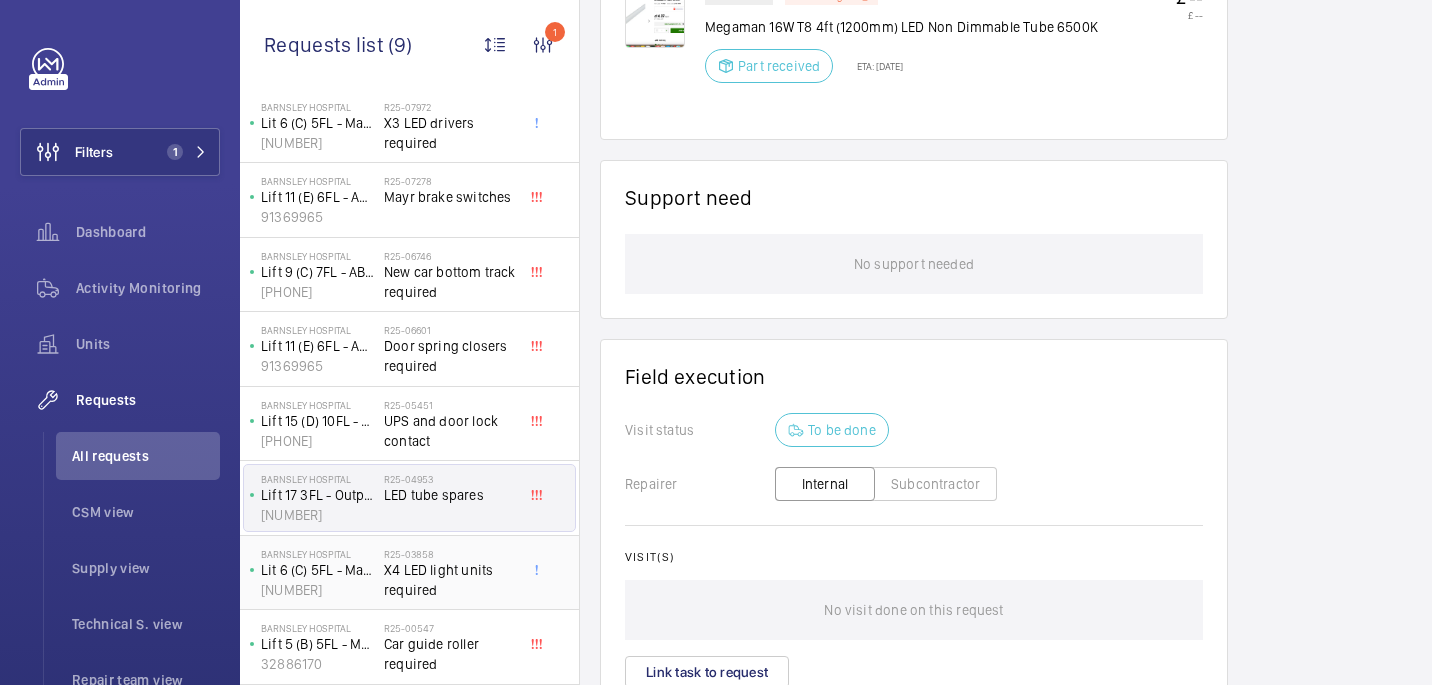 click on "X4 LED light units required" 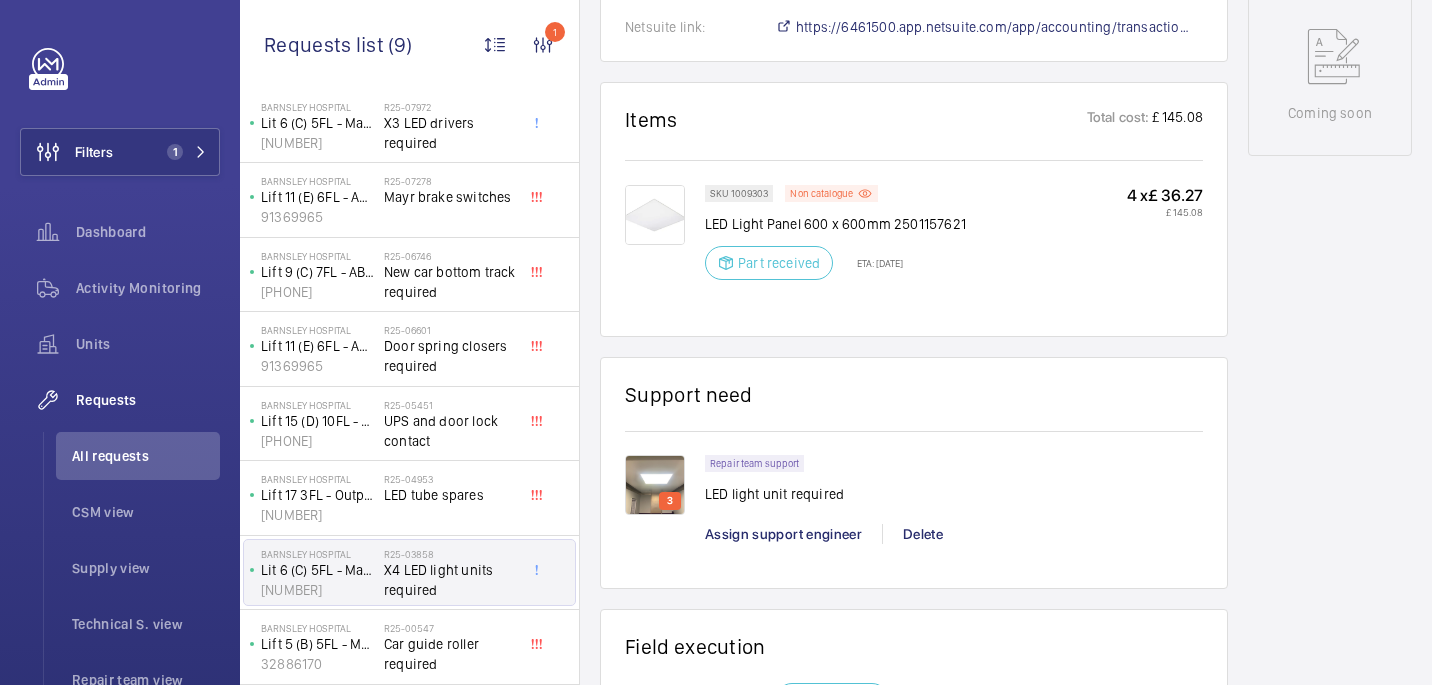 scroll, scrollTop: 1071, scrollLeft: 0, axis: vertical 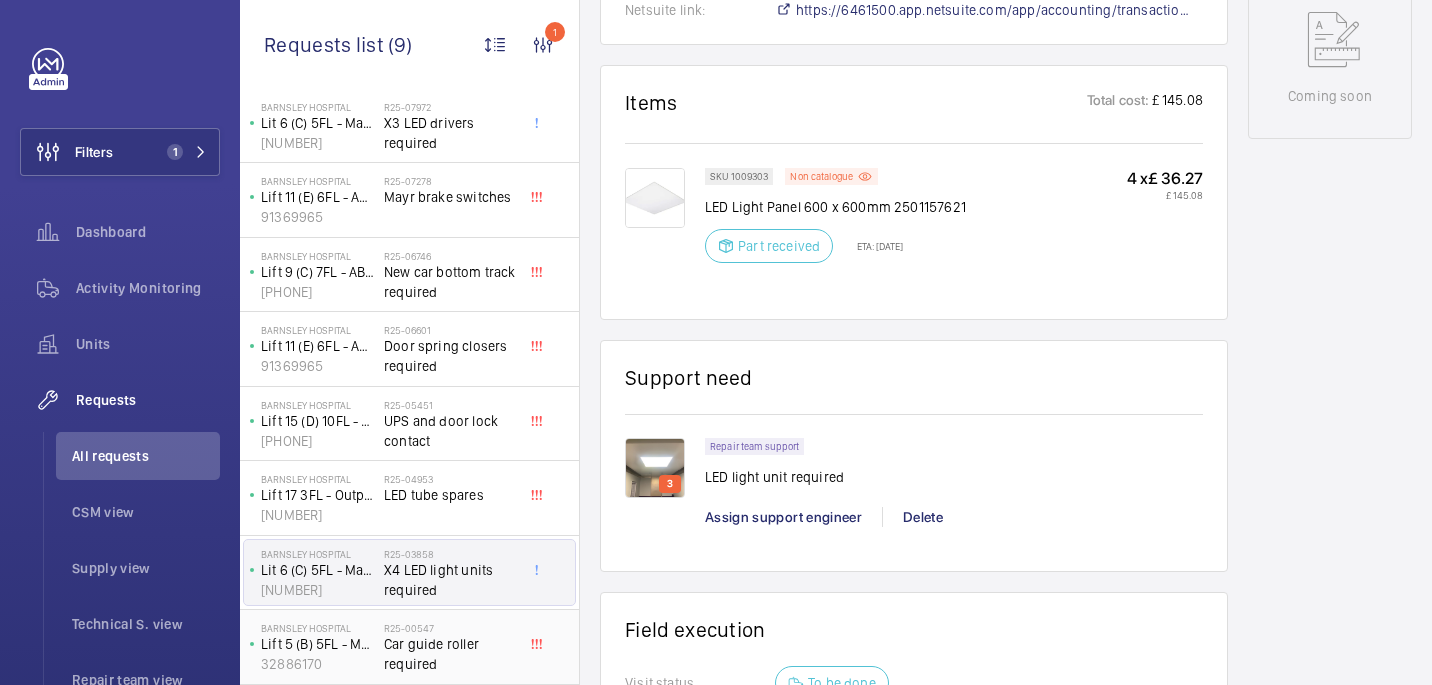 click on "Car guide roller required" 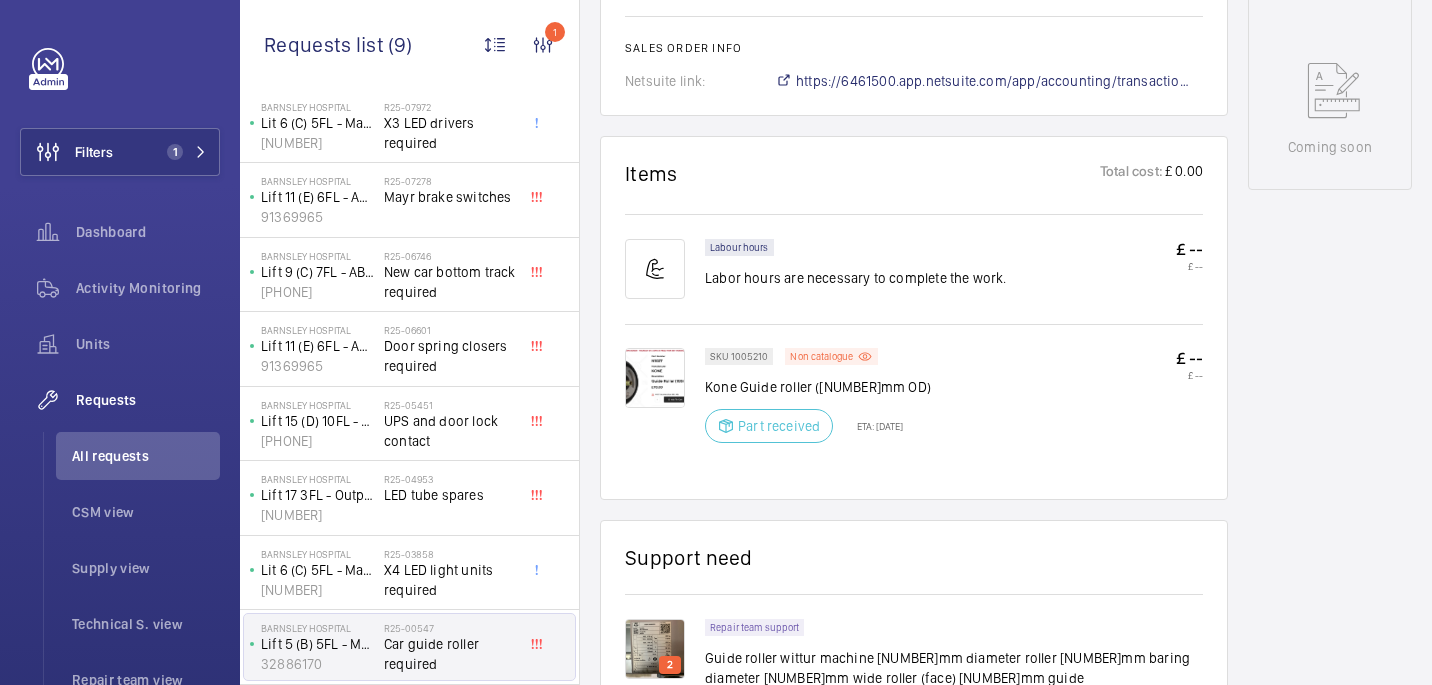 scroll, scrollTop: 1017, scrollLeft: 0, axis: vertical 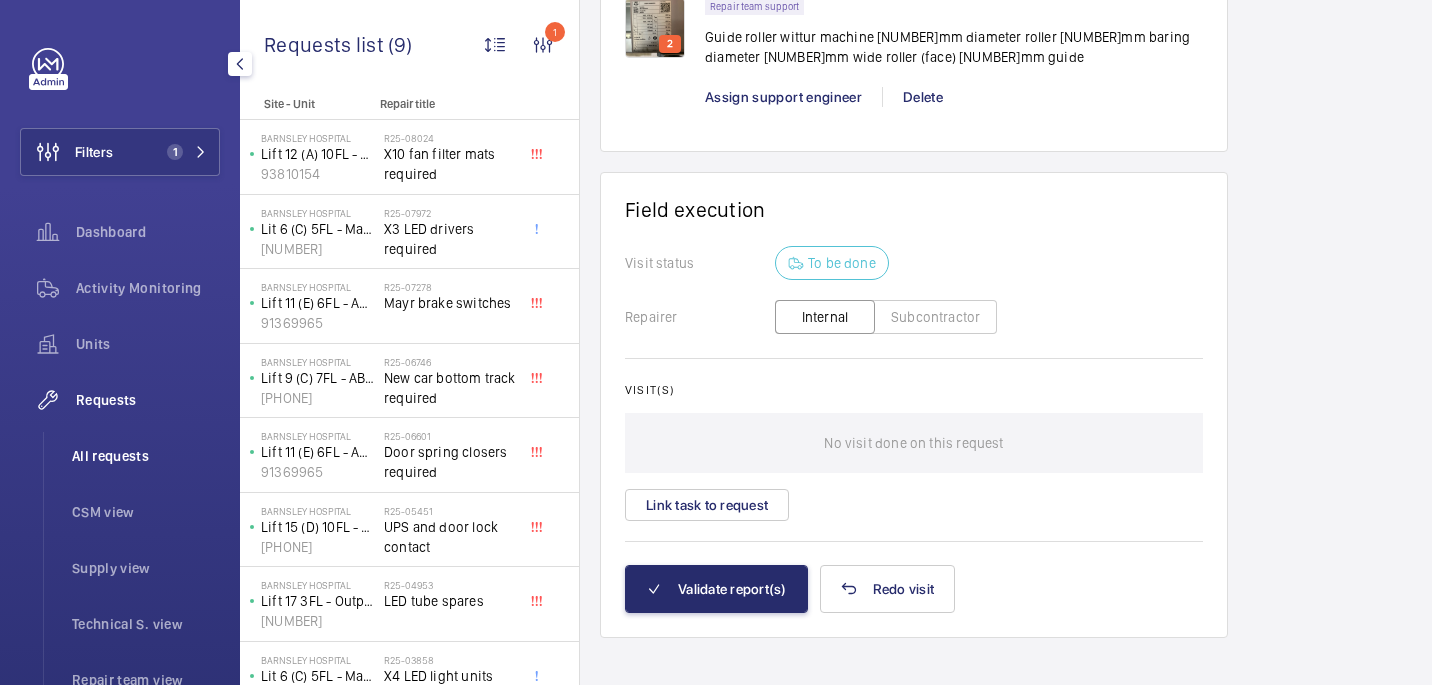 click on "All requests" 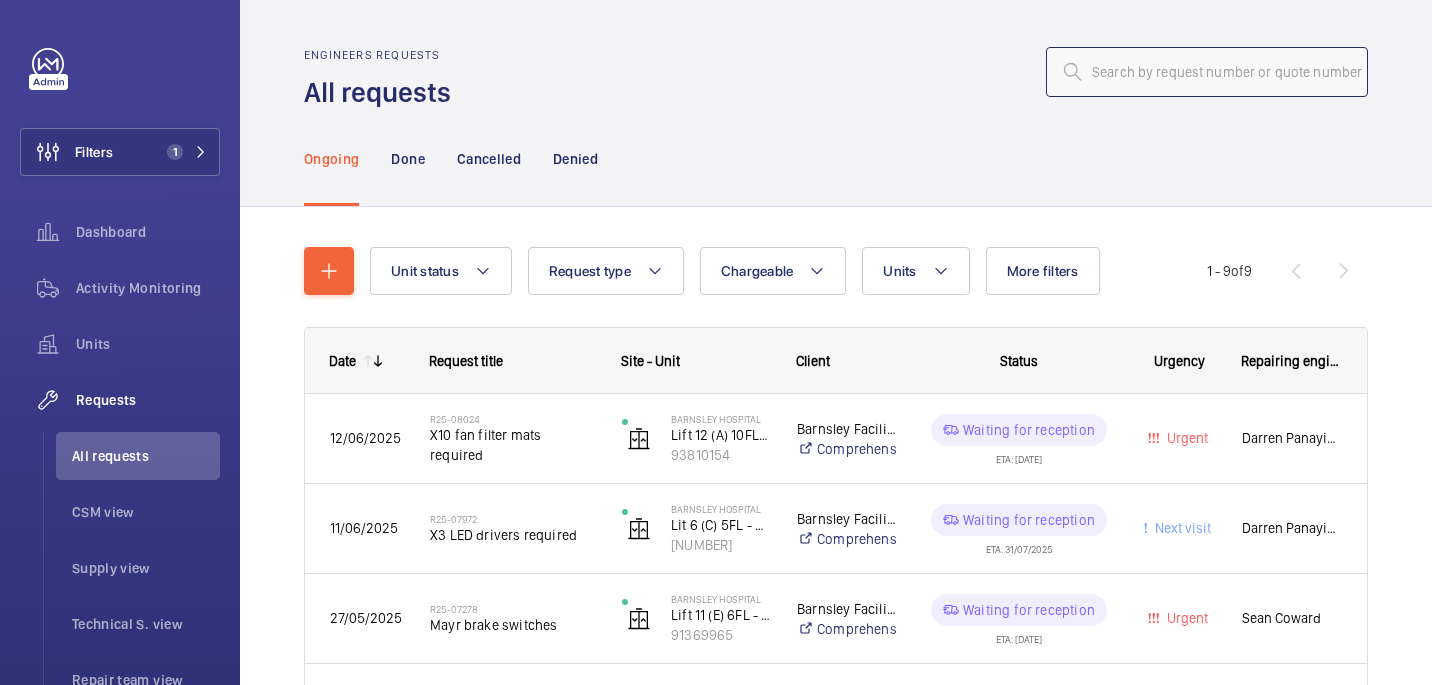 click 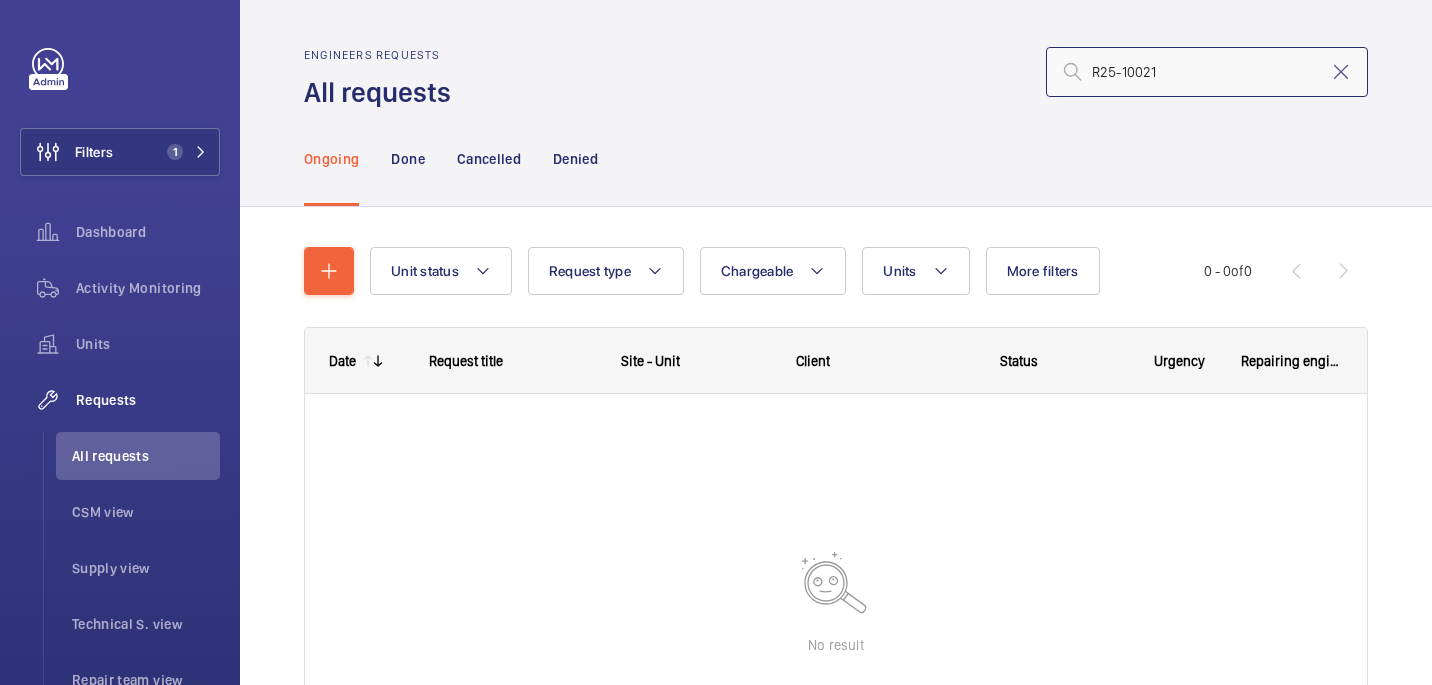 click on "R25-10021" 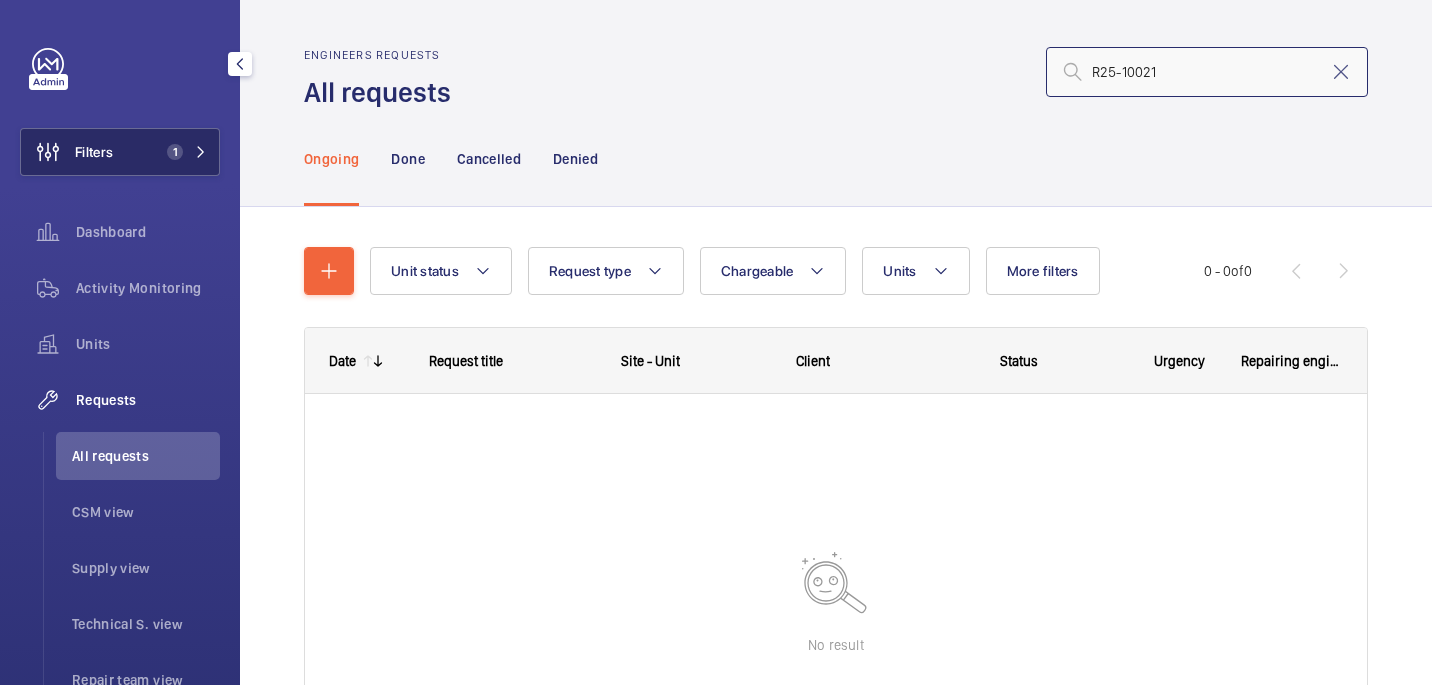 type on "R25-10021" 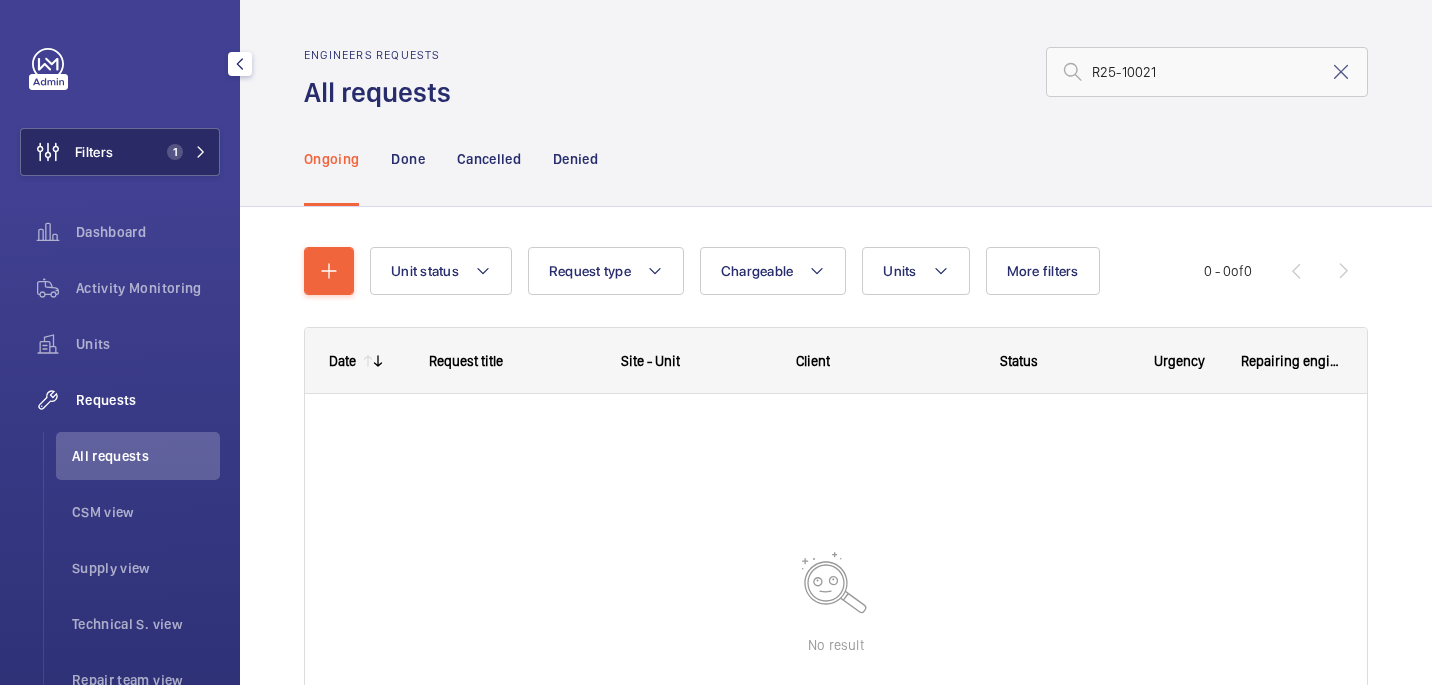 click on "Filters 1" 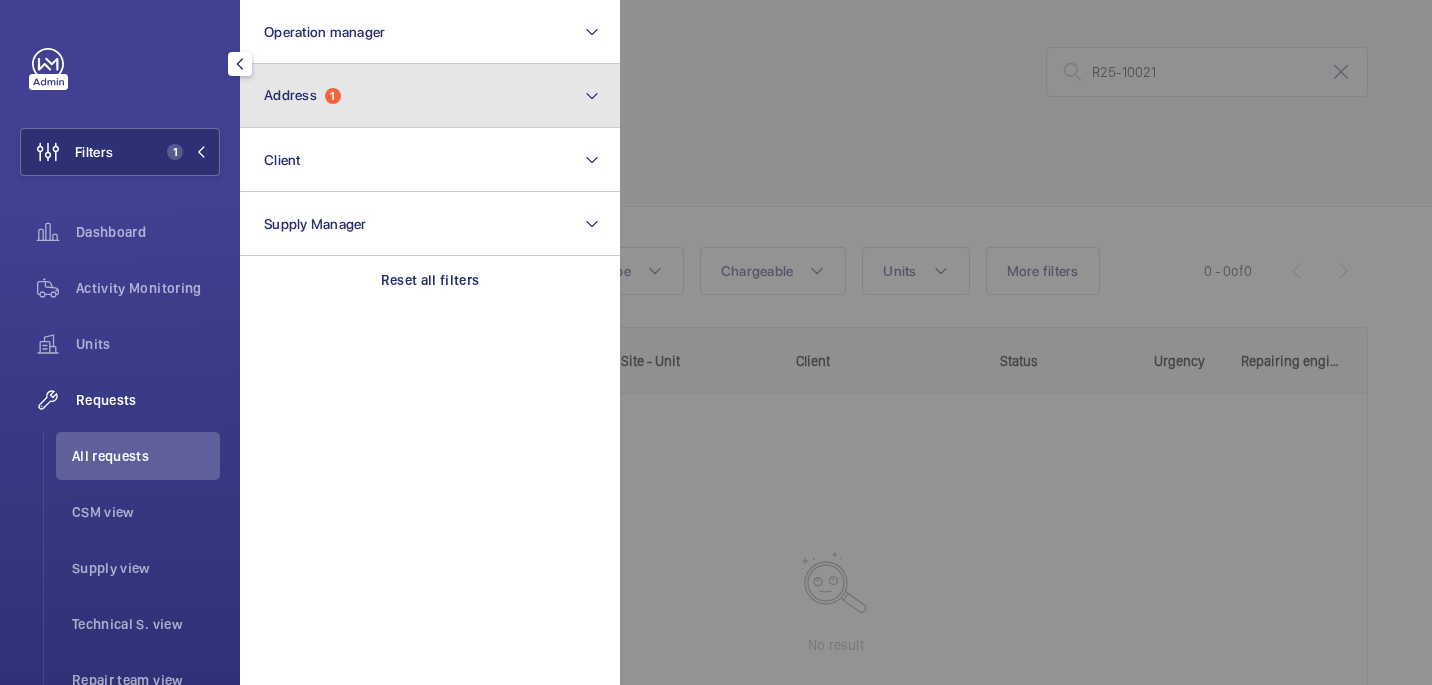 click on "Address  1" 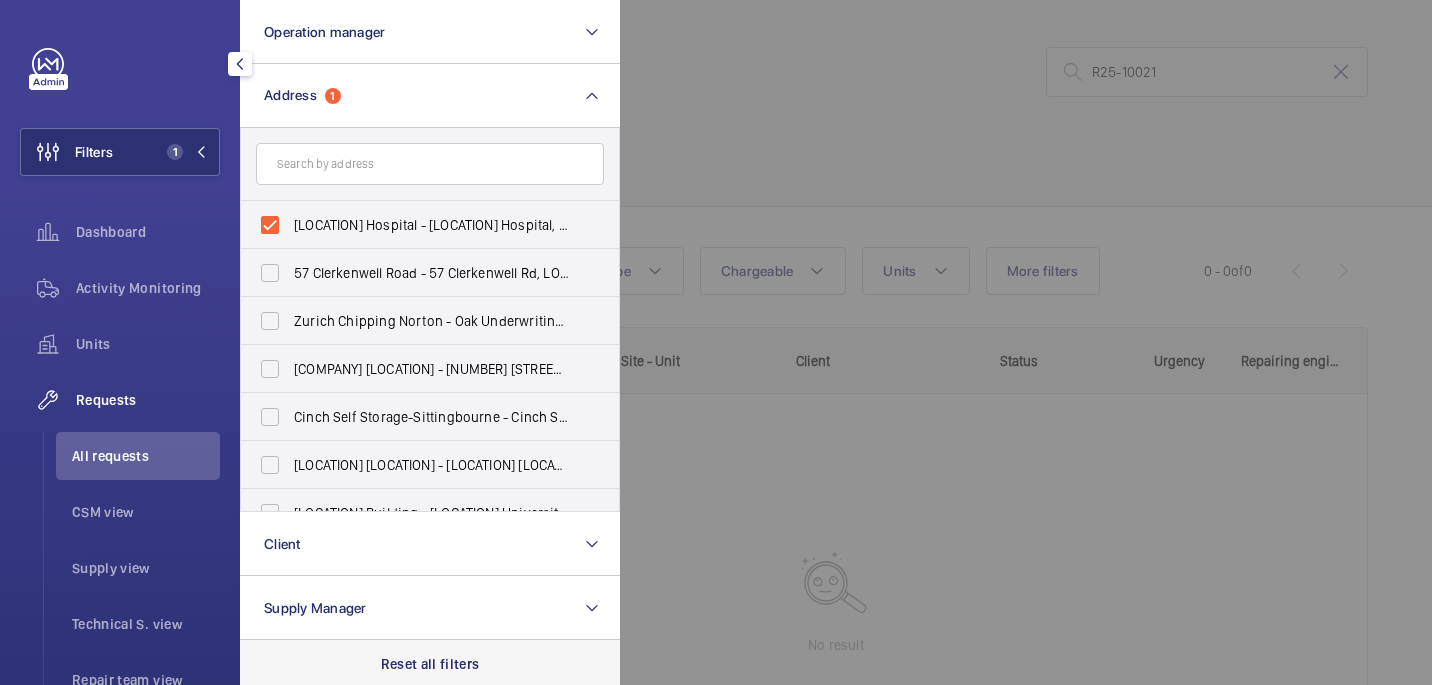 click on "Reset all filters" 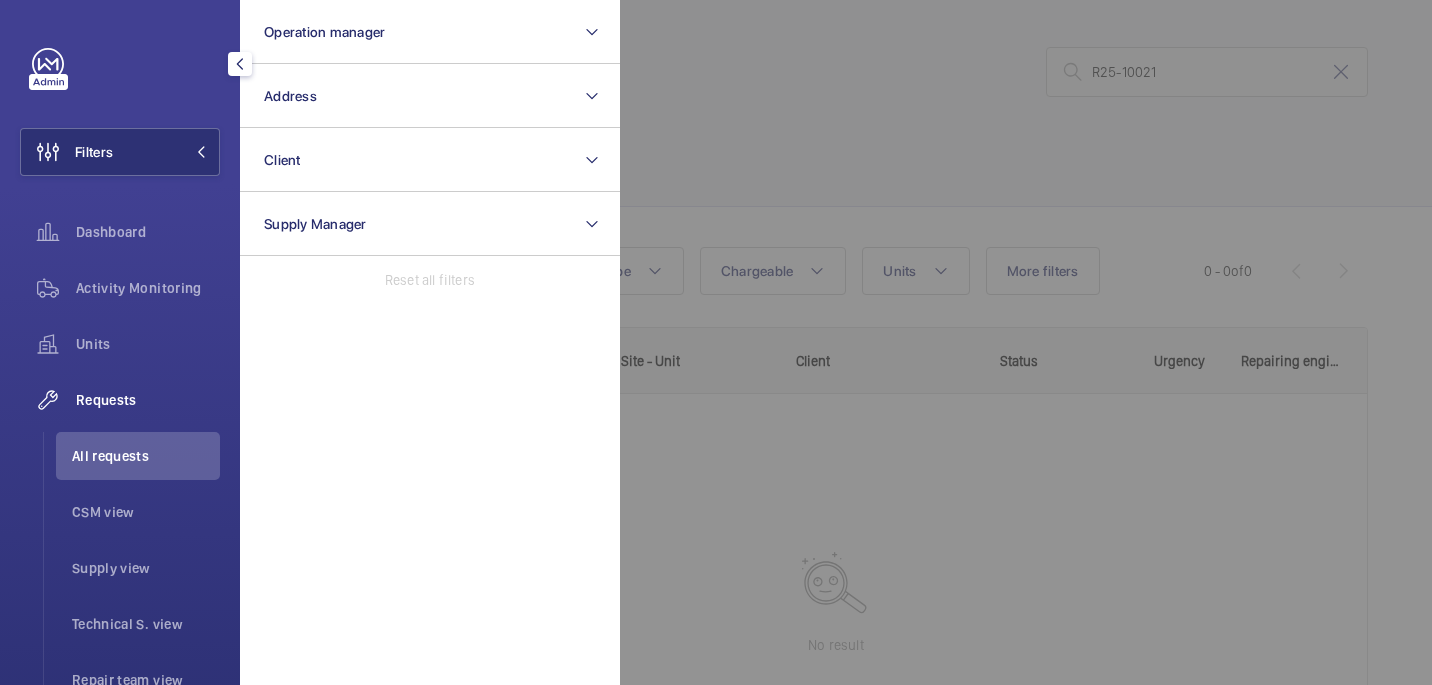 click 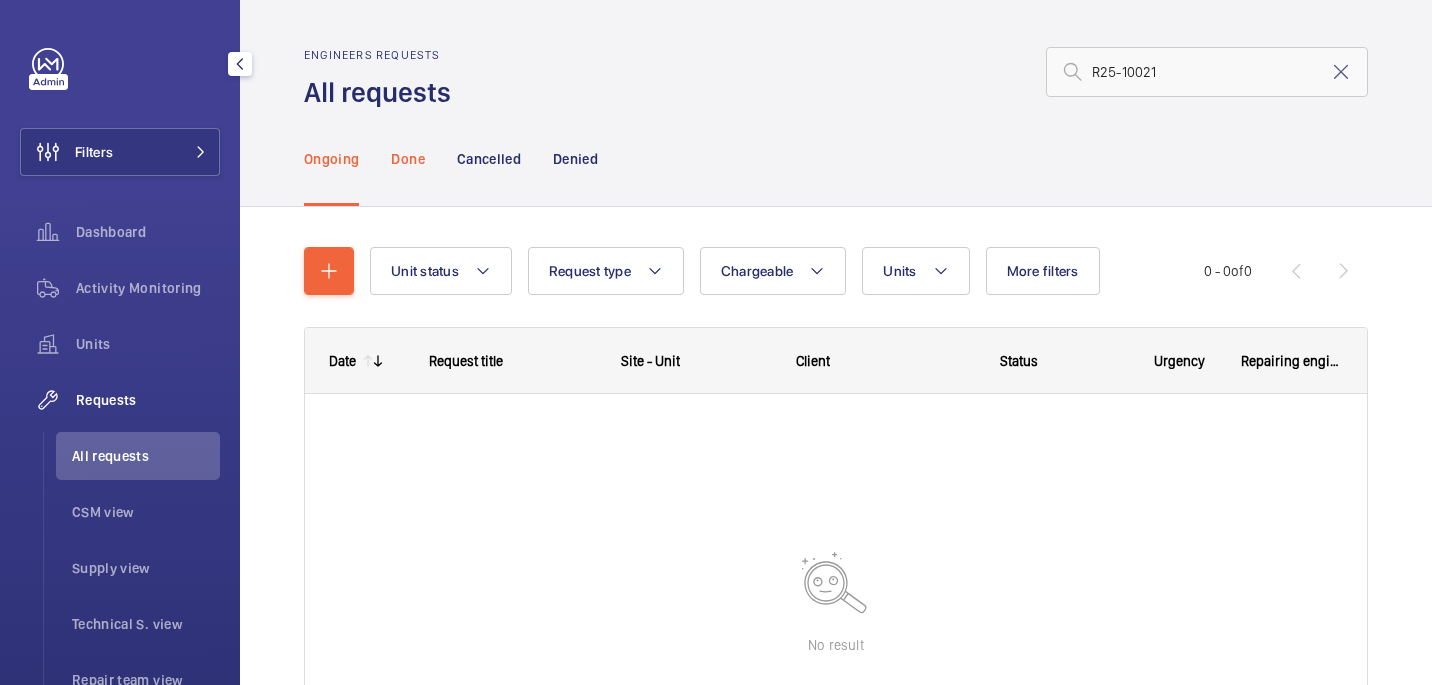 click on "Done" 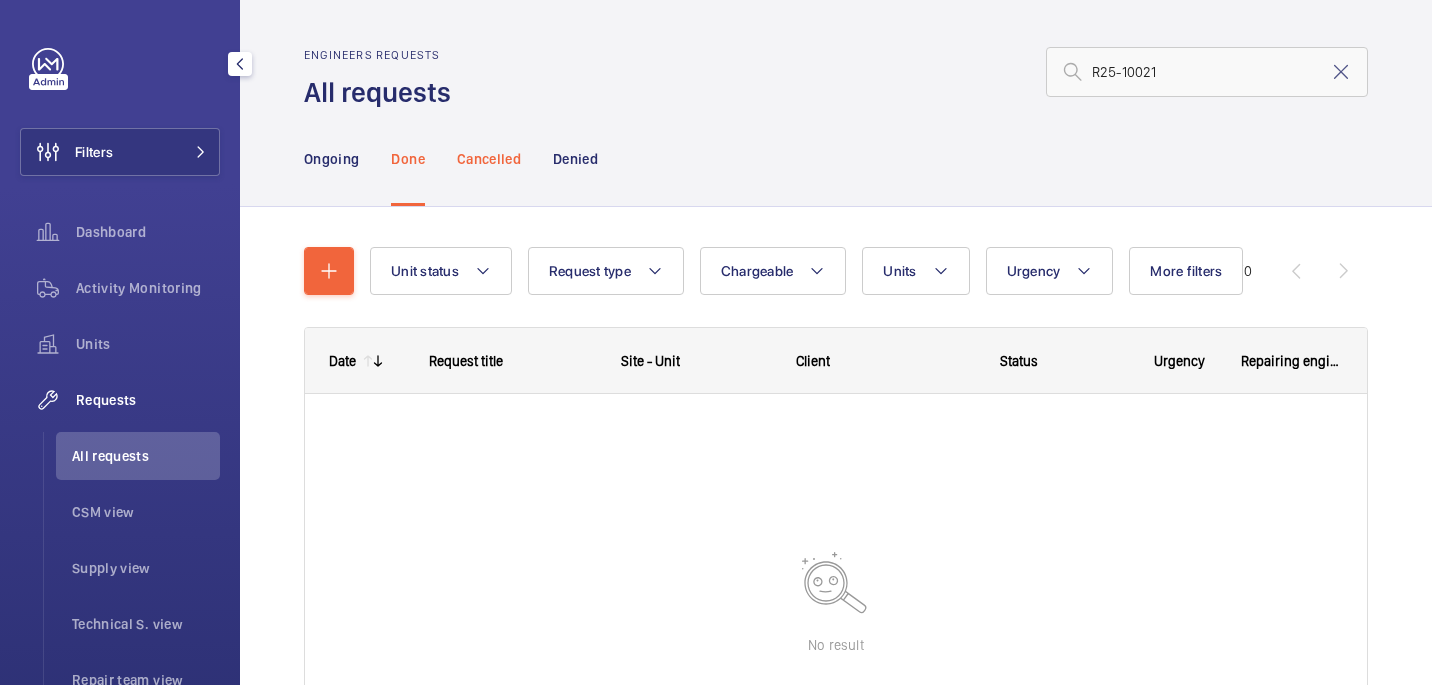 click on "Cancelled" 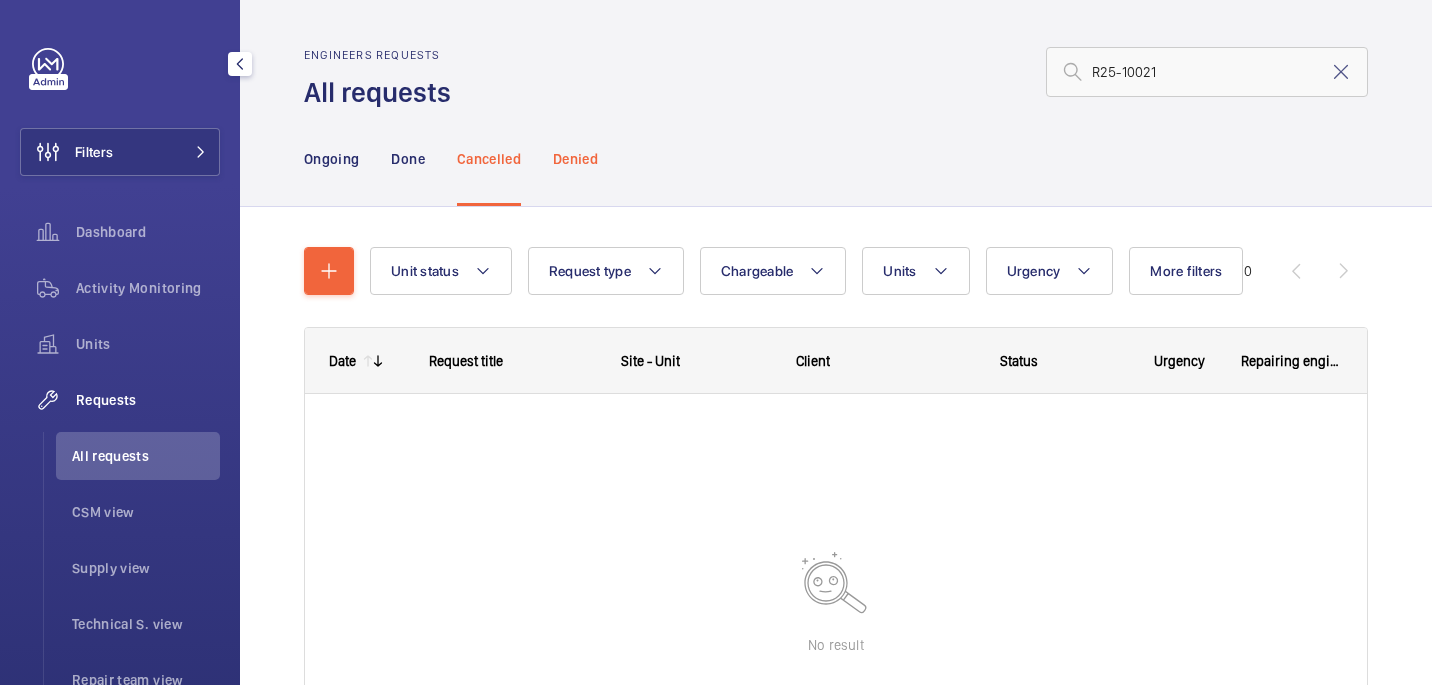 click on "Denied" 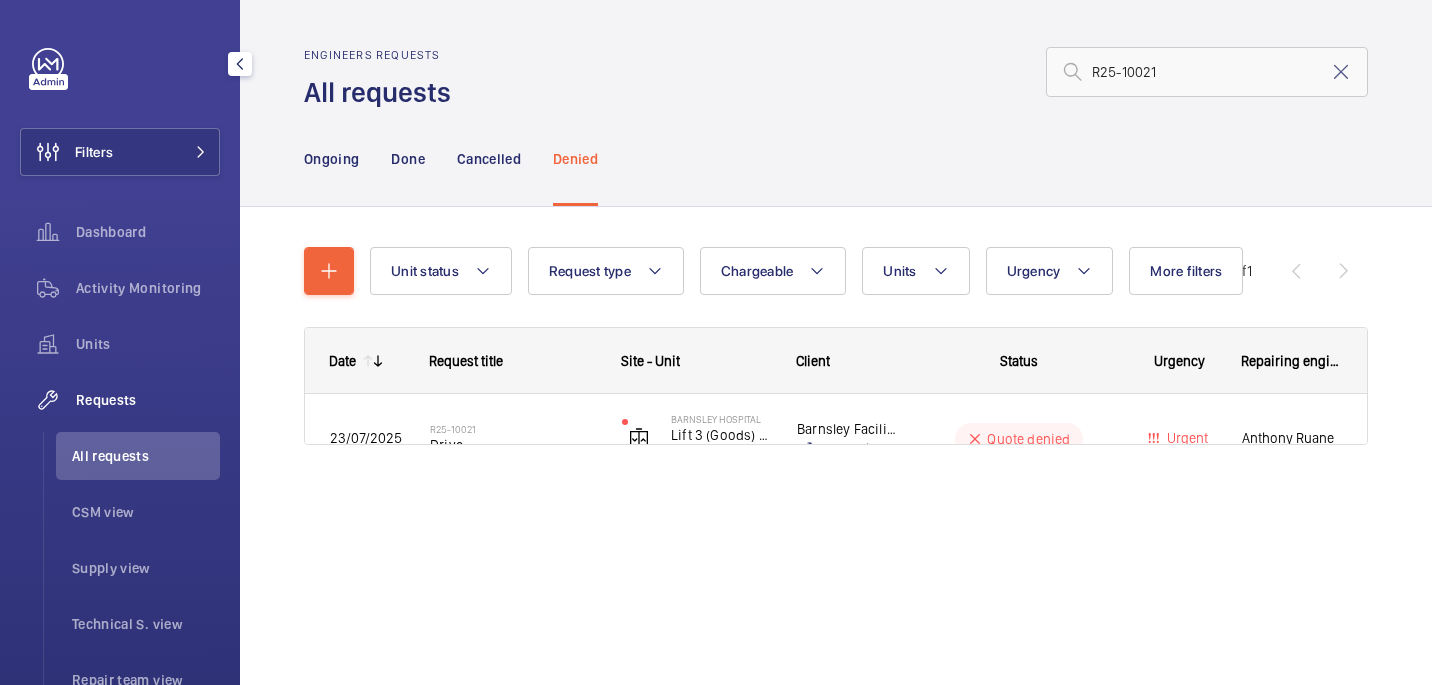 scroll, scrollTop: 0, scrollLeft: 0, axis: both 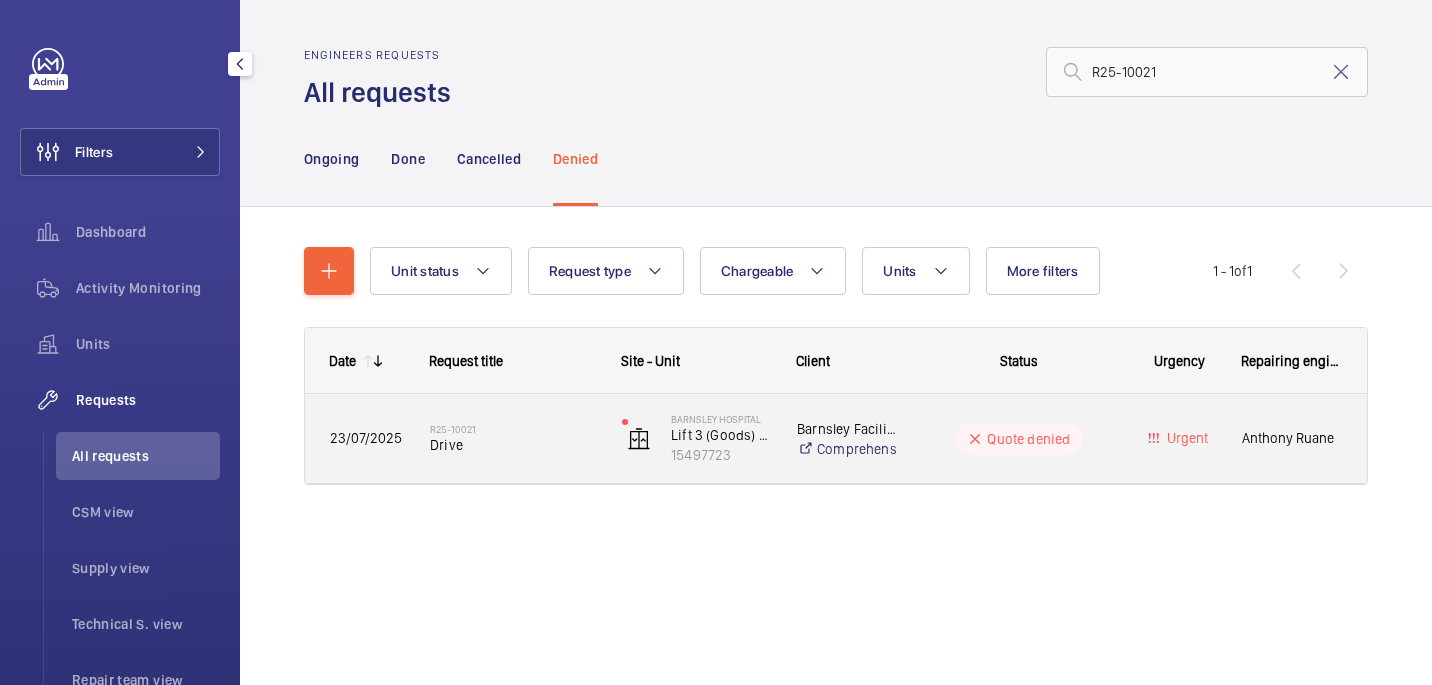click on "Drive" 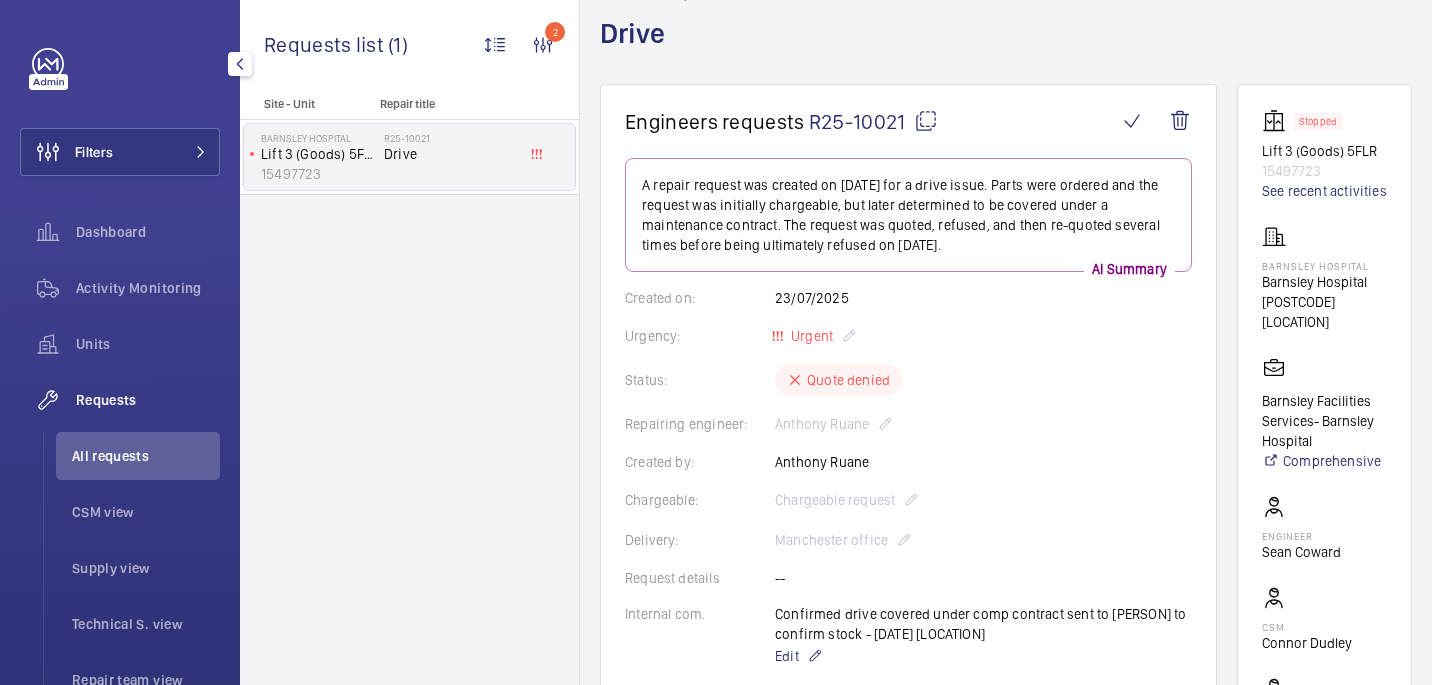 scroll, scrollTop: 0, scrollLeft: 0, axis: both 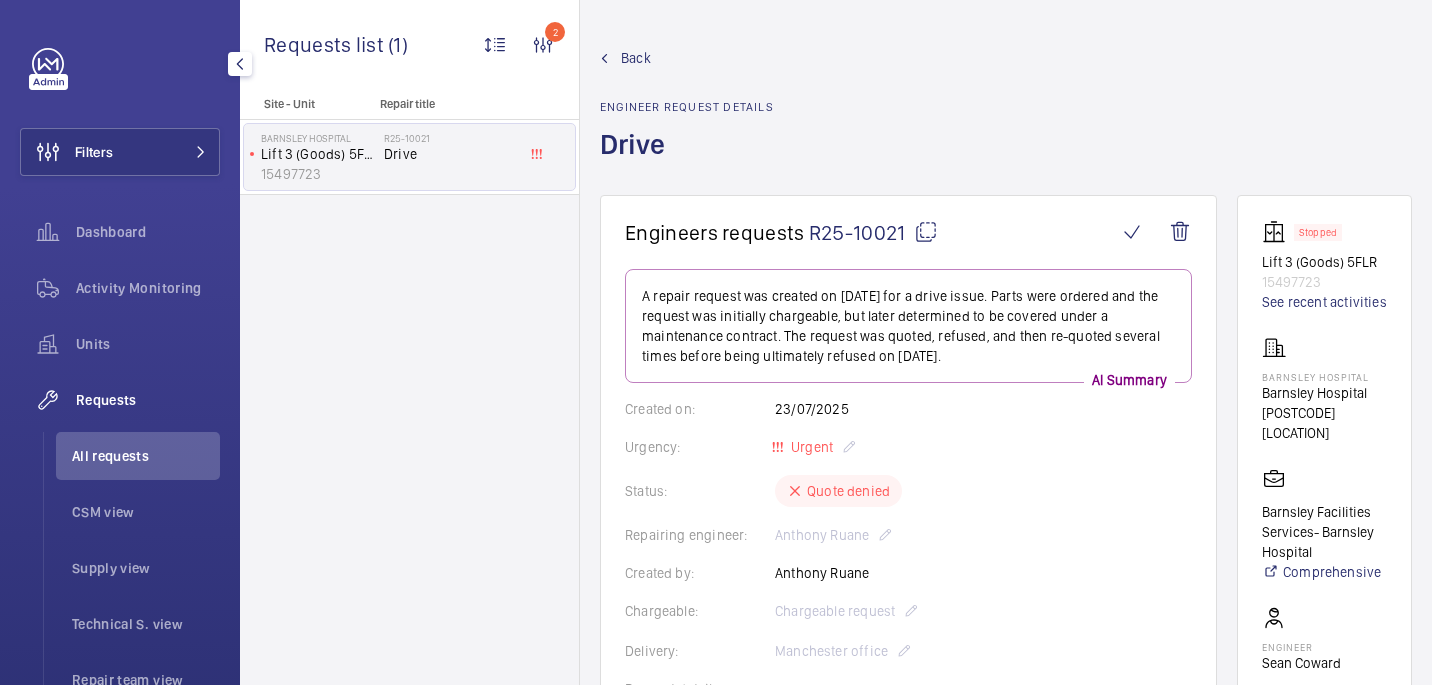 click 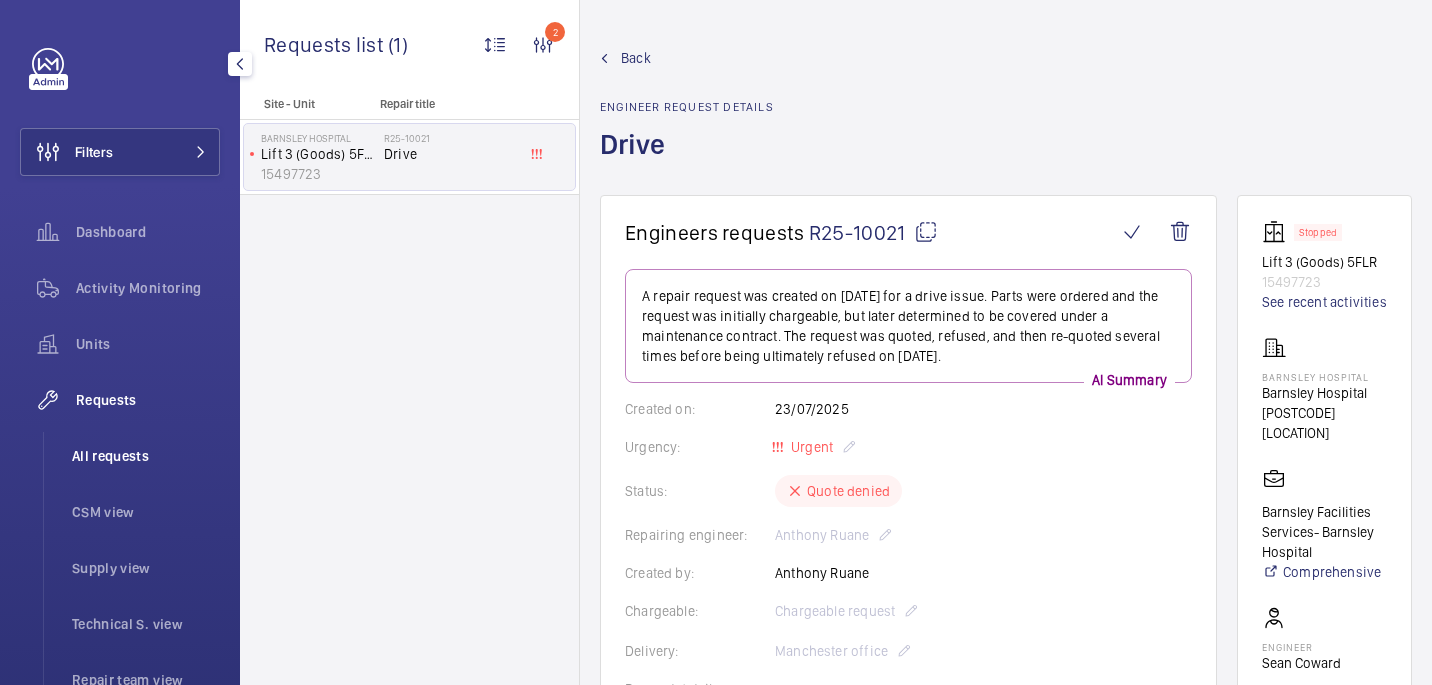 drag, startPoint x: 142, startPoint y: 458, endPoint x: 156, endPoint y: 433, distance: 28.653097 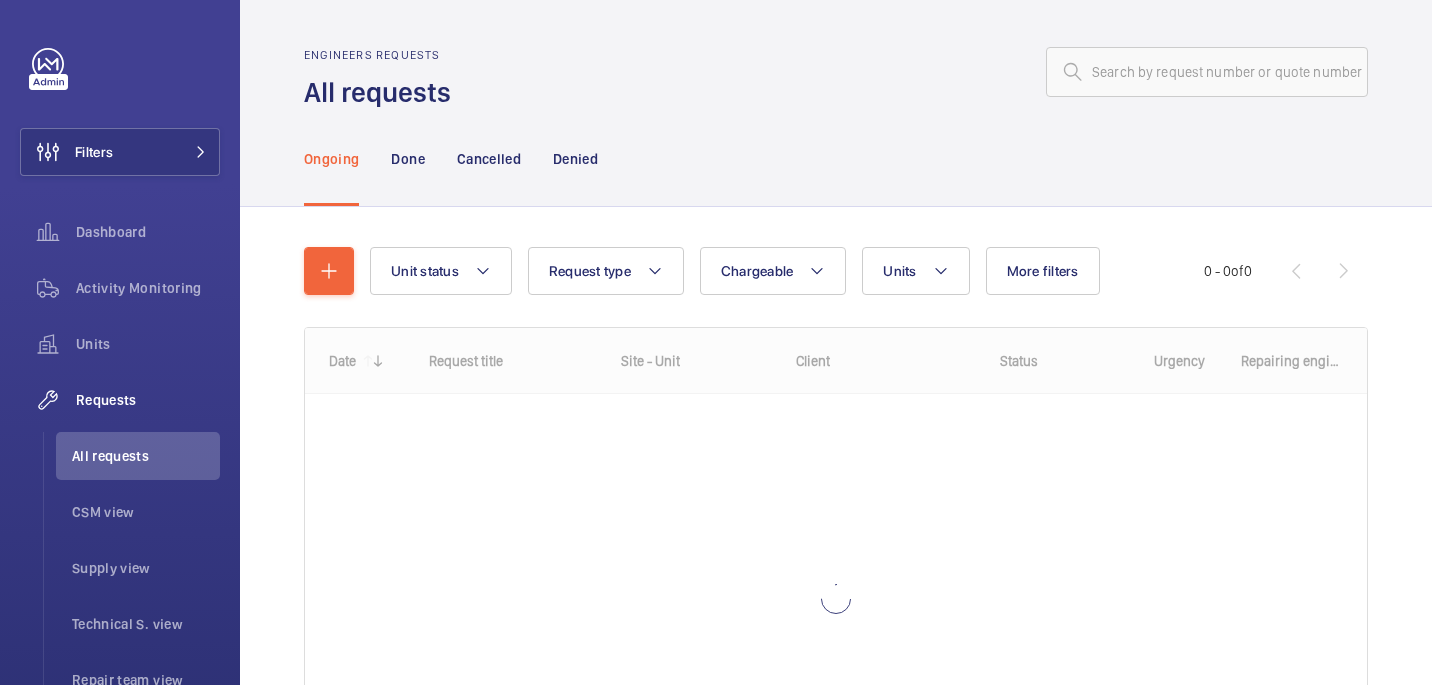 click on "Engineers requests All requests" 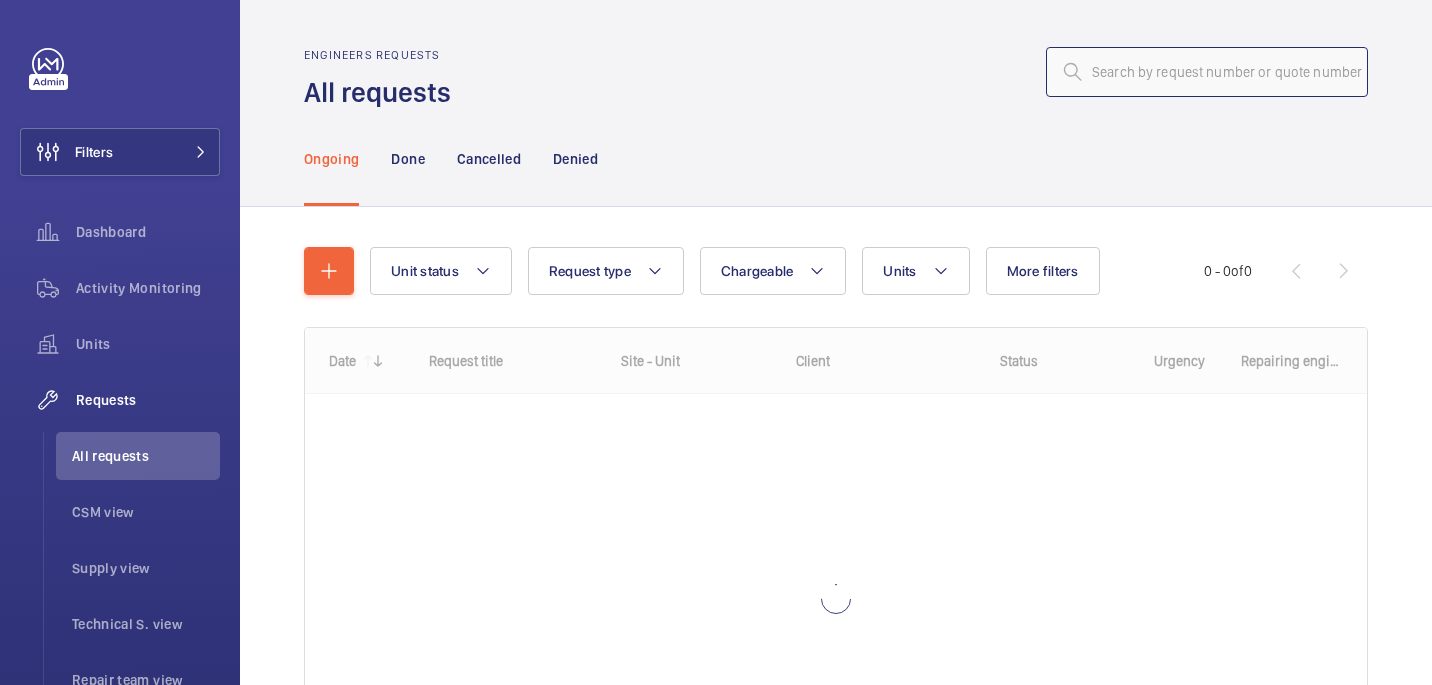 click 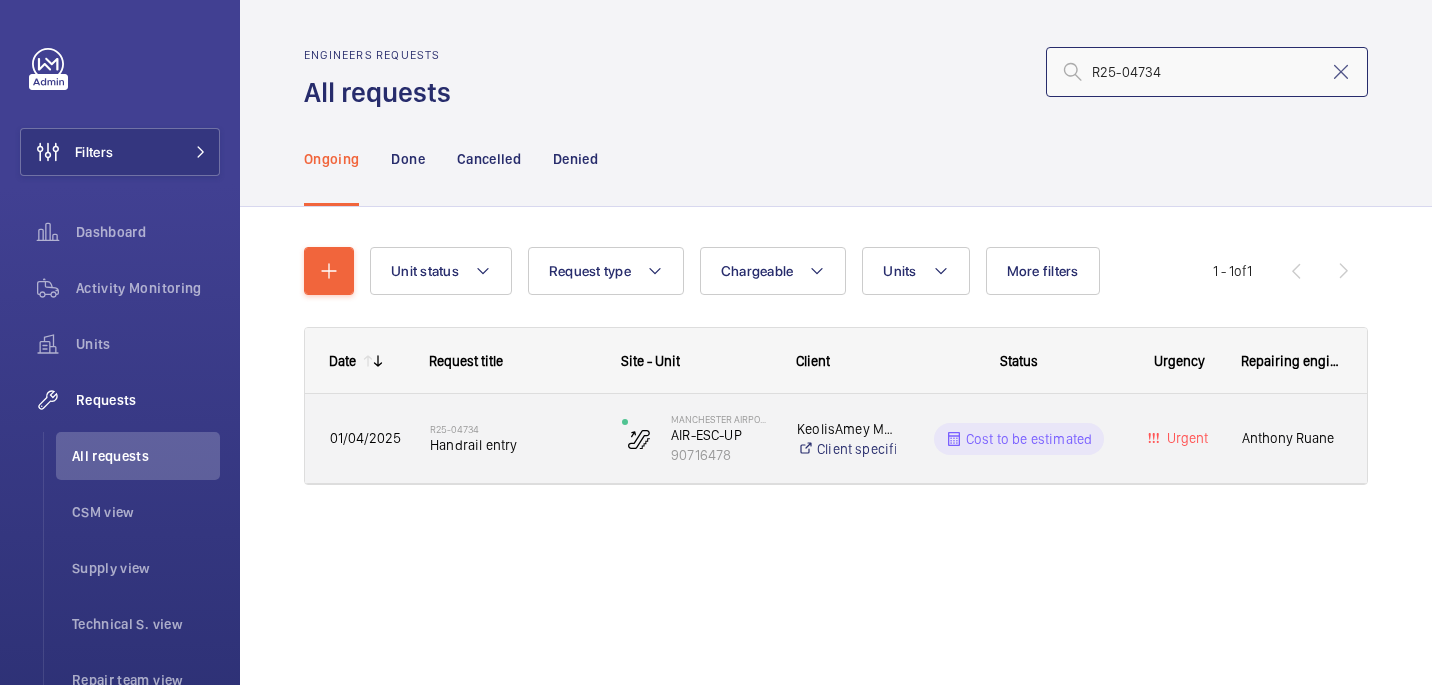 type on "R25-04734" 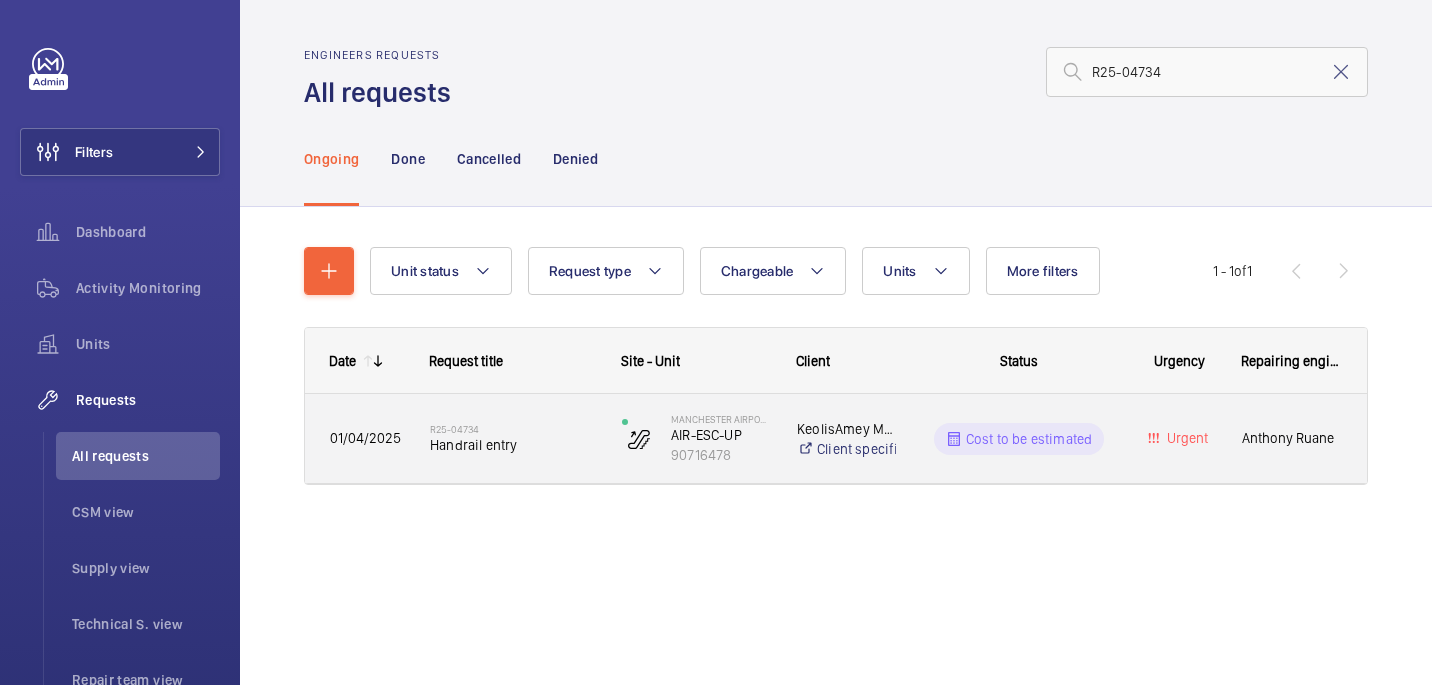 click on "Handrail entry" 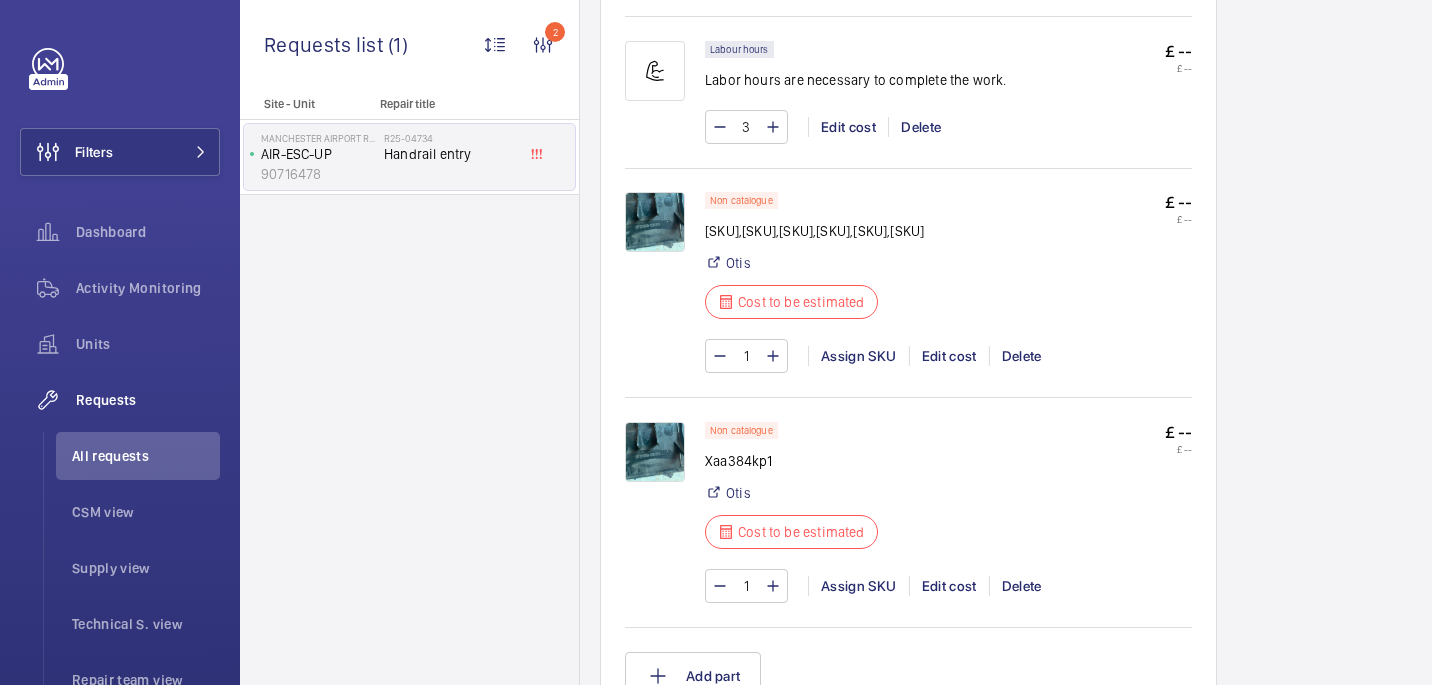scroll, scrollTop: 1275, scrollLeft: 0, axis: vertical 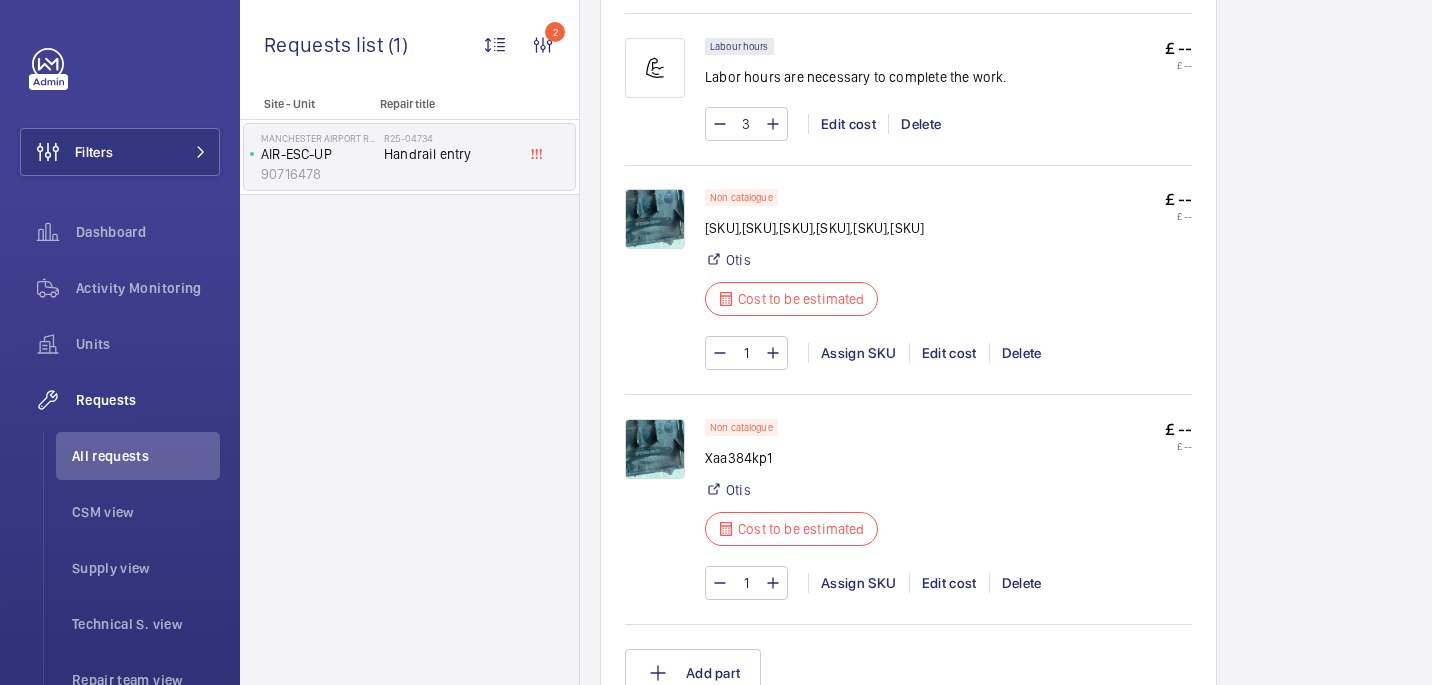 click 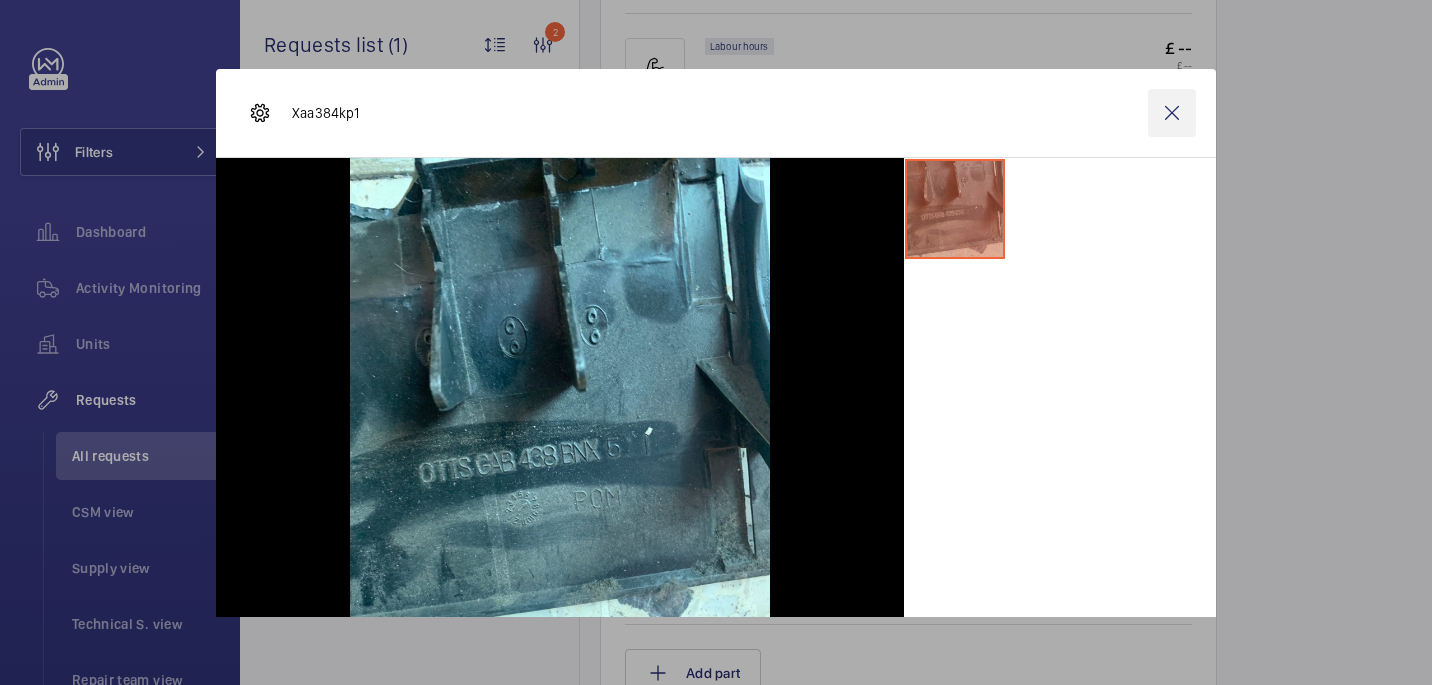 click at bounding box center [1172, 113] 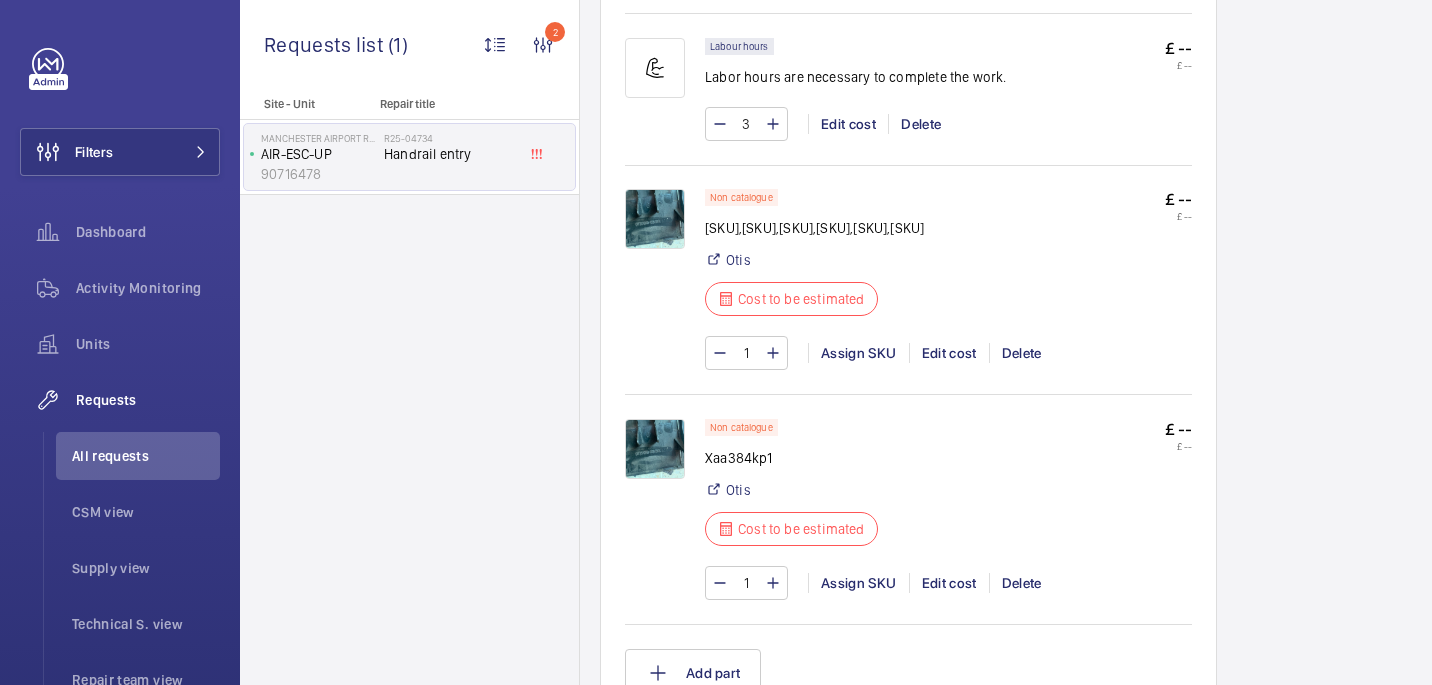 scroll, scrollTop: 1308, scrollLeft: 0, axis: vertical 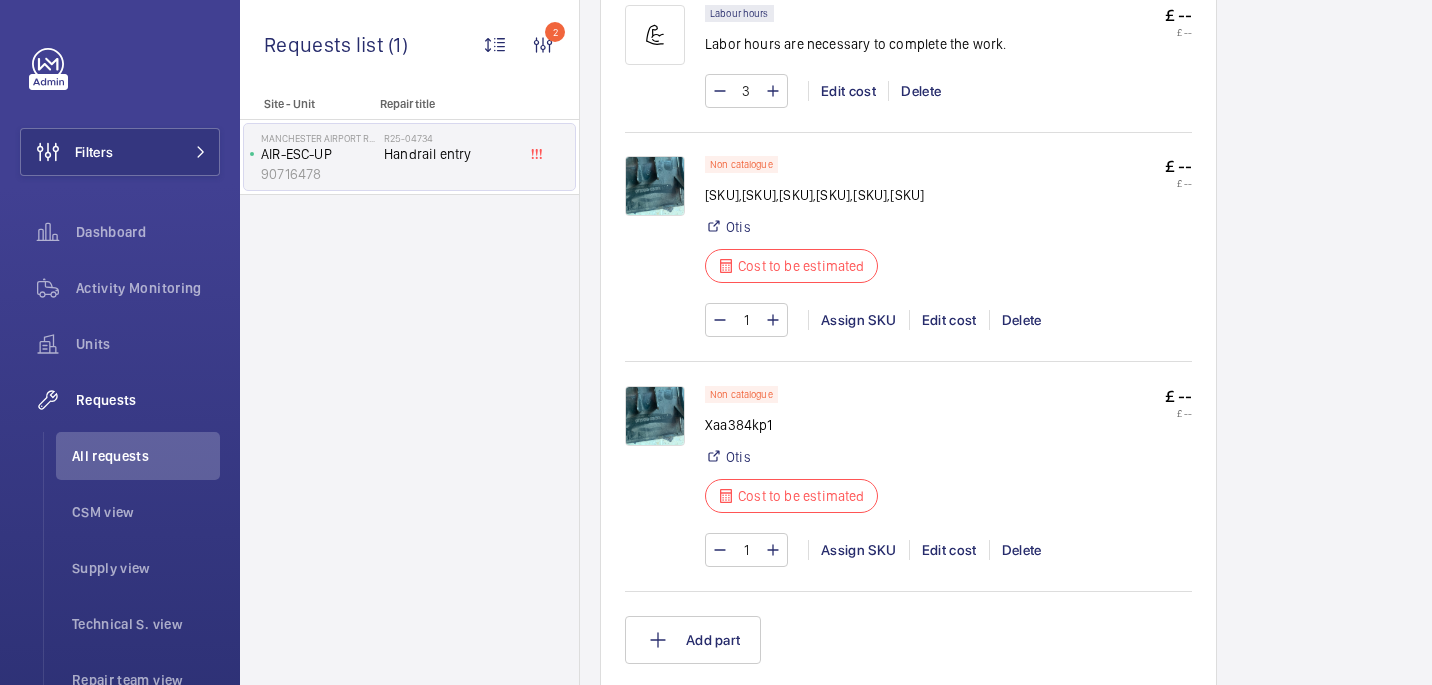 click 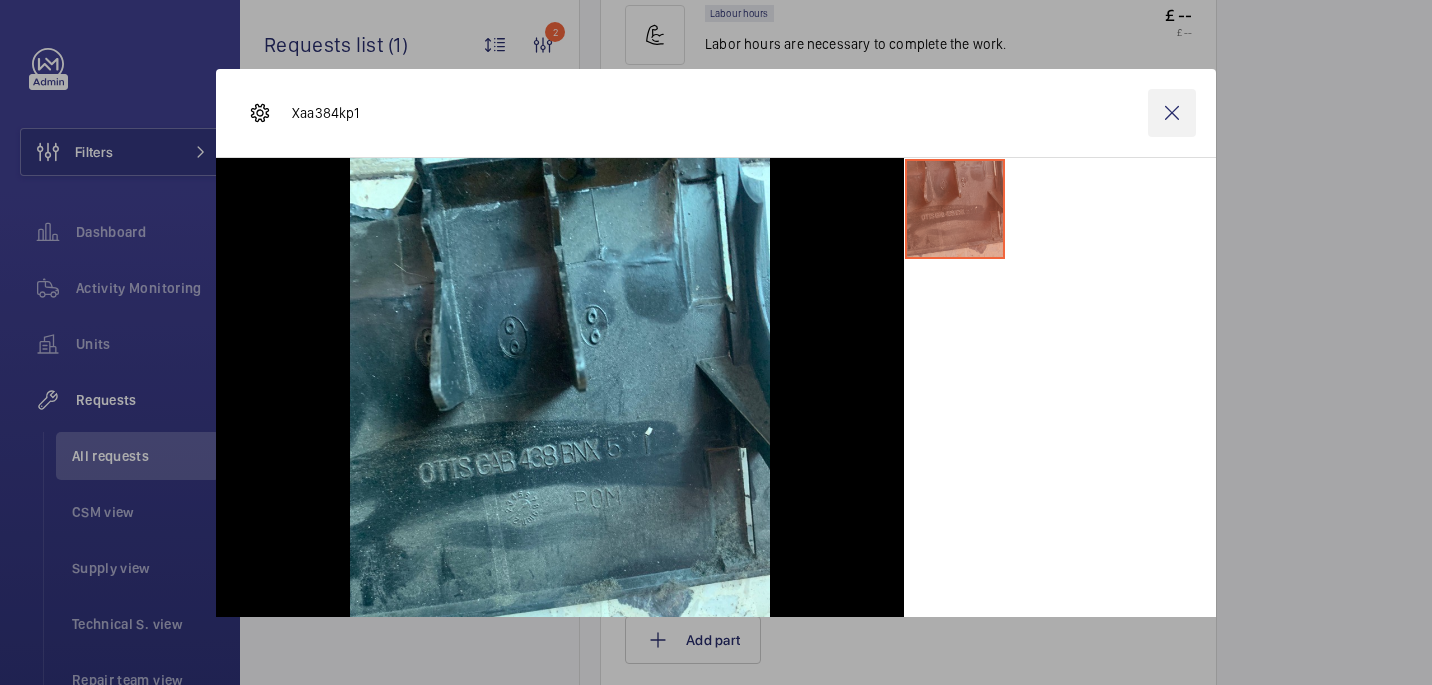 click at bounding box center [1172, 113] 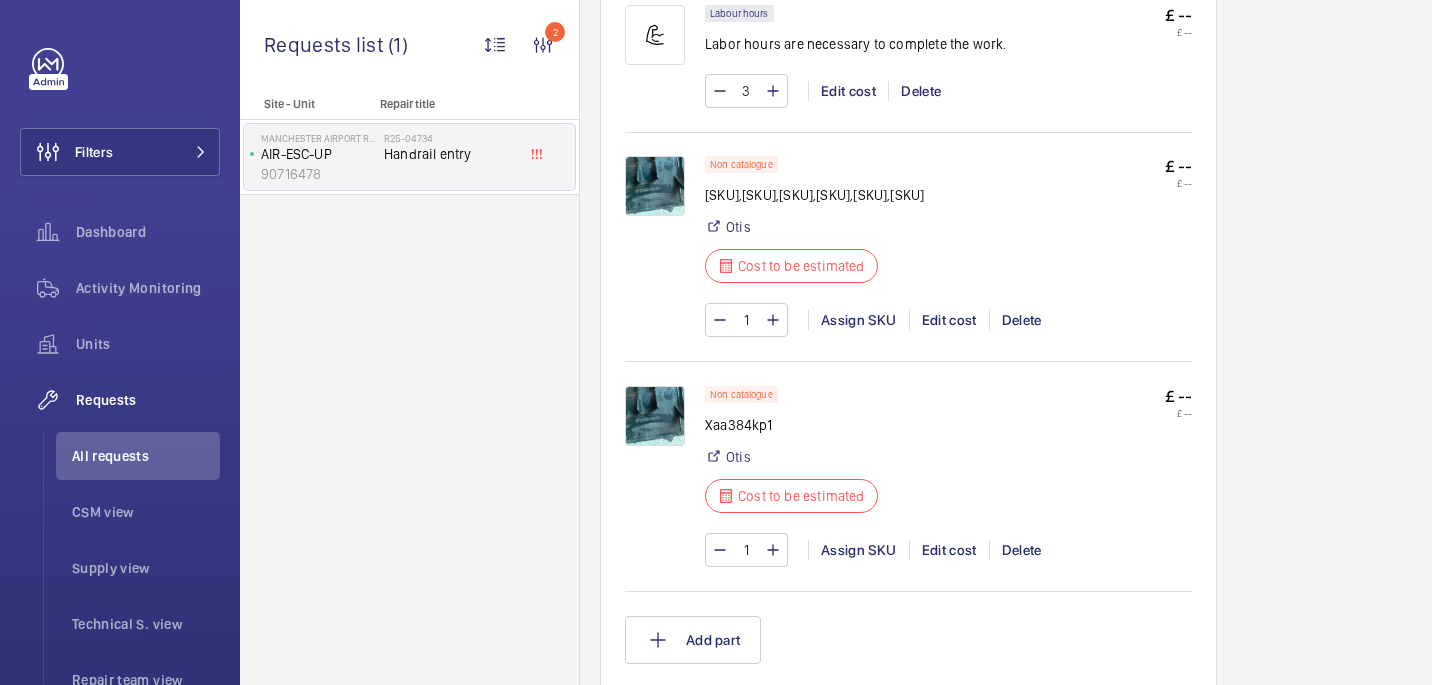 click 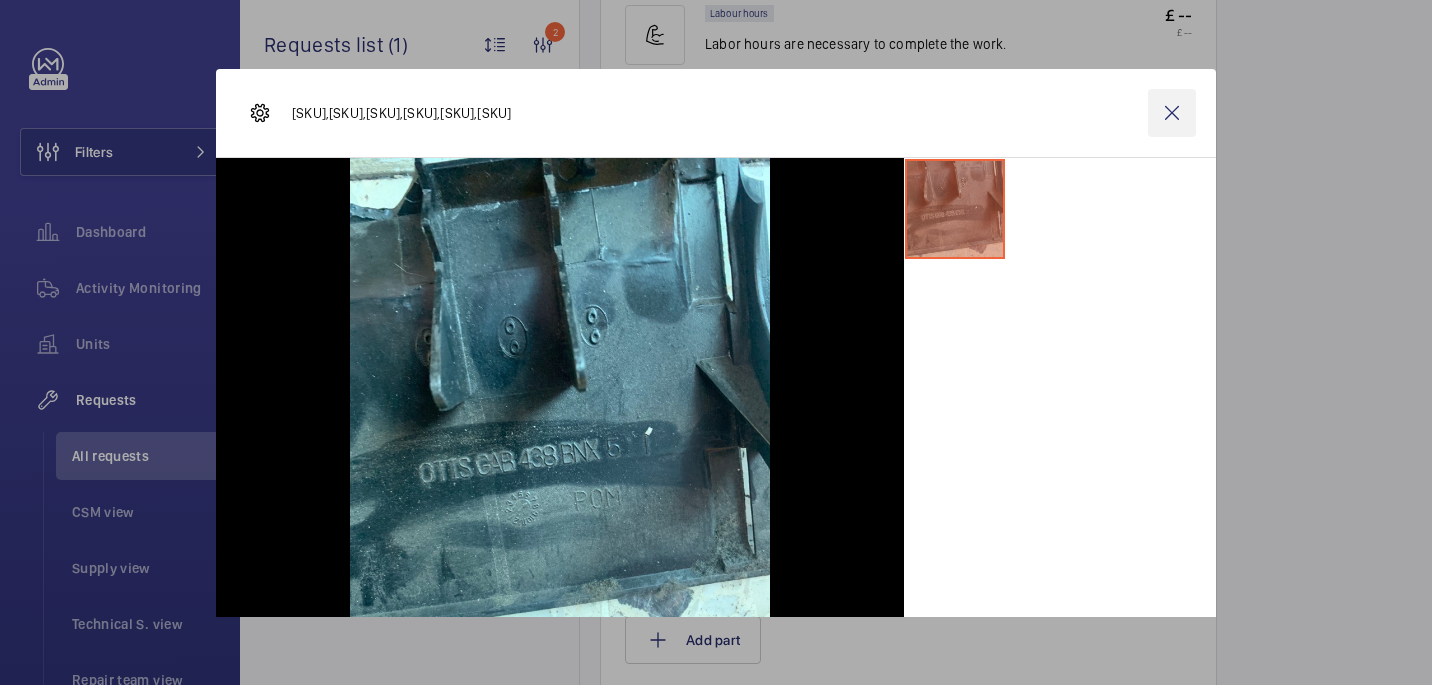 click at bounding box center [1172, 113] 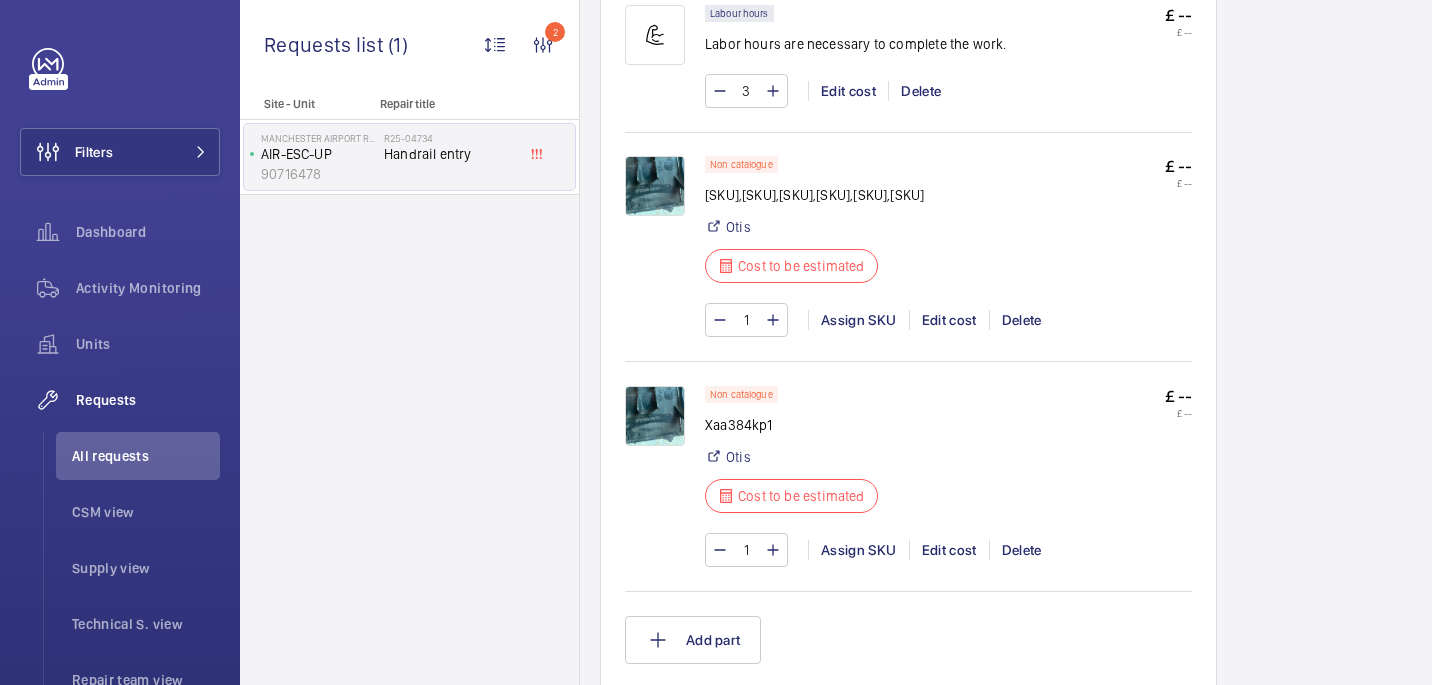 click 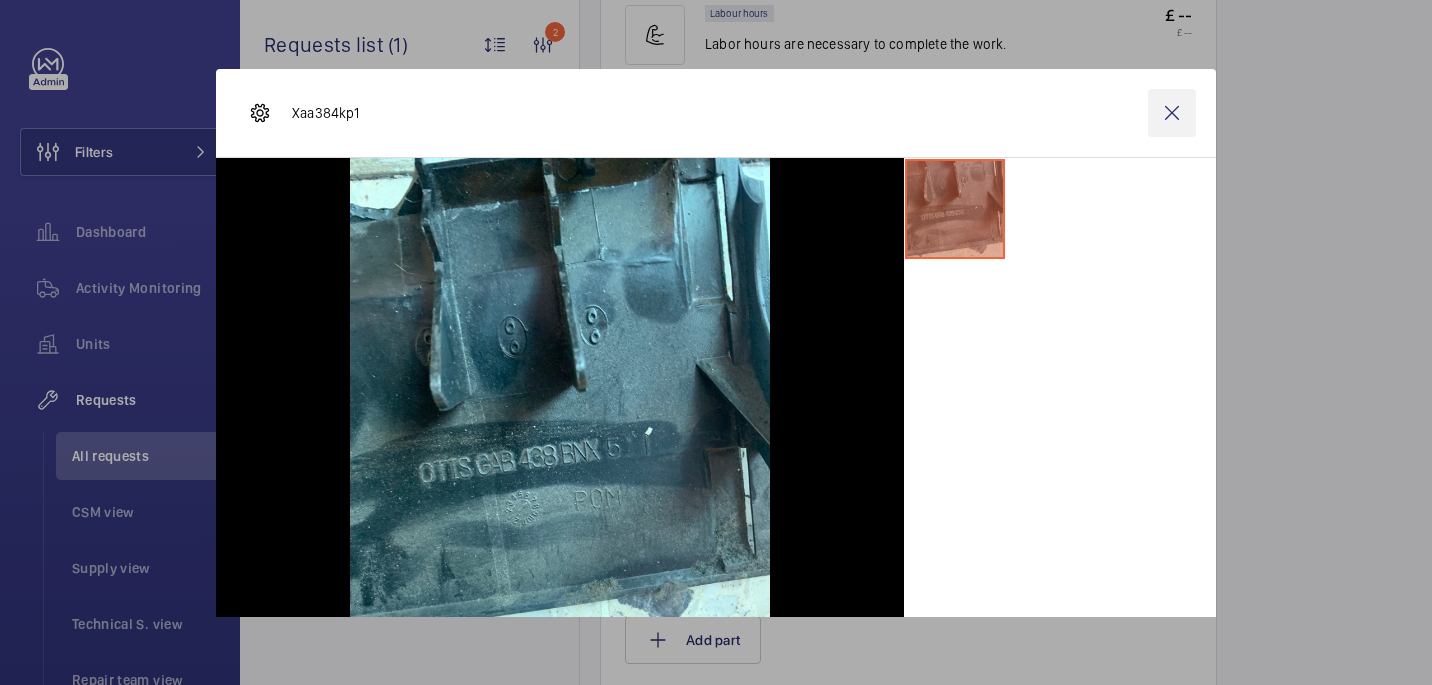 click at bounding box center [1172, 113] 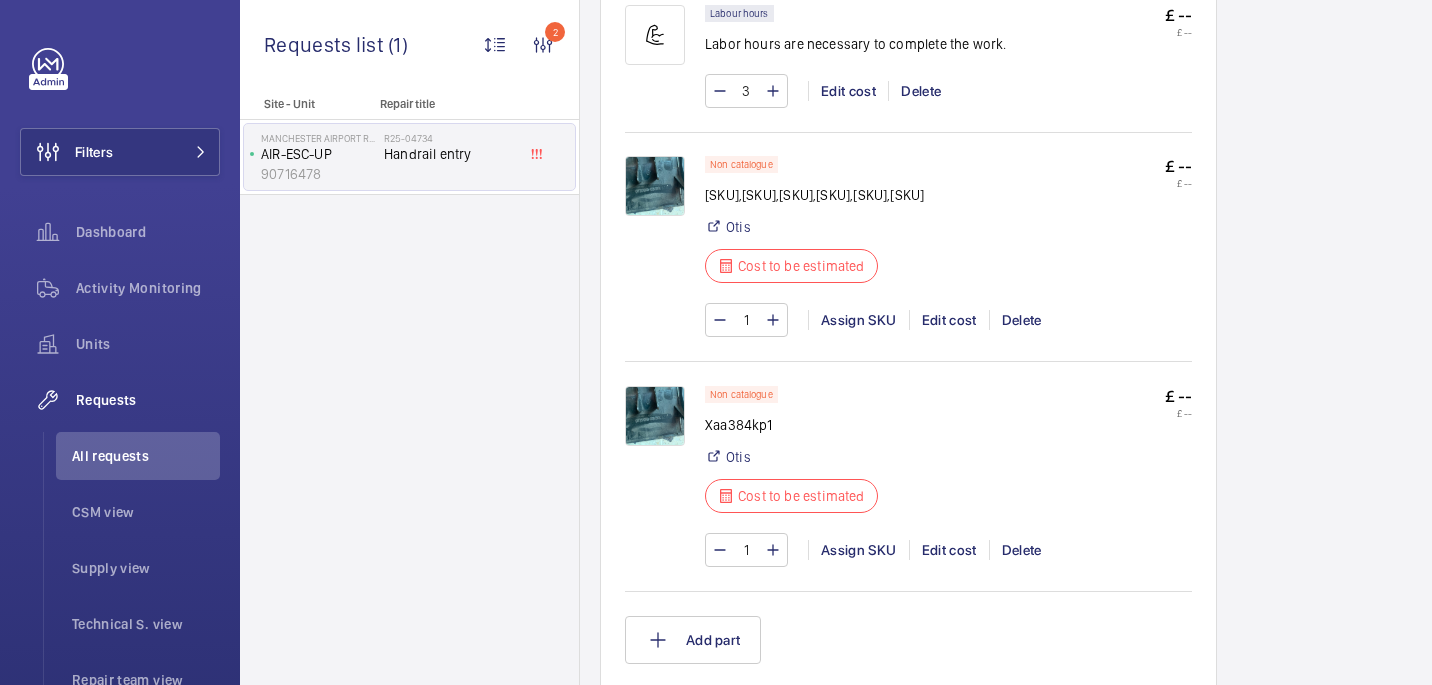 click 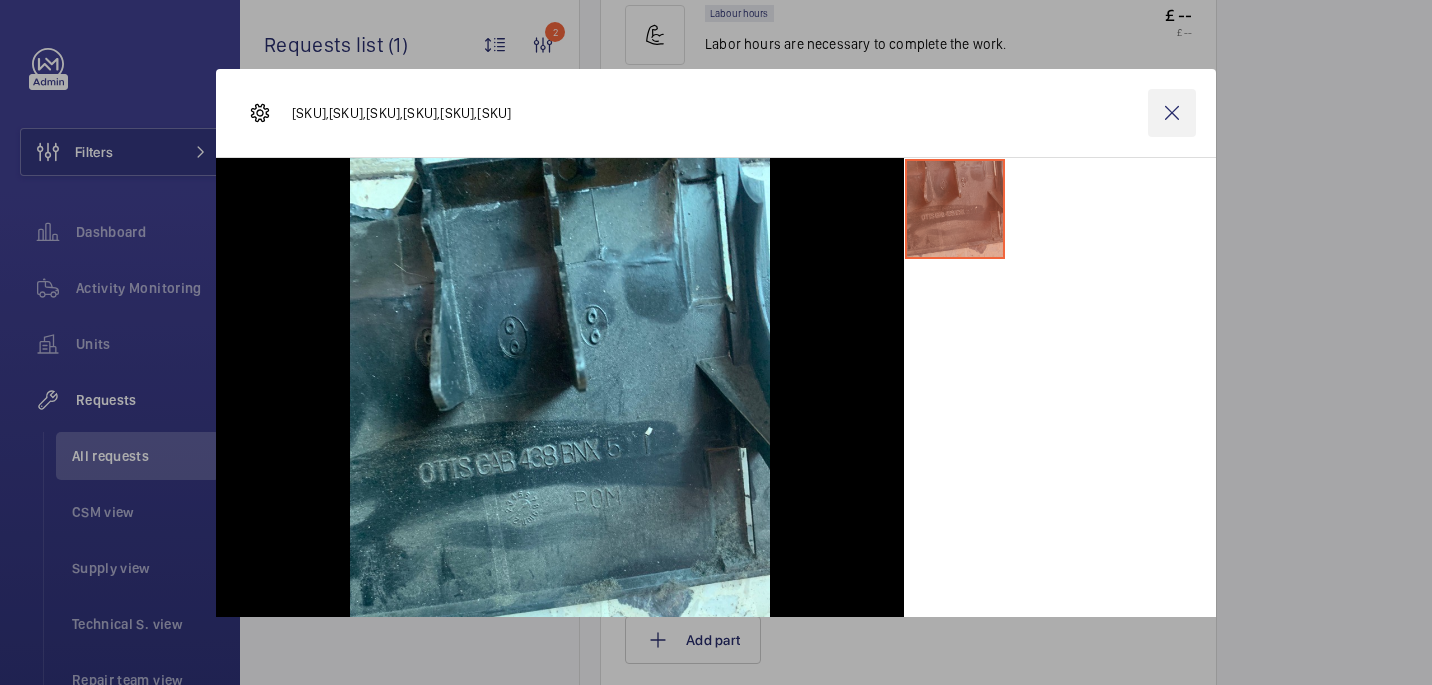 click at bounding box center (1172, 113) 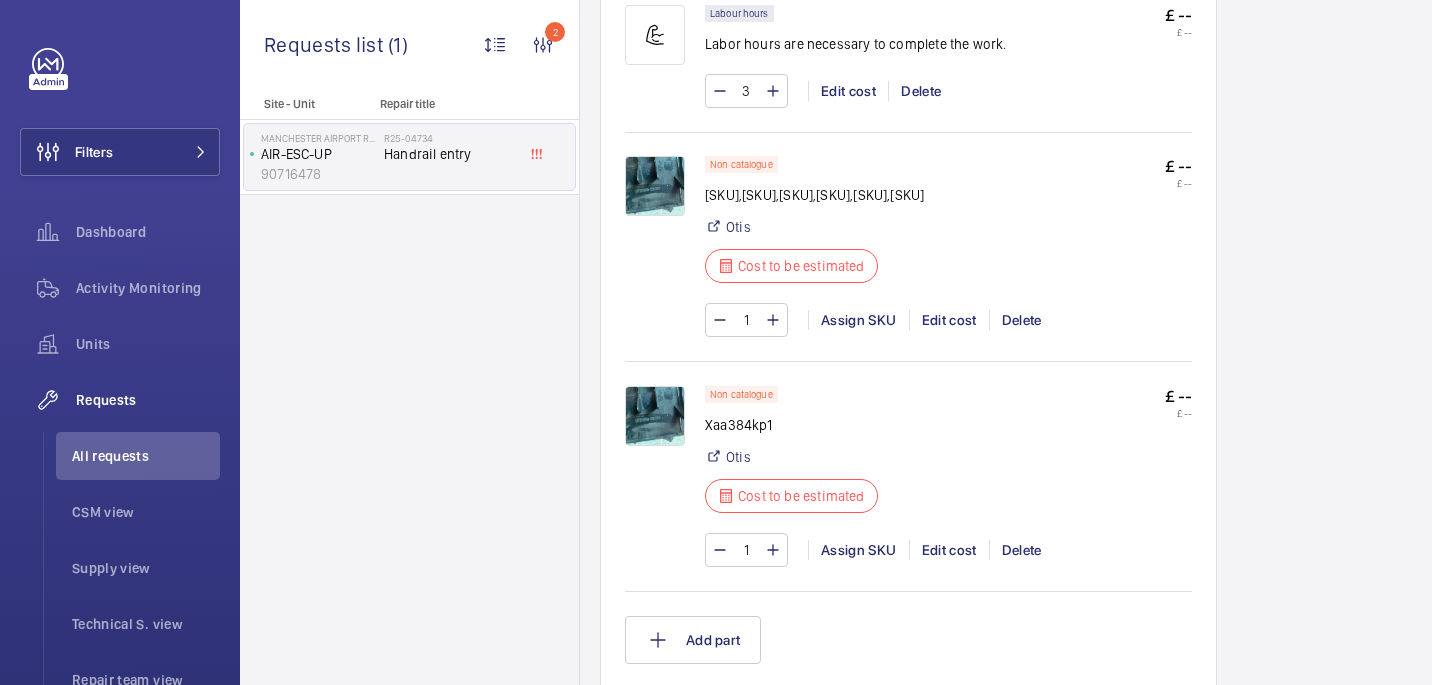 click 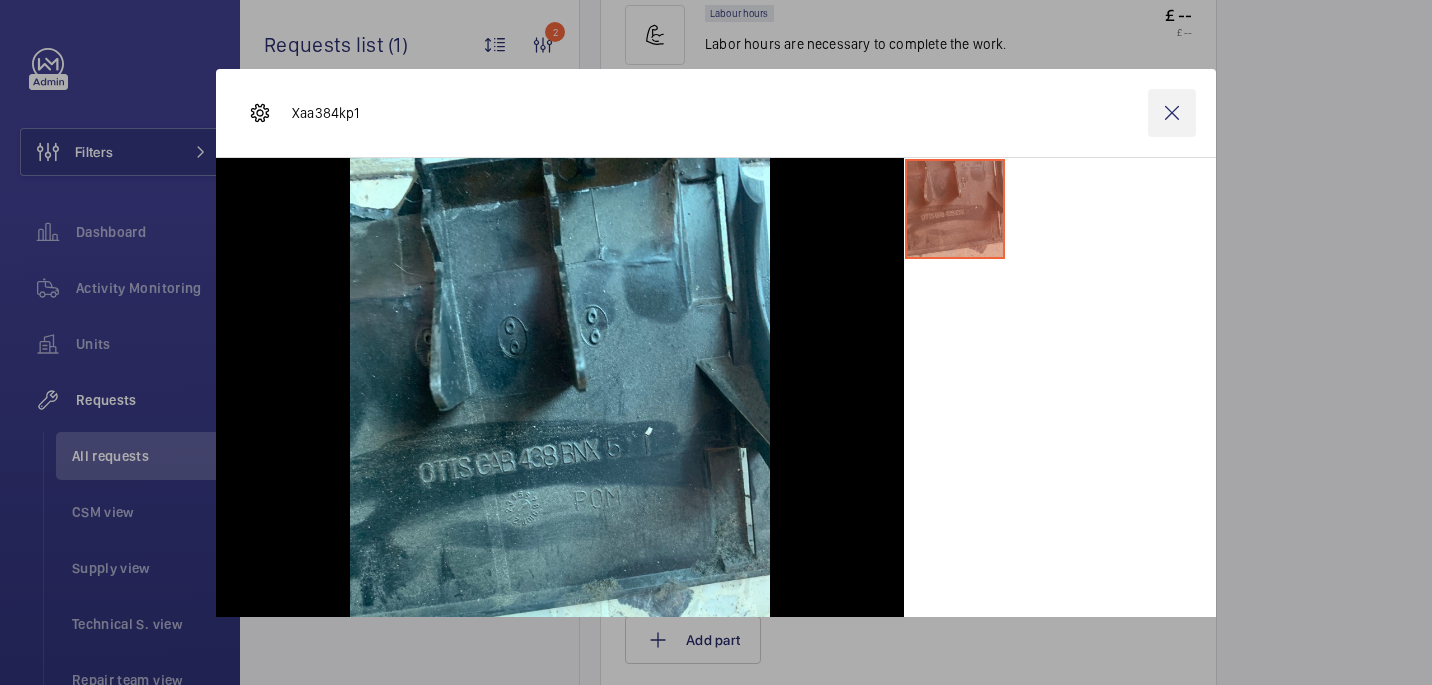 click at bounding box center (1172, 113) 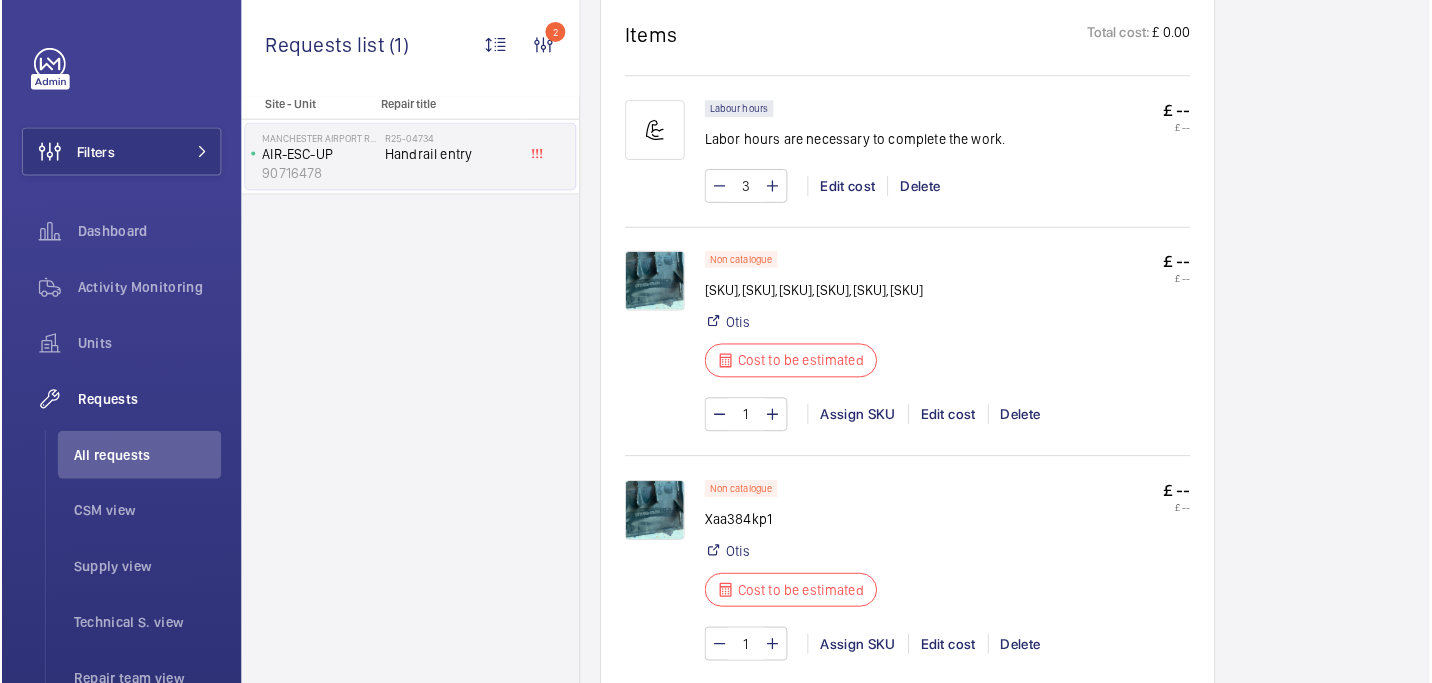 scroll, scrollTop: 1259, scrollLeft: 0, axis: vertical 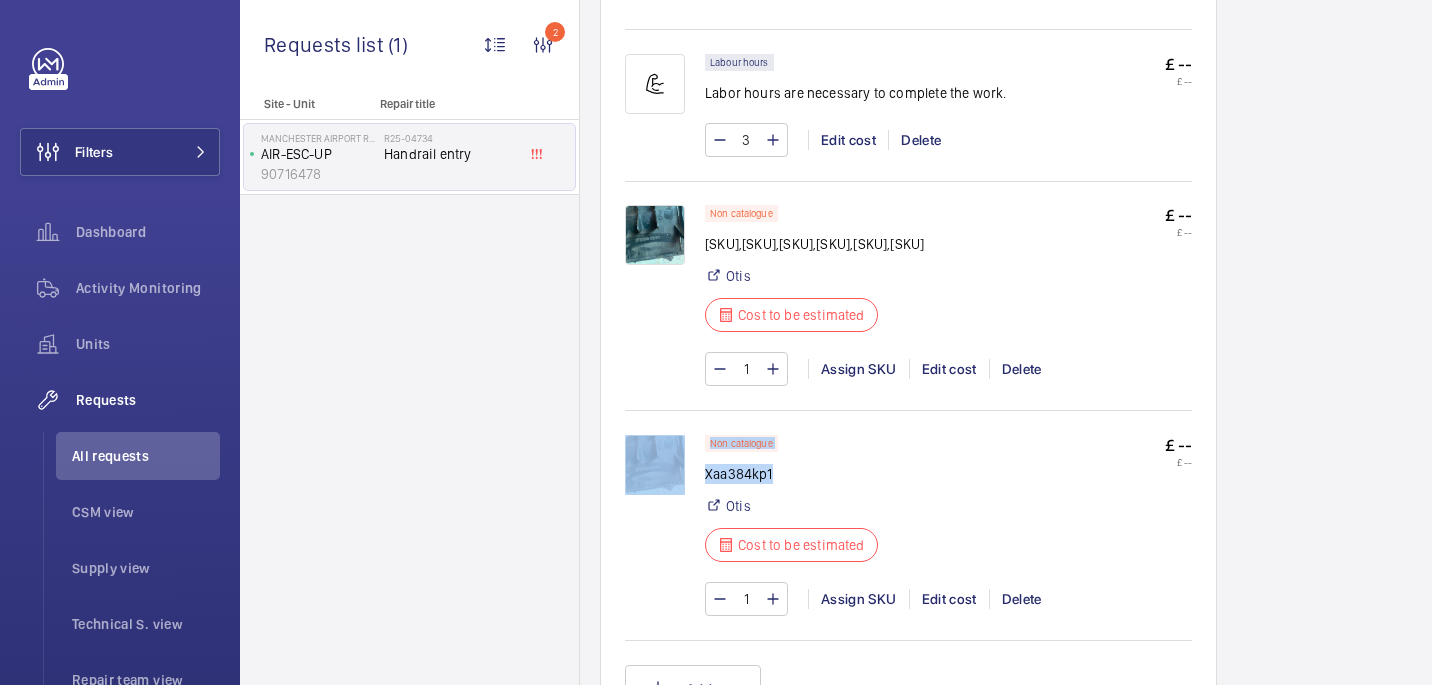 drag, startPoint x: 703, startPoint y: 478, endPoint x: 797, endPoint y: 475, distance: 94.04786 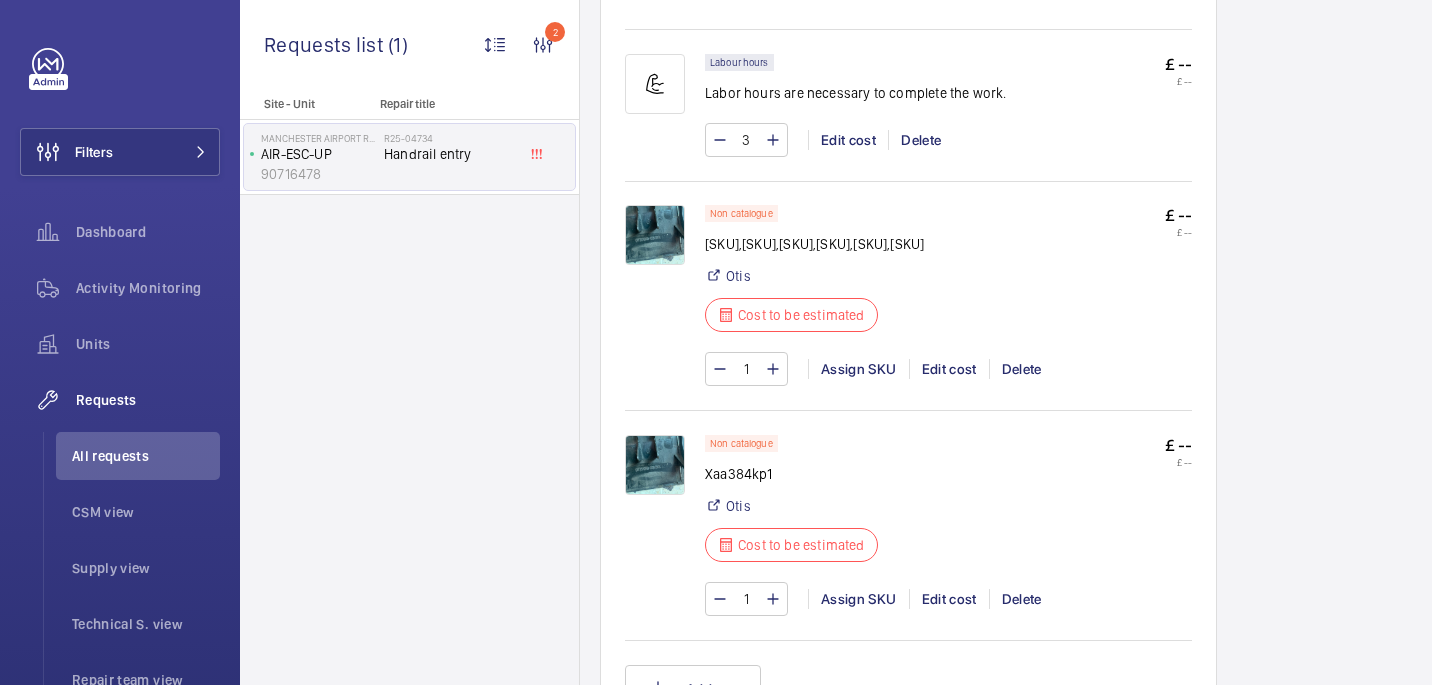 click on "Xaa384kp1" 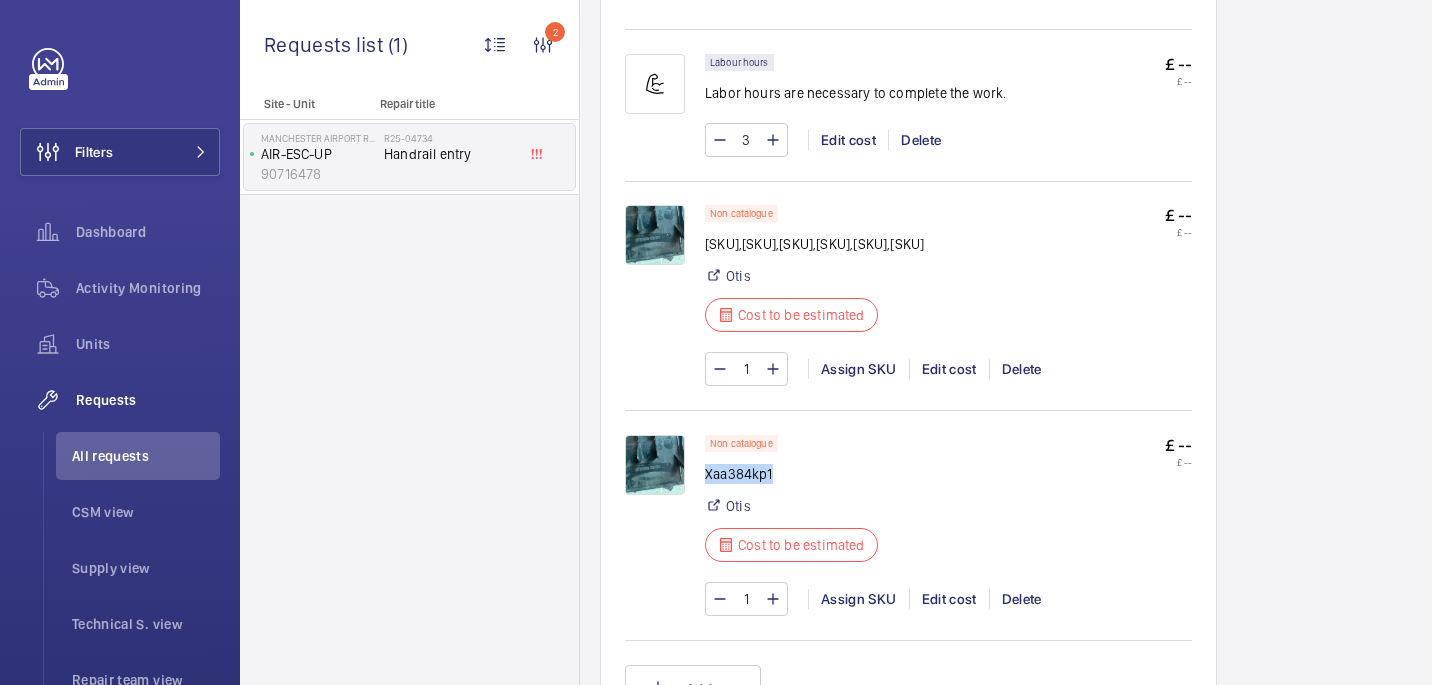 click on "Xaa384kp1" 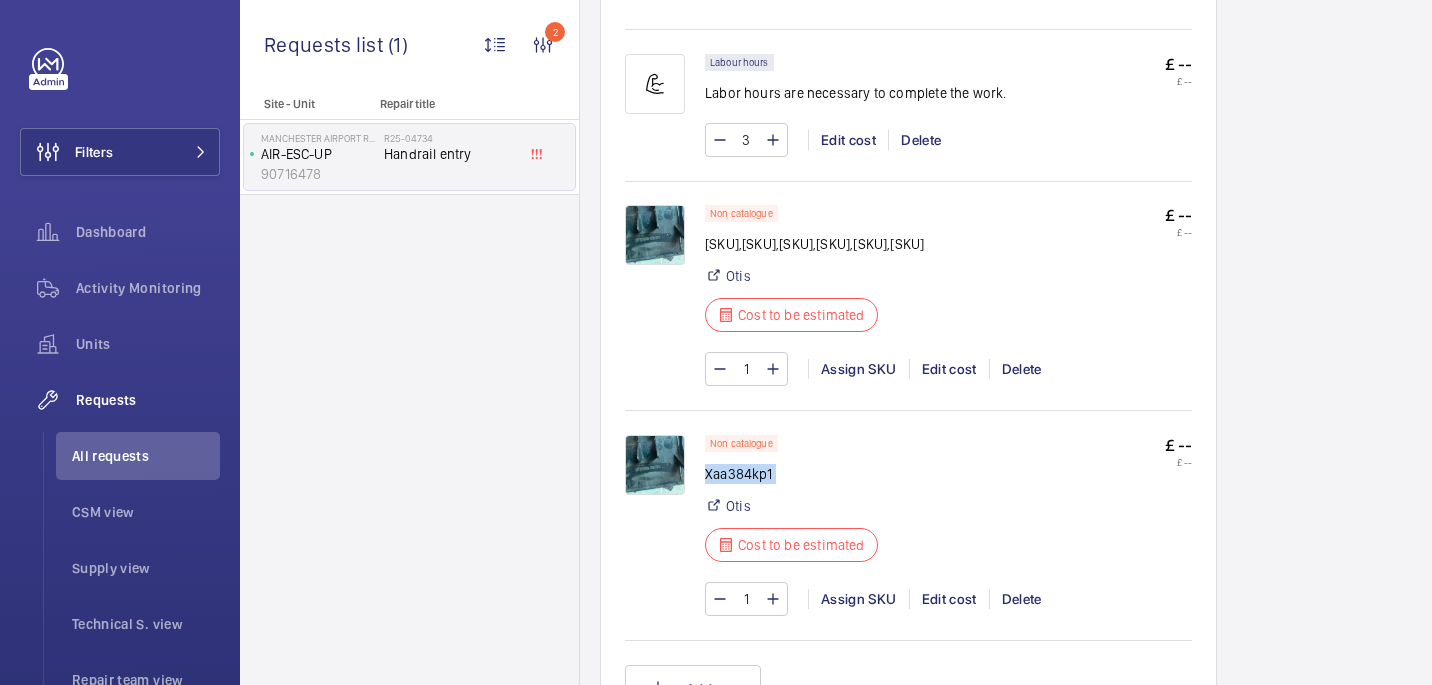 click on "Xaa384kp1" 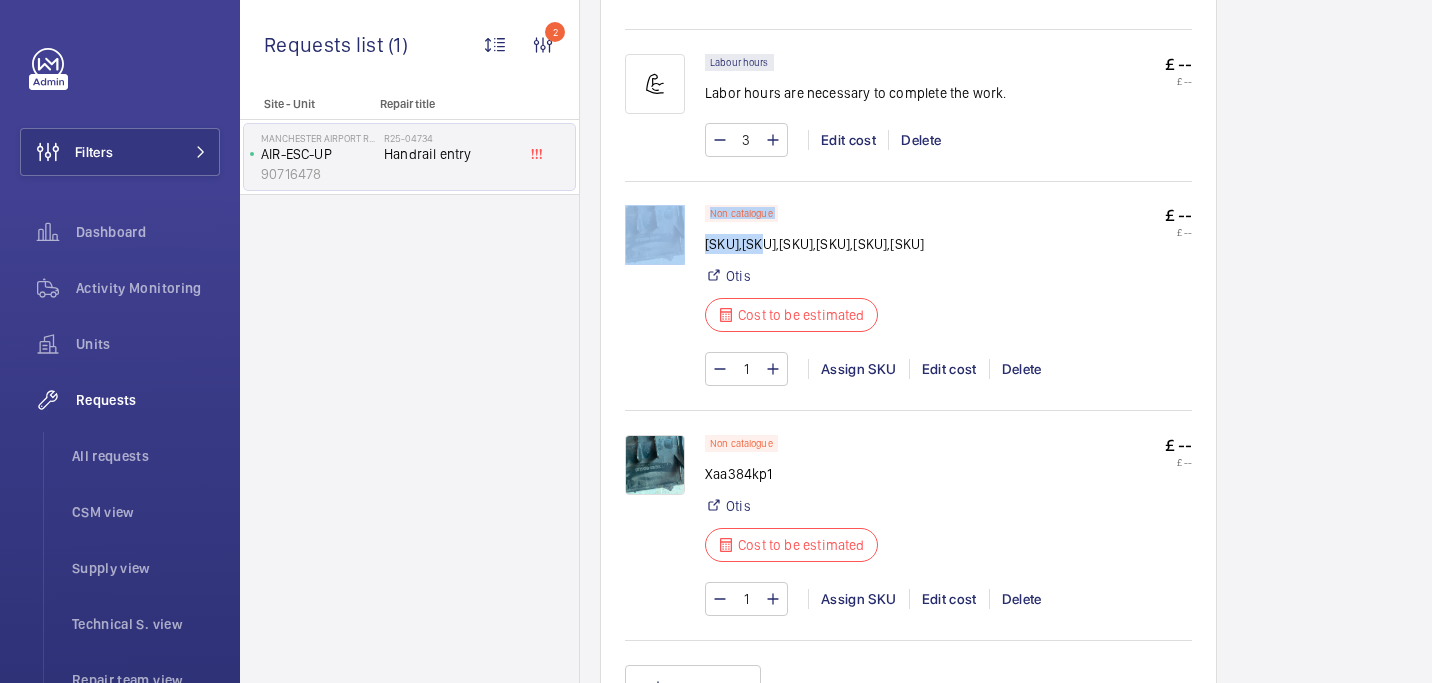 drag, startPoint x: 703, startPoint y: 247, endPoint x: 778, endPoint y: 252, distance: 75.16648 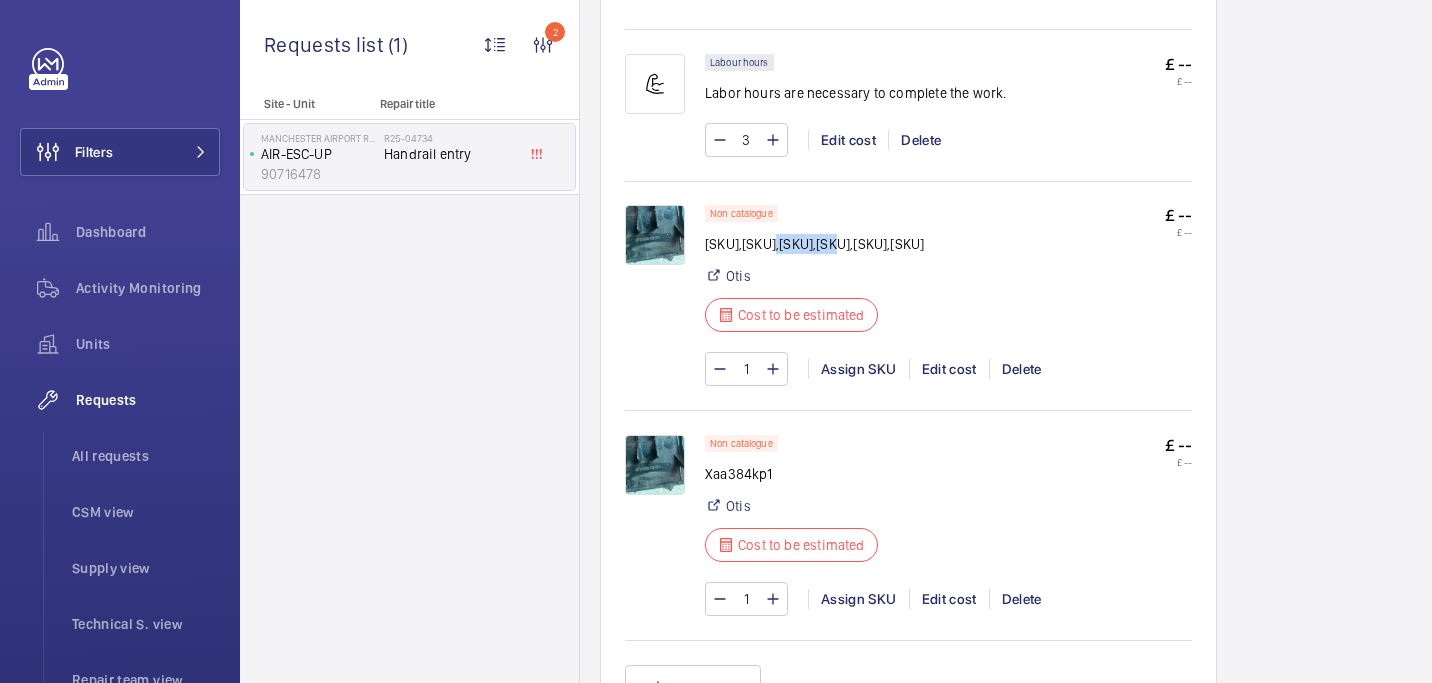 drag, startPoint x: 786, startPoint y: 249, endPoint x: 853, endPoint y: 254, distance: 67.18631 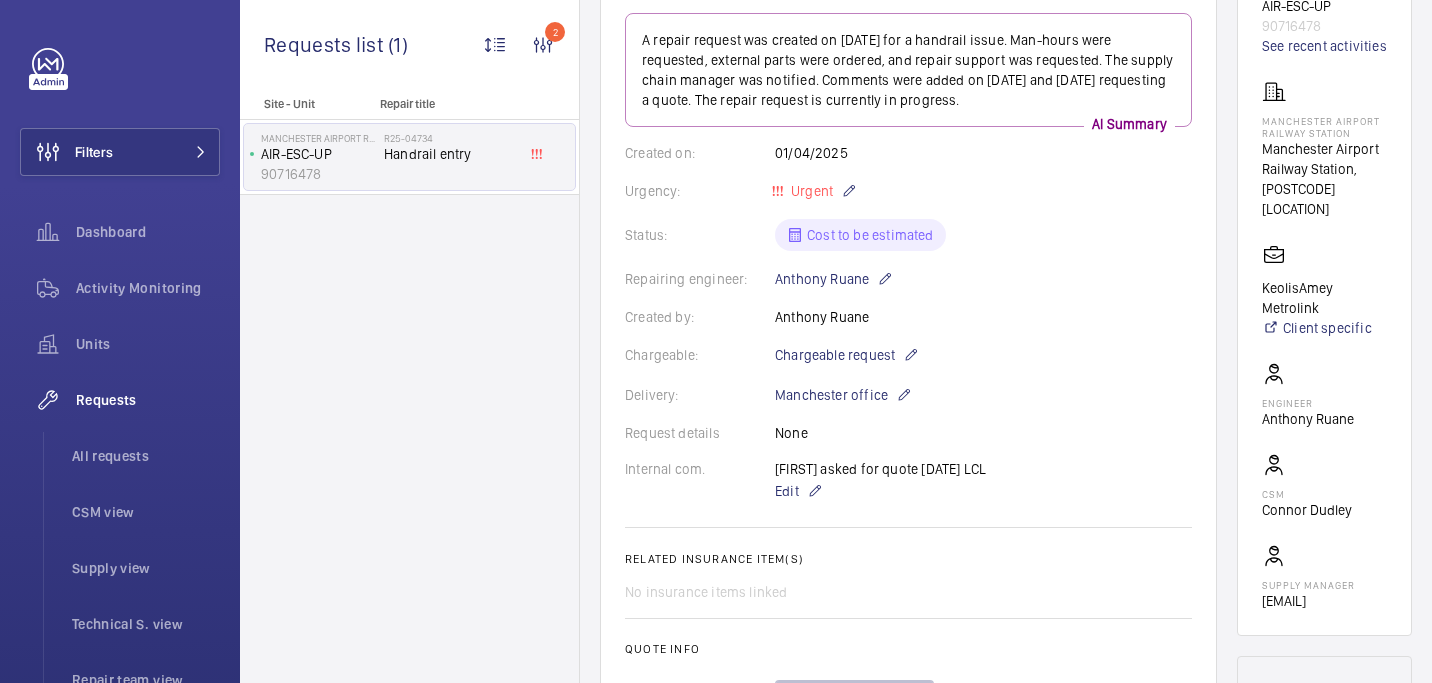 scroll, scrollTop: 0, scrollLeft: 0, axis: both 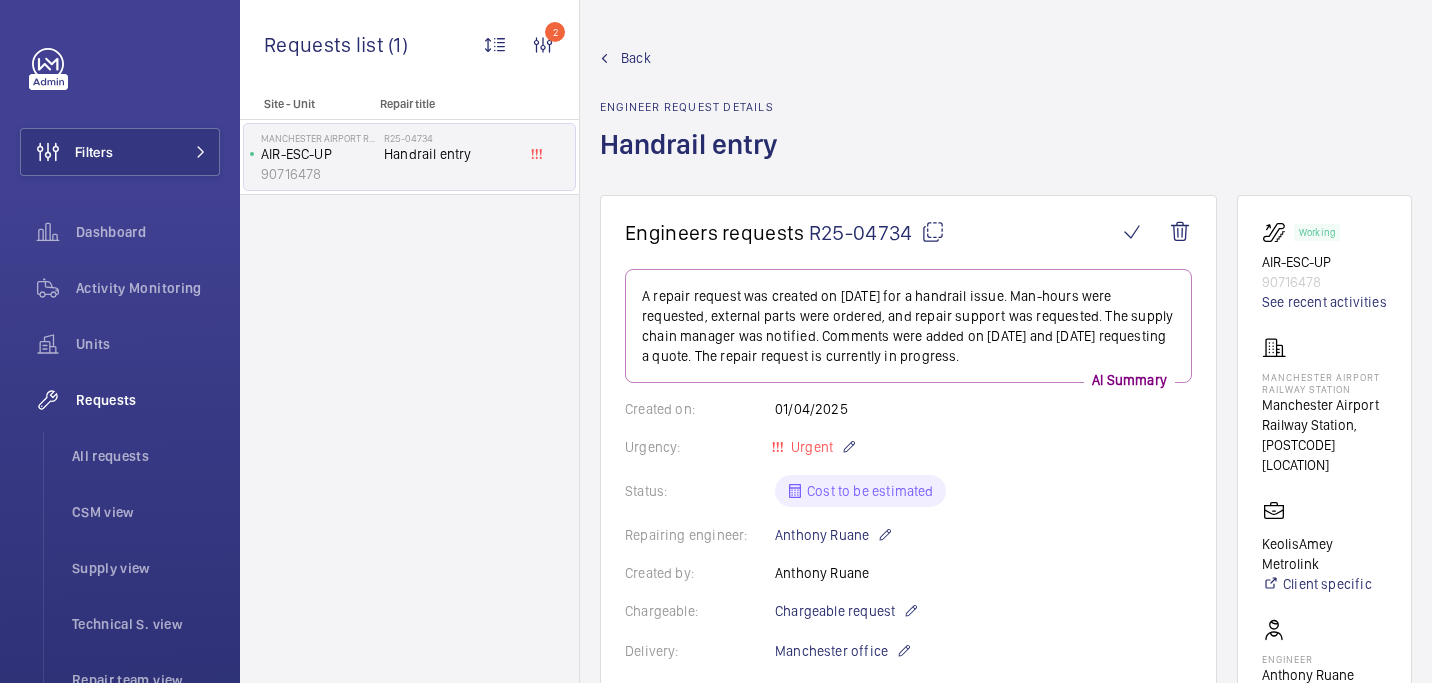 click 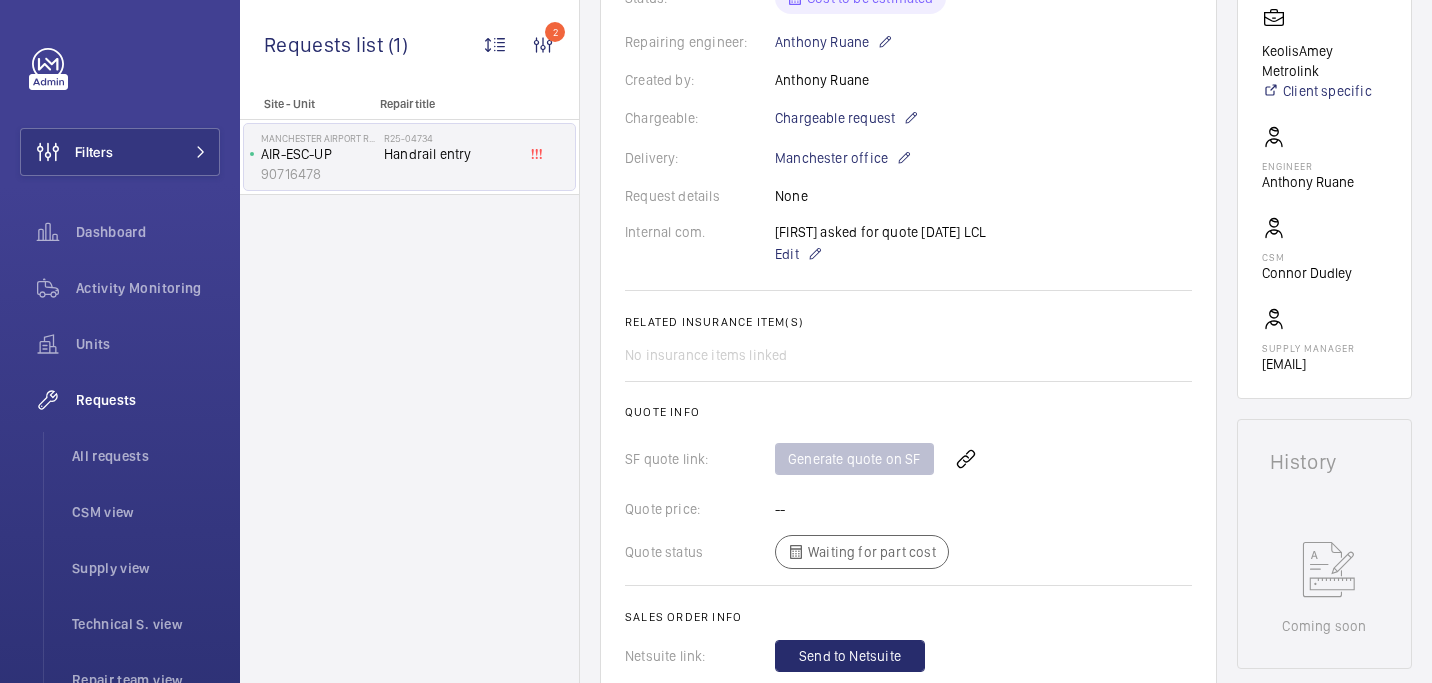 scroll, scrollTop: 0, scrollLeft: 0, axis: both 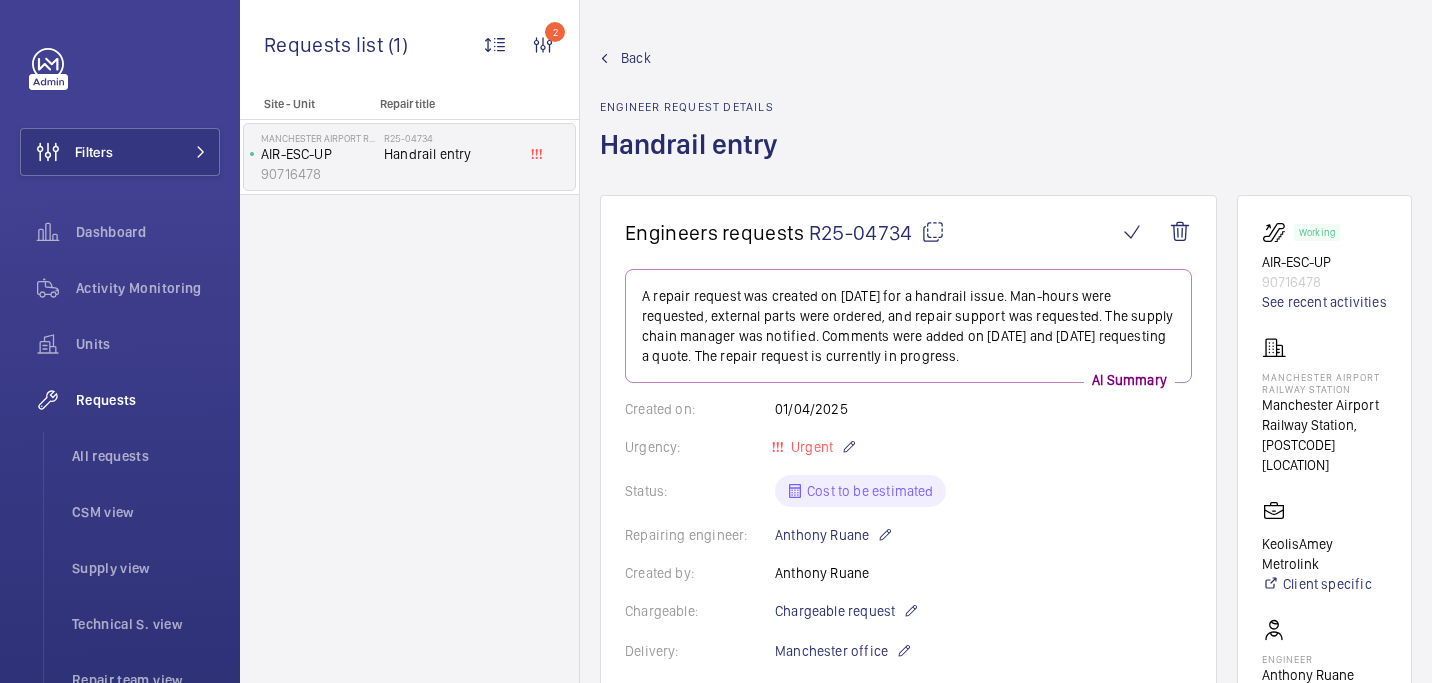 click on "R25-04734" 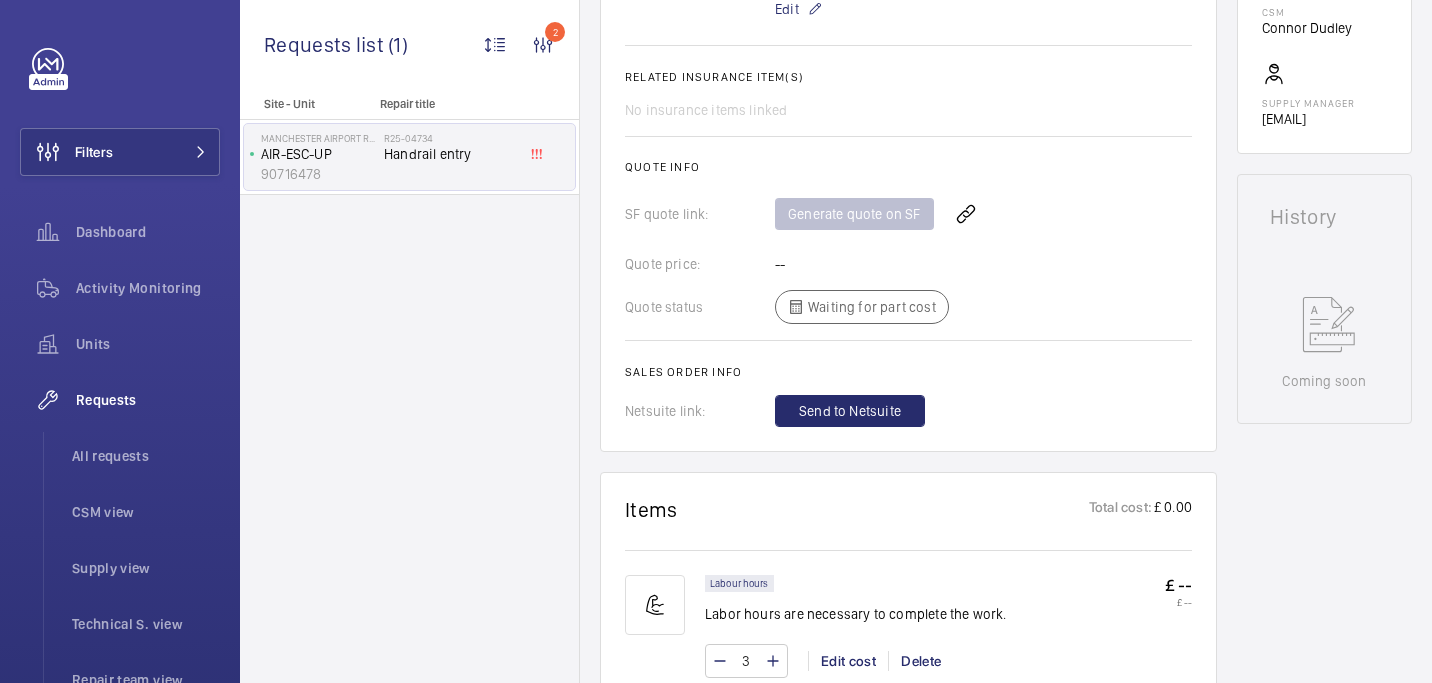scroll, scrollTop: 661, scrollLeft: 0, axis: vertical 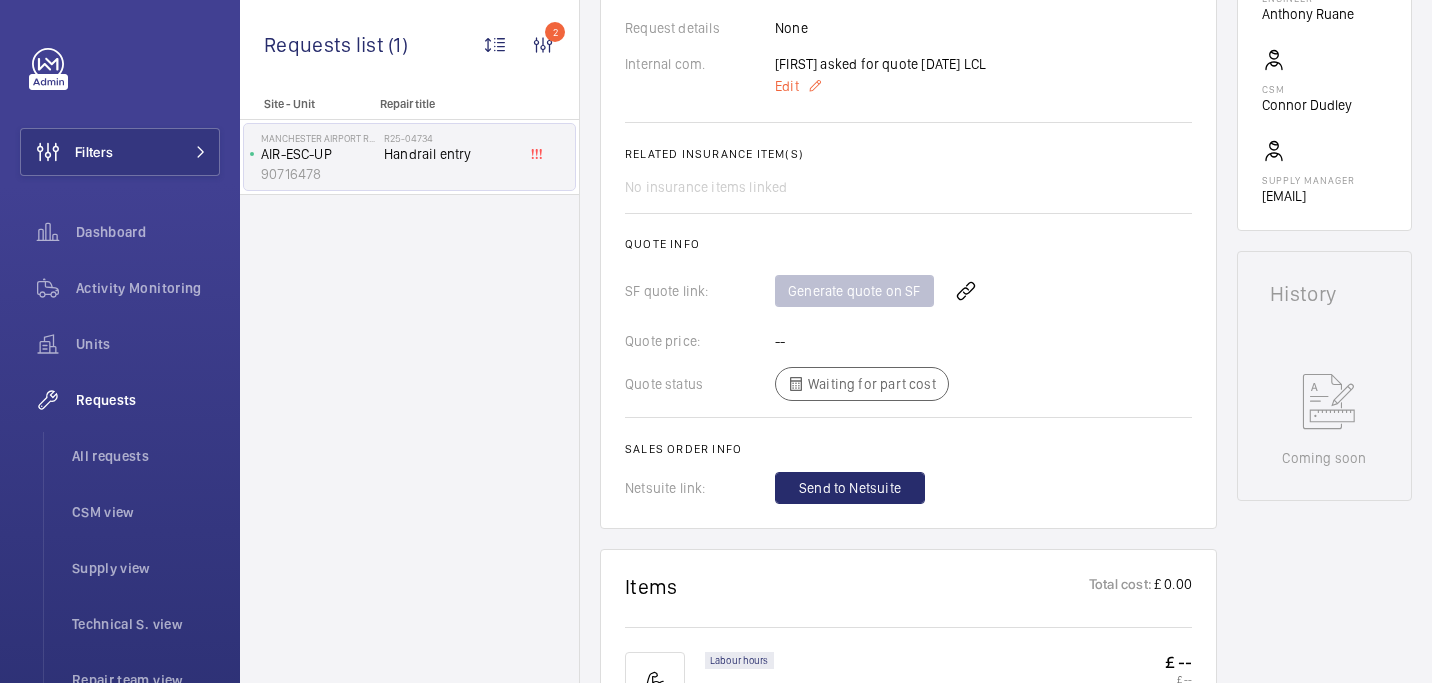 click on "Edit" 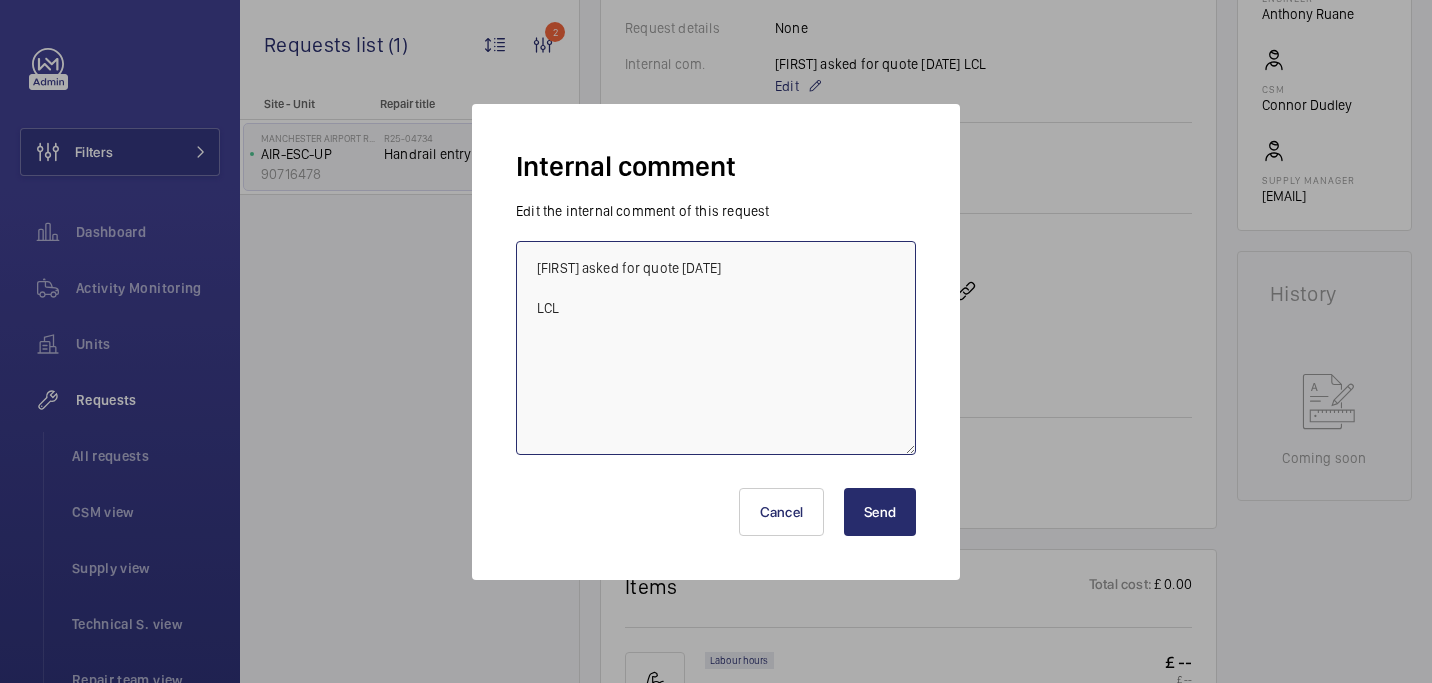 click on "Elle asked for quote 02/04/2025
LCL" at bounding box center (716, 348) 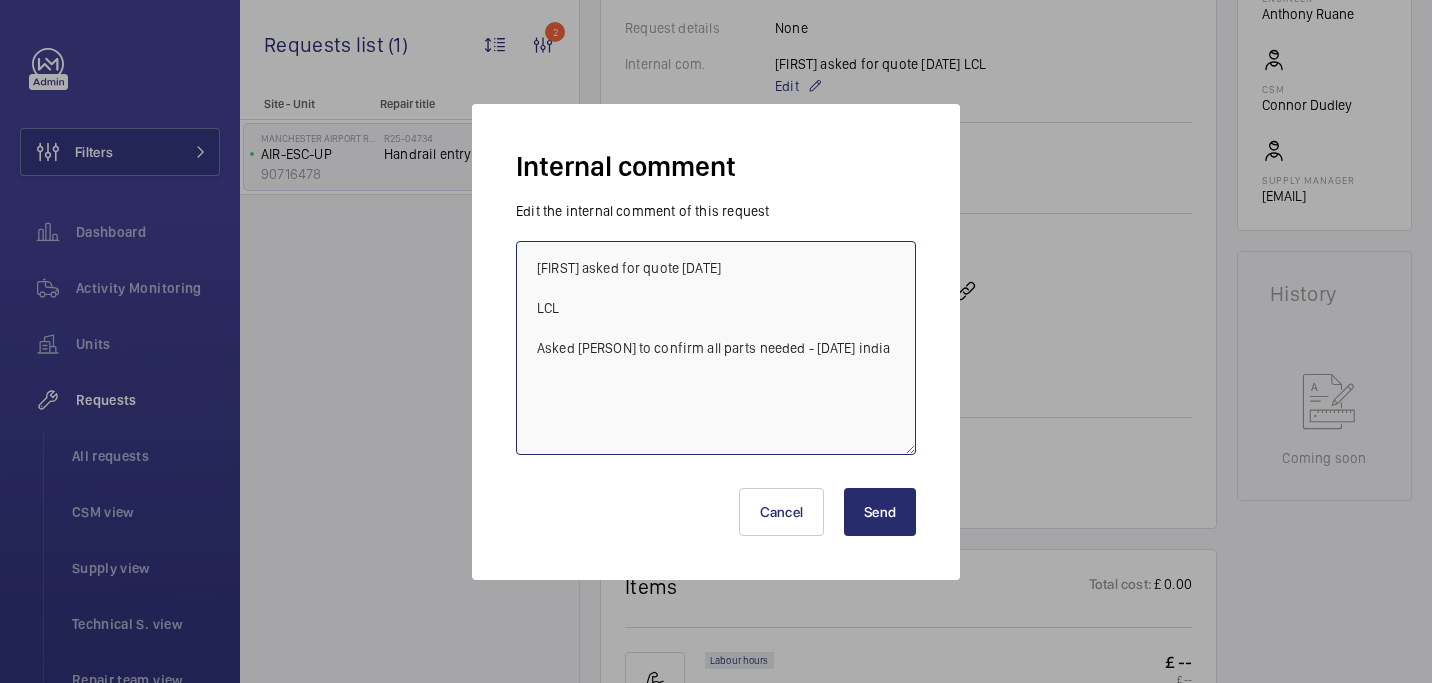 type on "Elle asked for quote 02/04/2025
LCL
Asked tony to confirm all parts needed - 05.08 india" 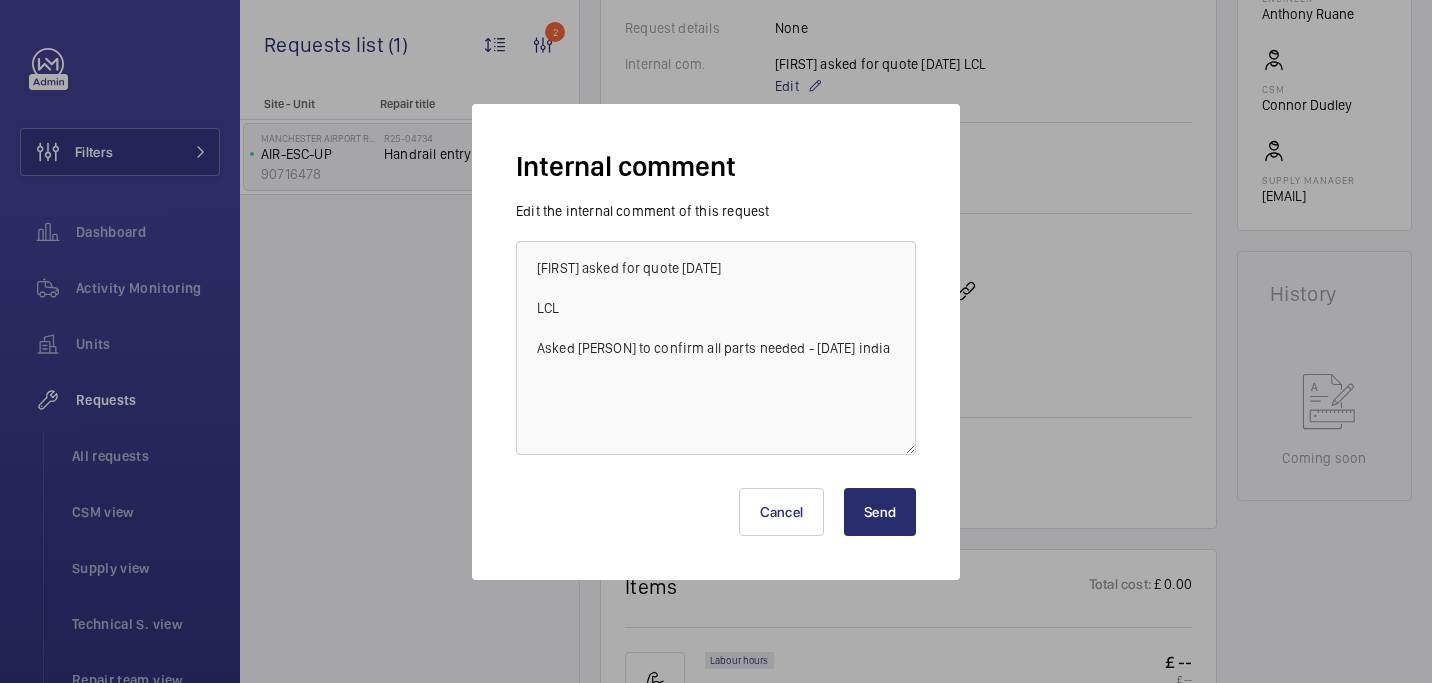 click on "Send" at bounding box center (880, 512) 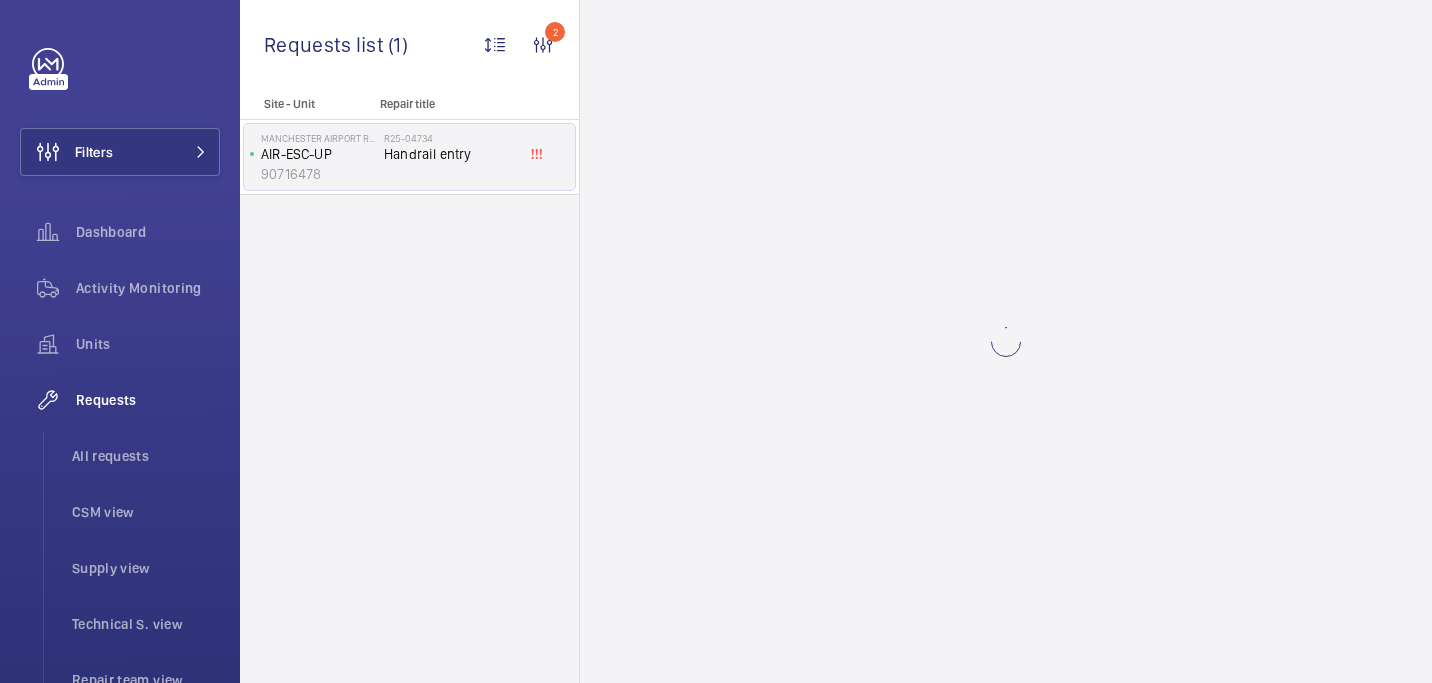 click 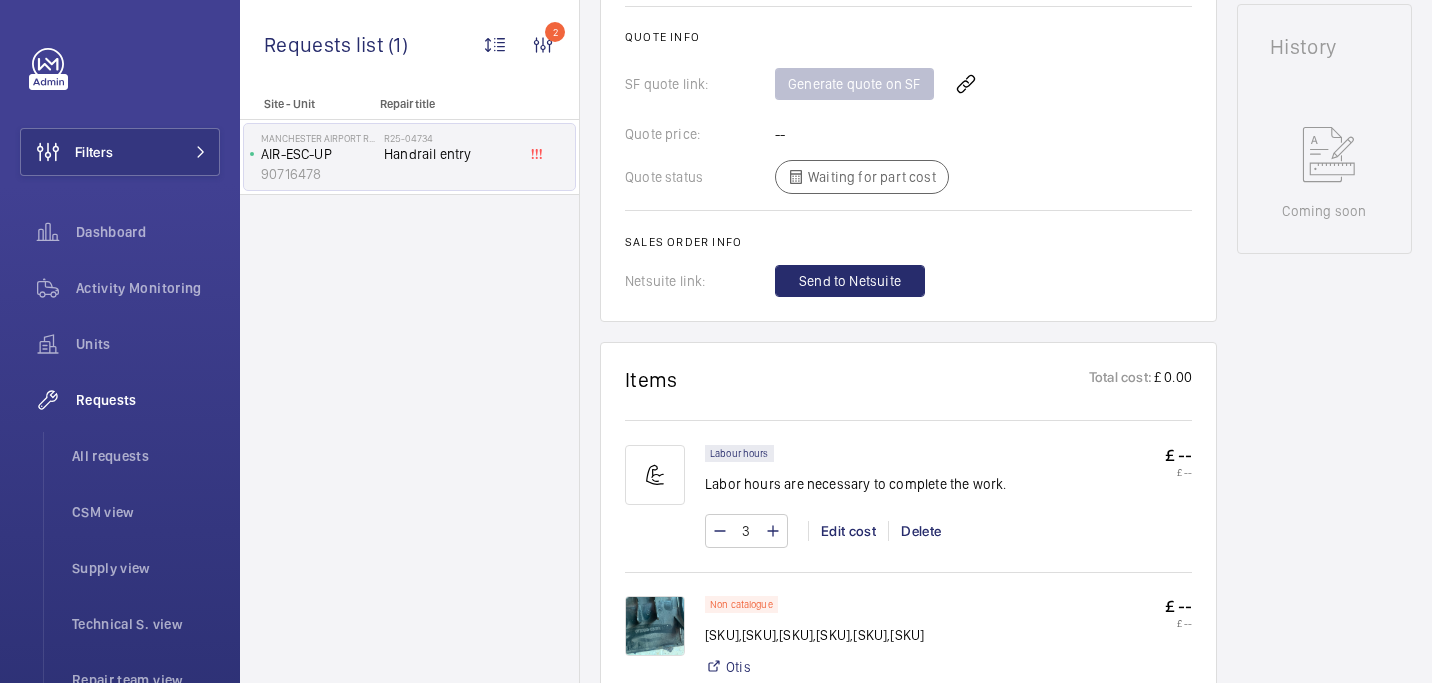 scroll, scrollTop: 1330, scrollLeft: 0, axis: vertical 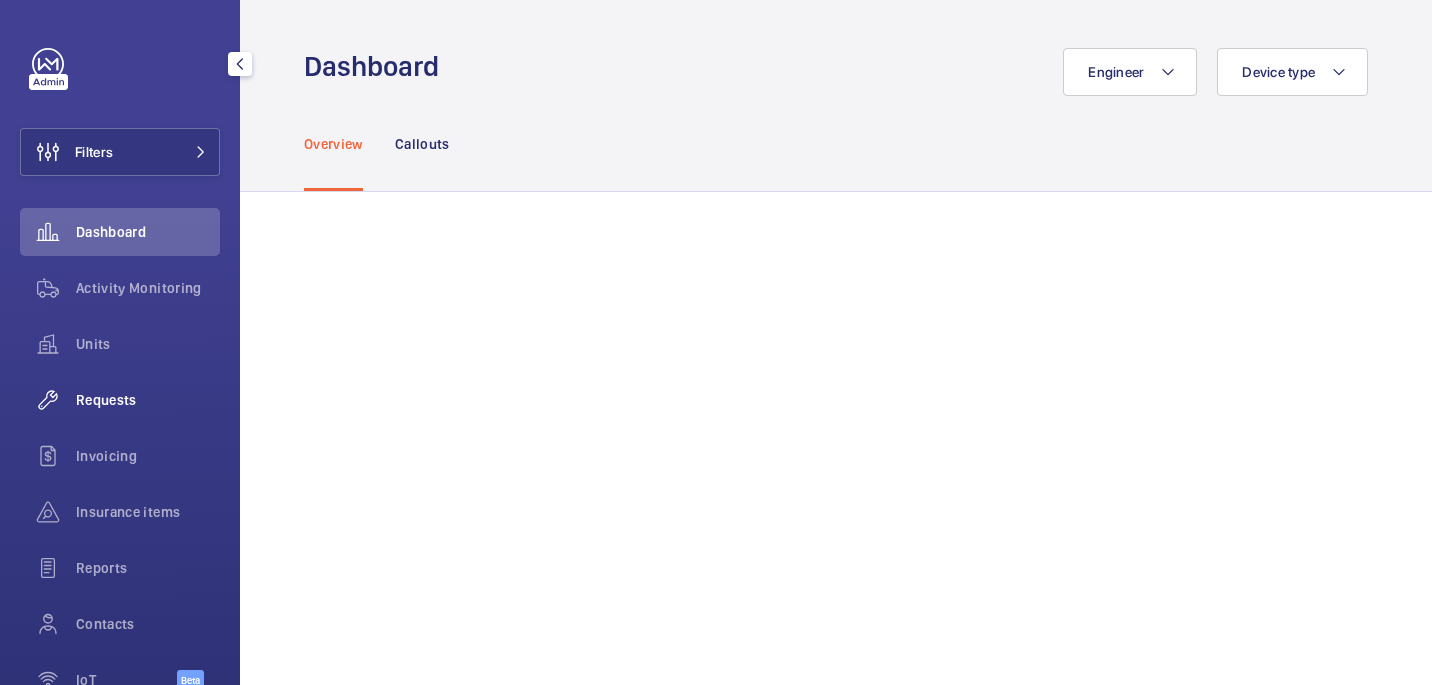 click on "Requests" 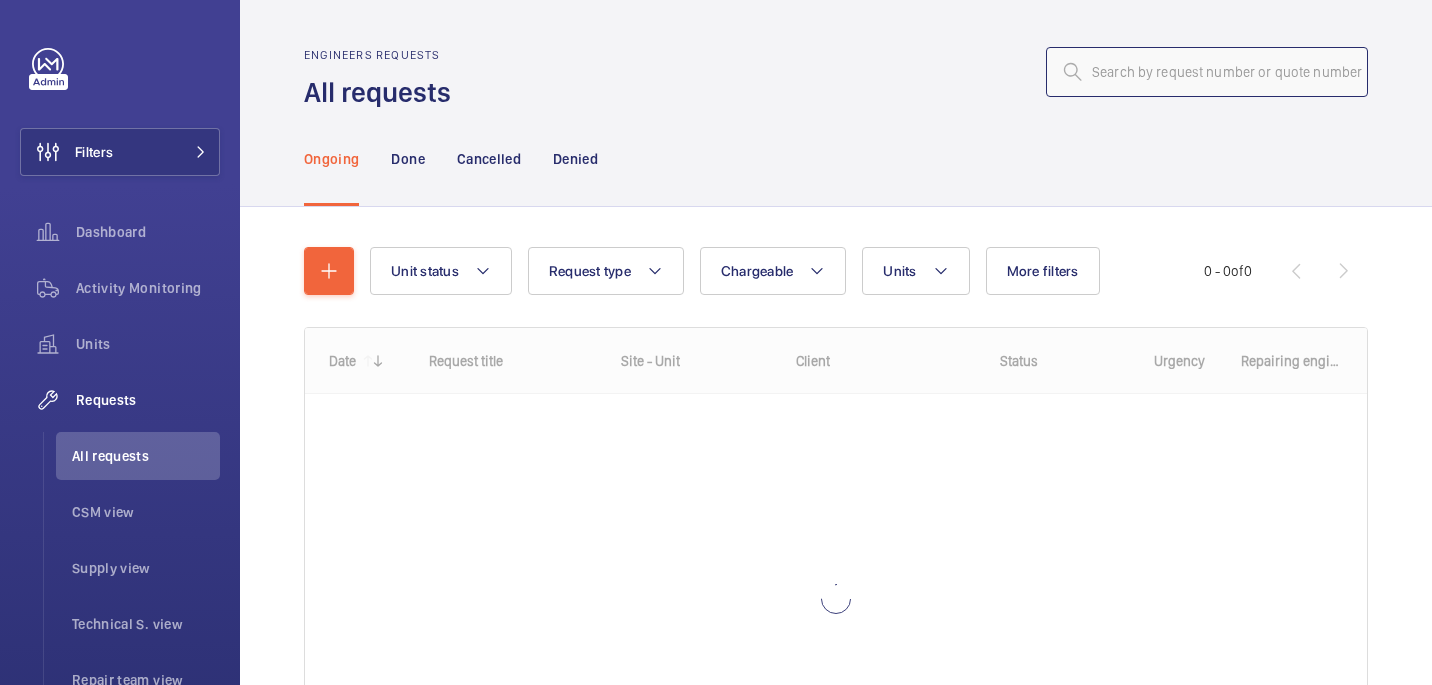 click 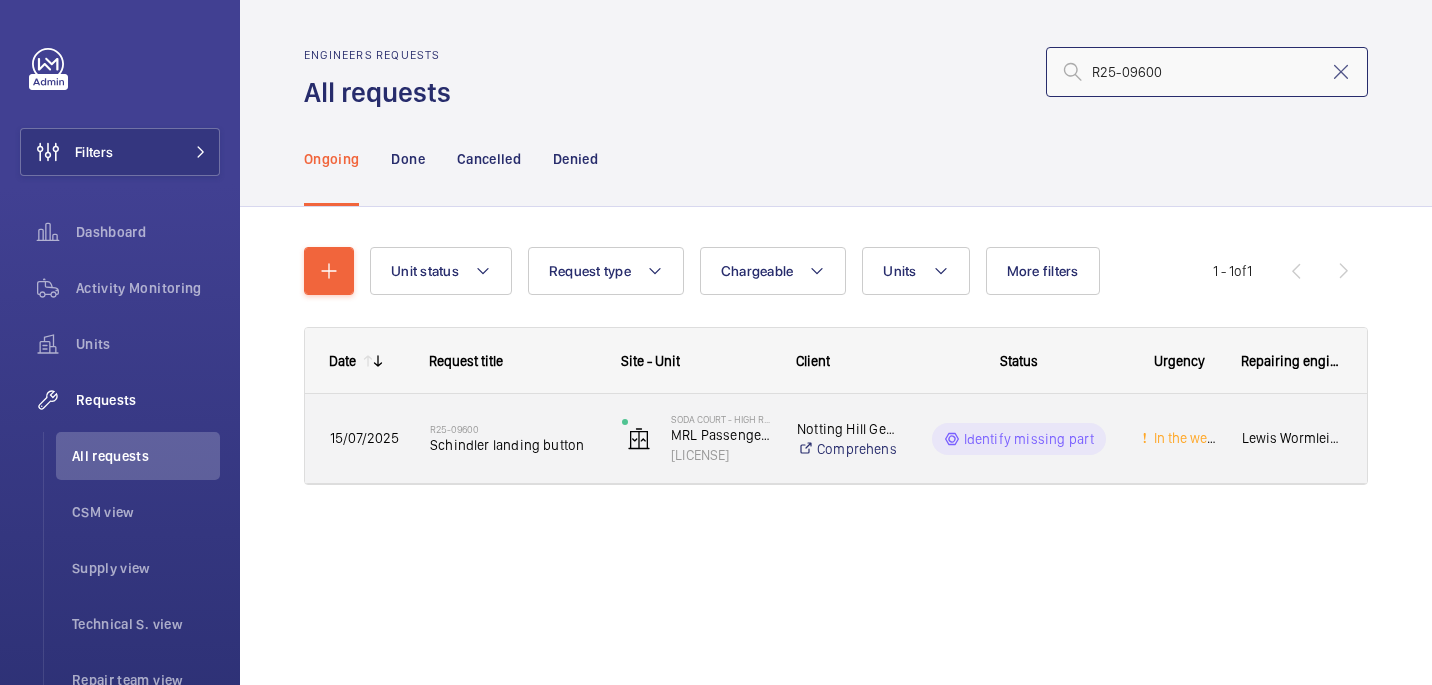 type on "R25-09600" 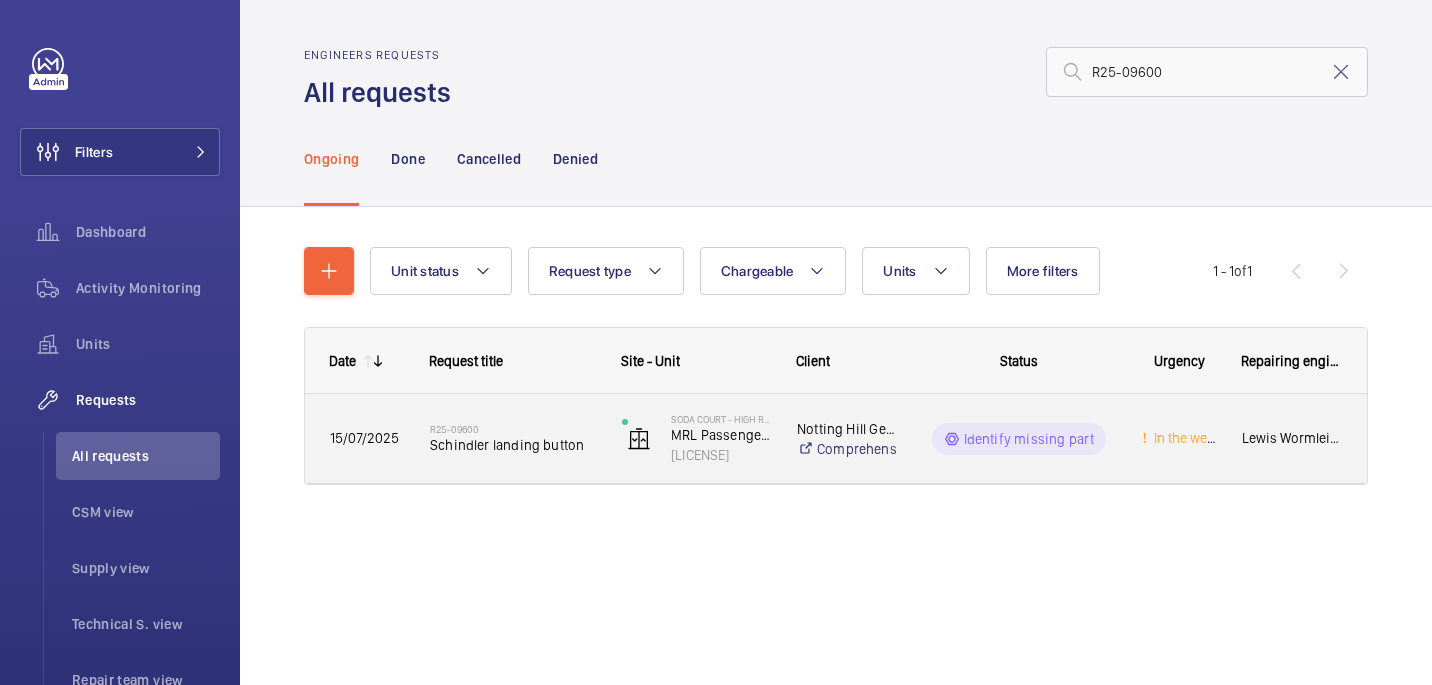 click on "R25-09600   Schindler landing button" 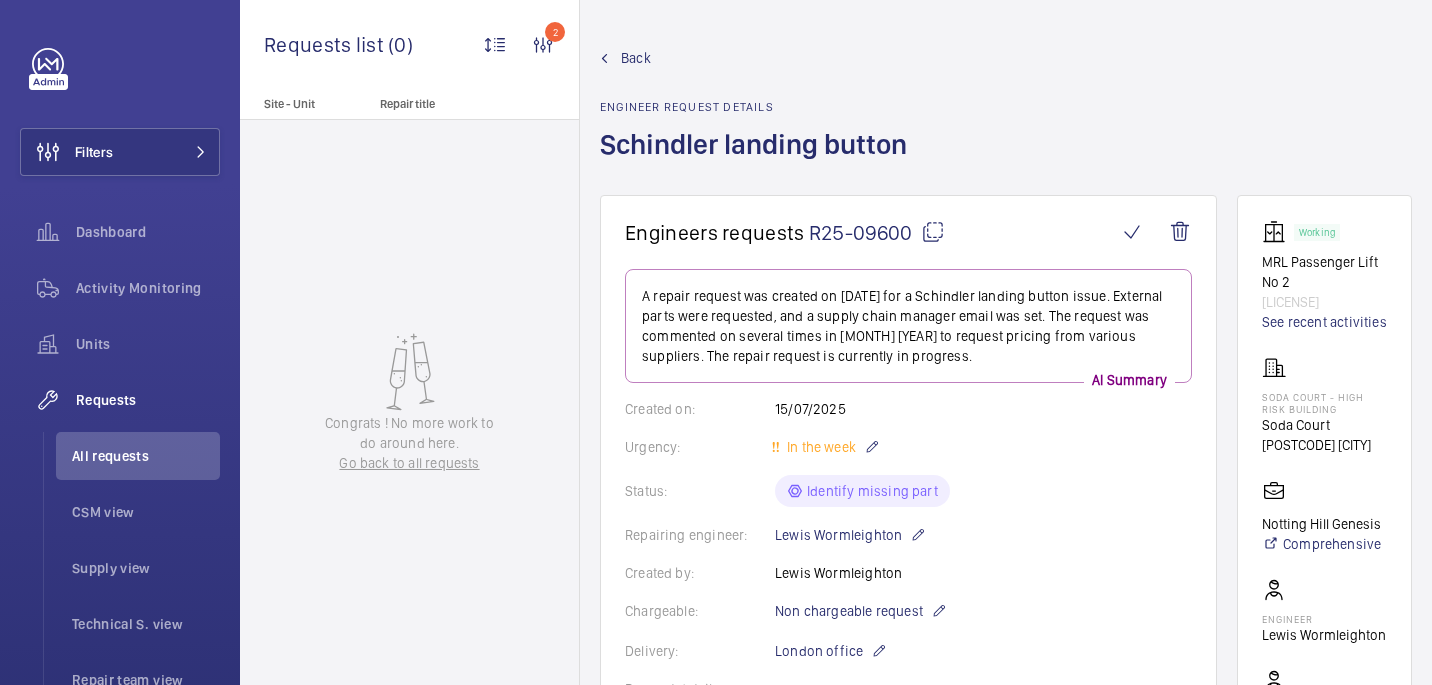 scroll, scrollTop: 1143, scrollLeft: 0, axis: vertical 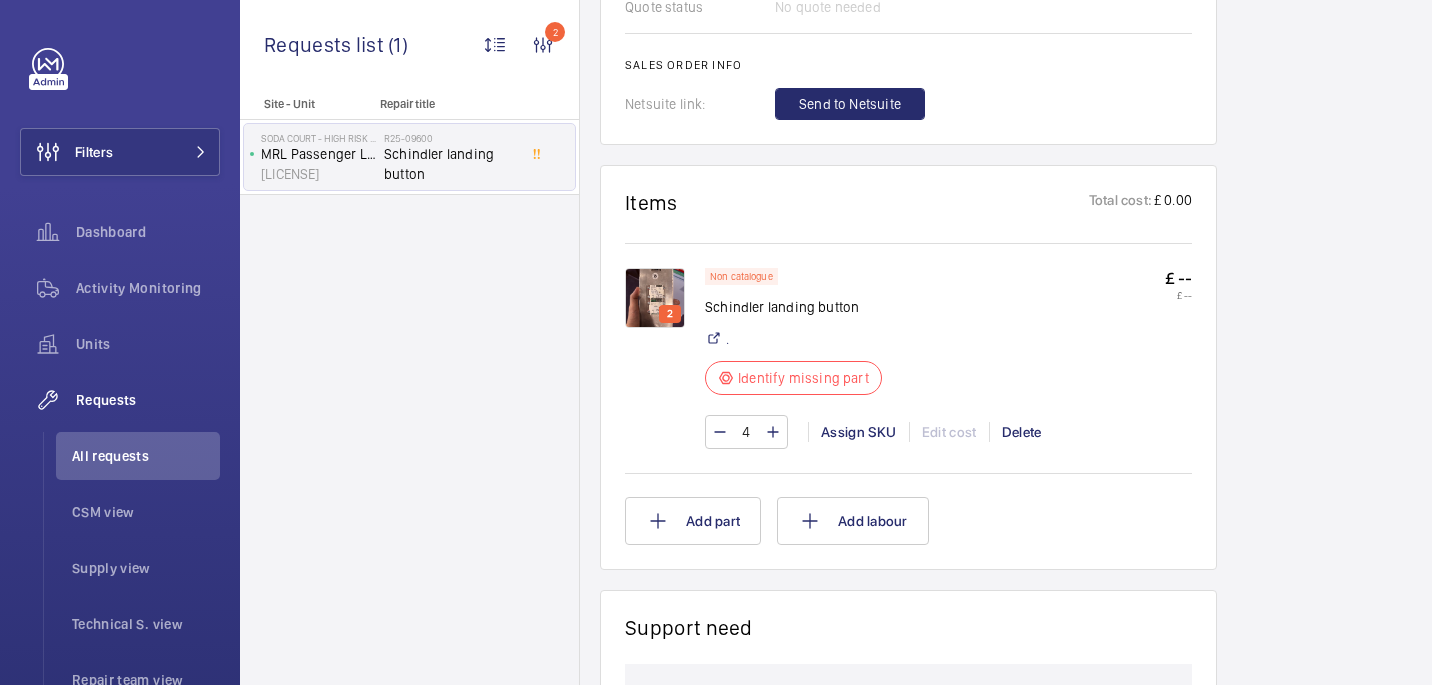 click 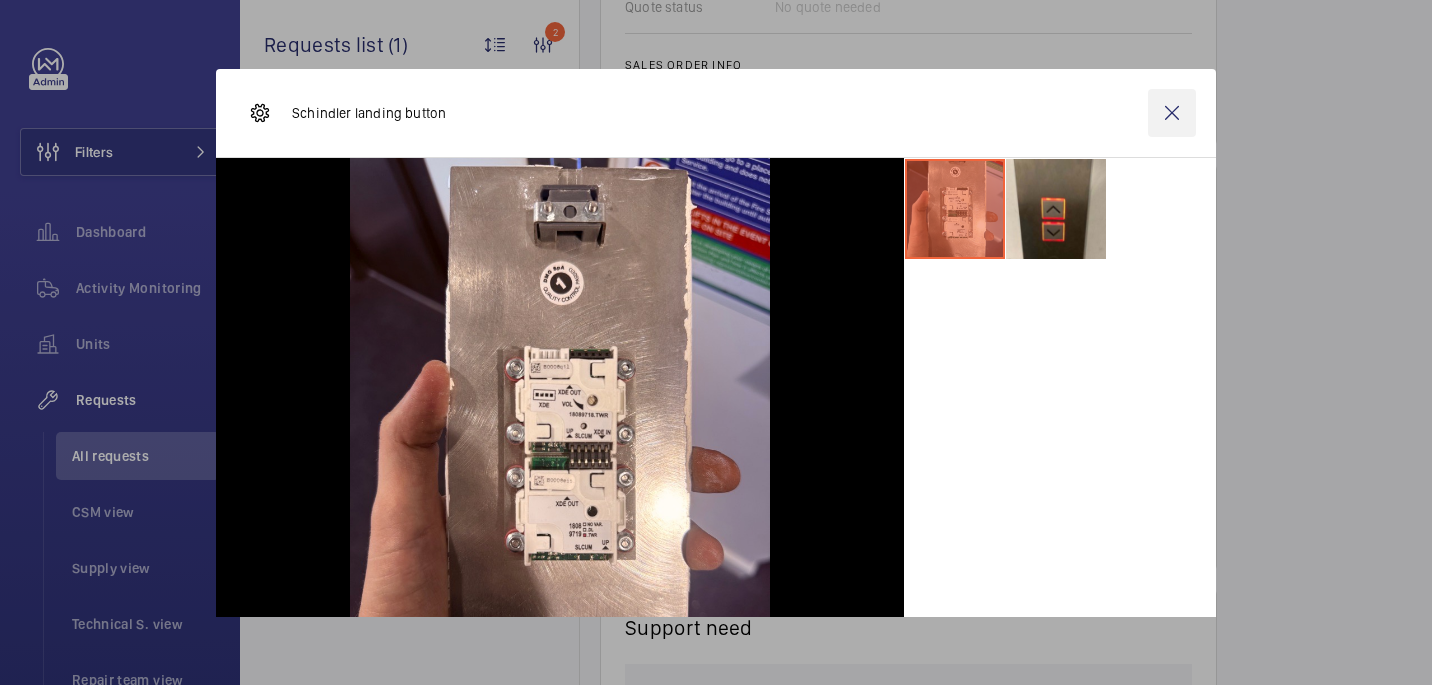 click at bounding box center [1172, 113] 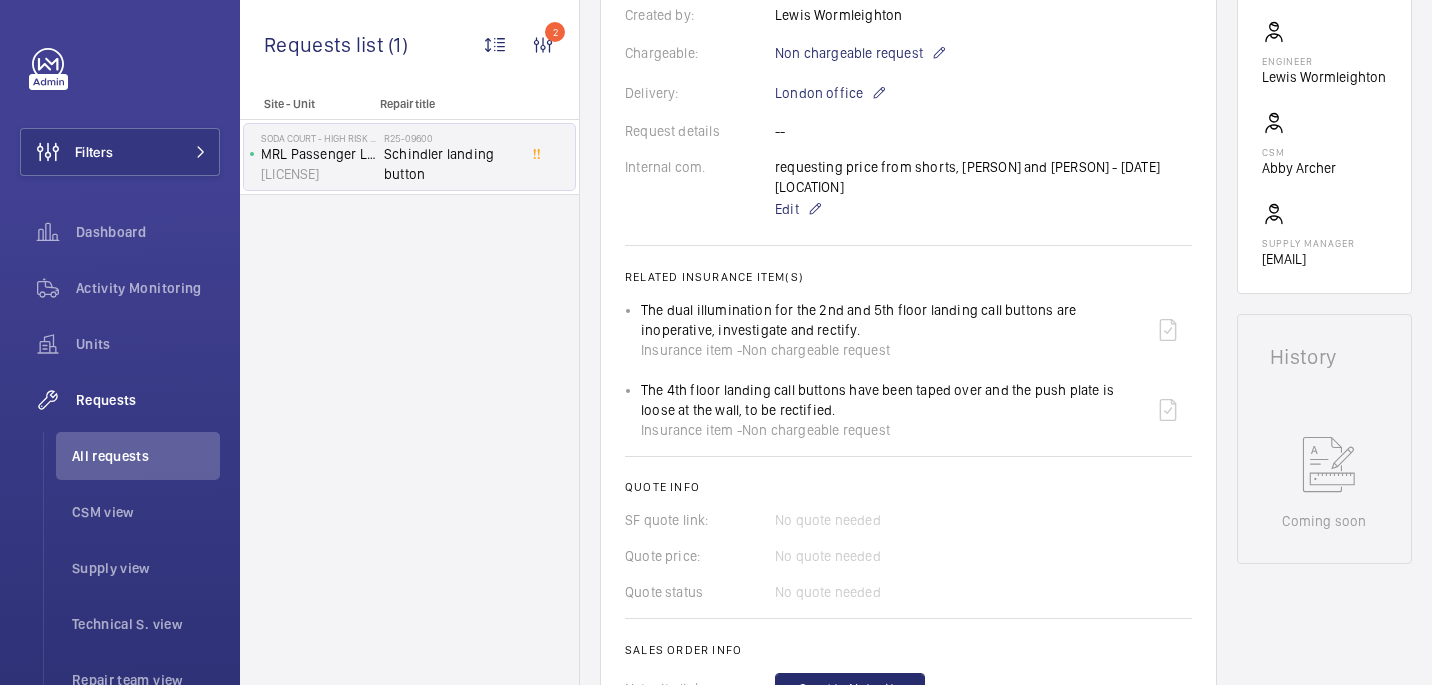 scroll, scrollTop: 0, scrollLeft: 0, axis: both 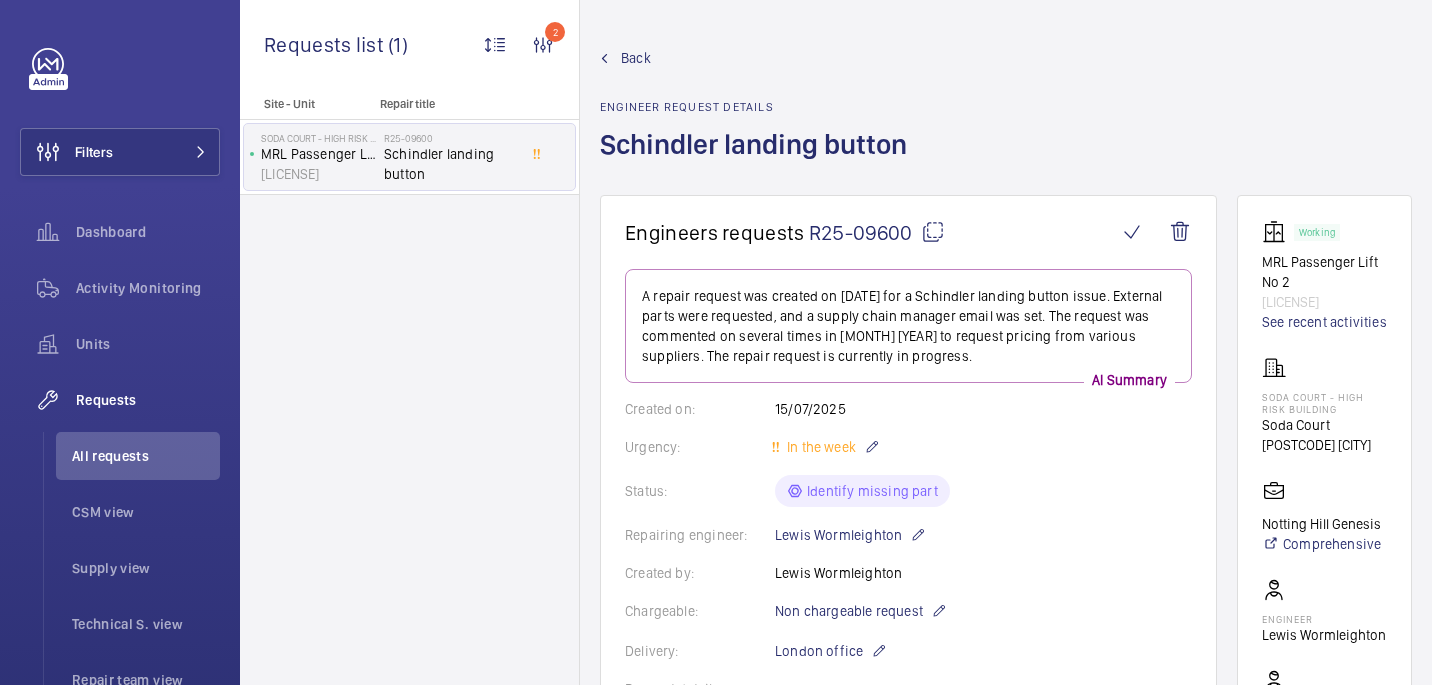 click 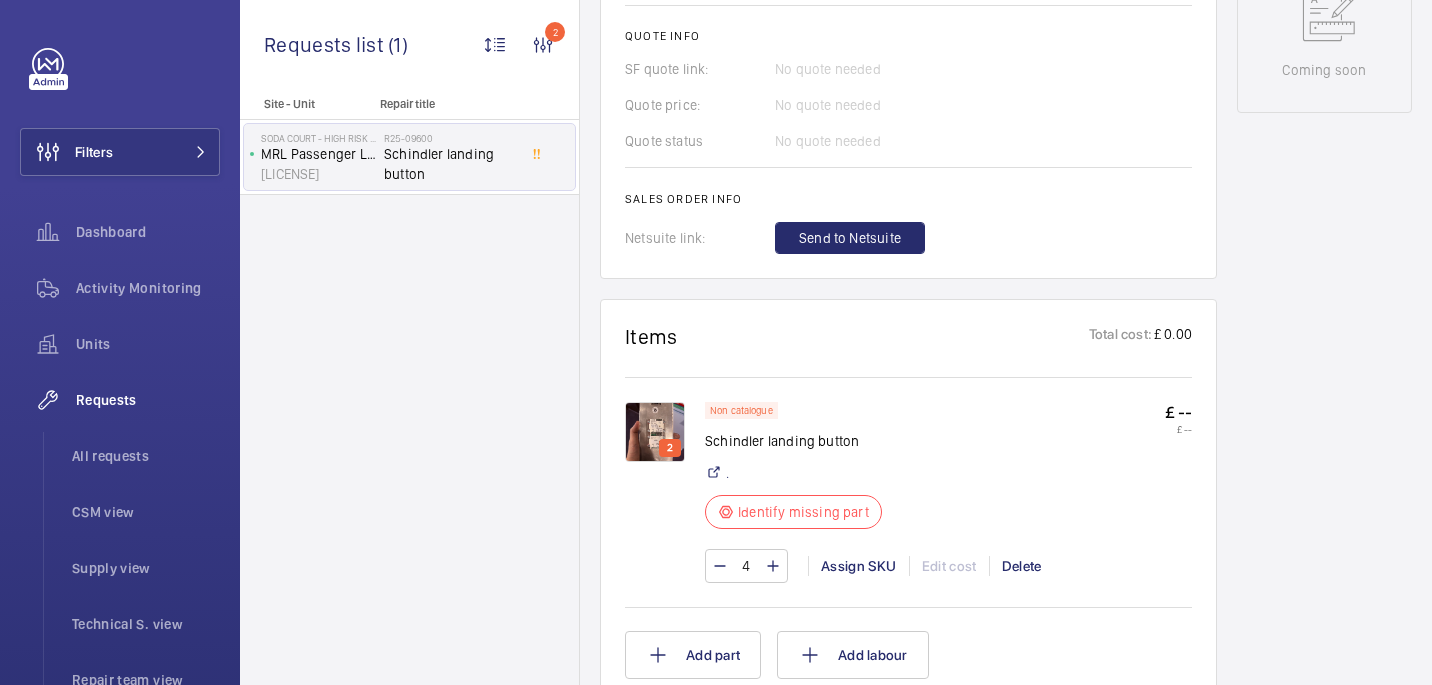 scroll, scrollTop: 958, scrollLeft: 0, axis: vertical 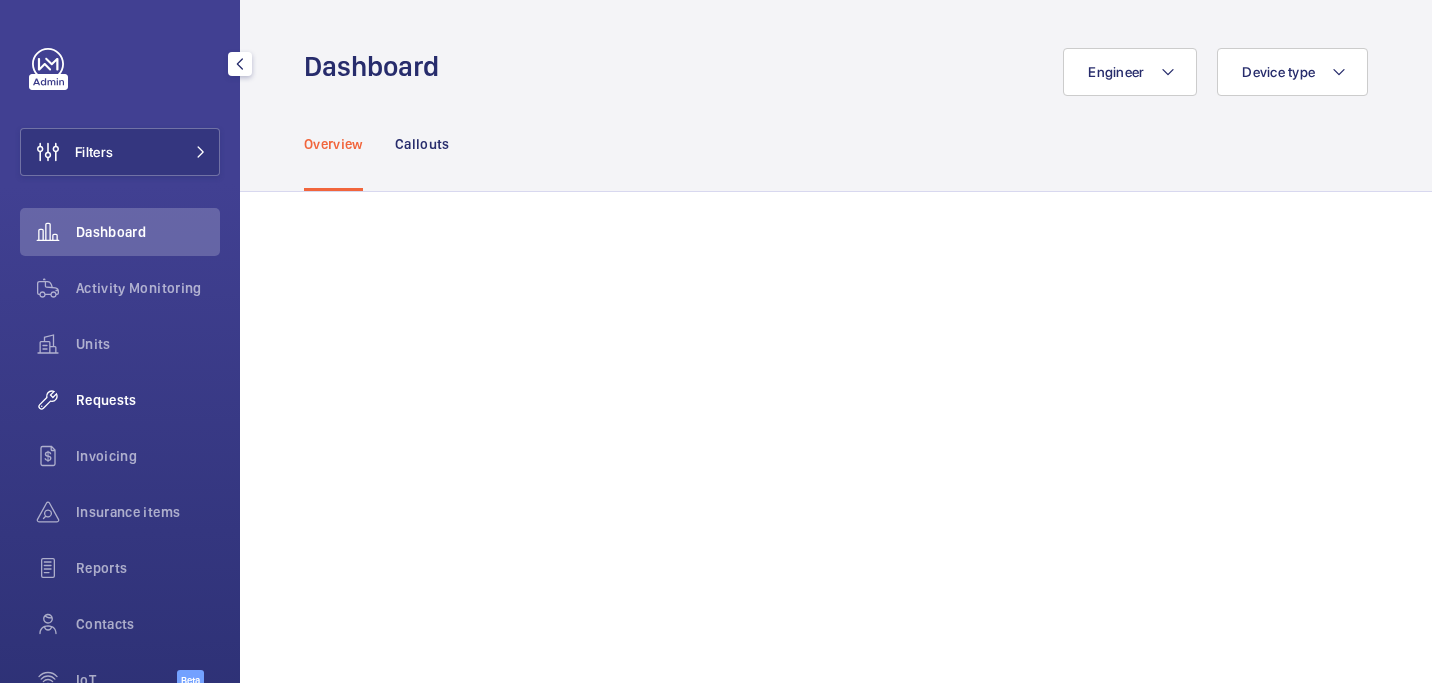 click on "Requests" 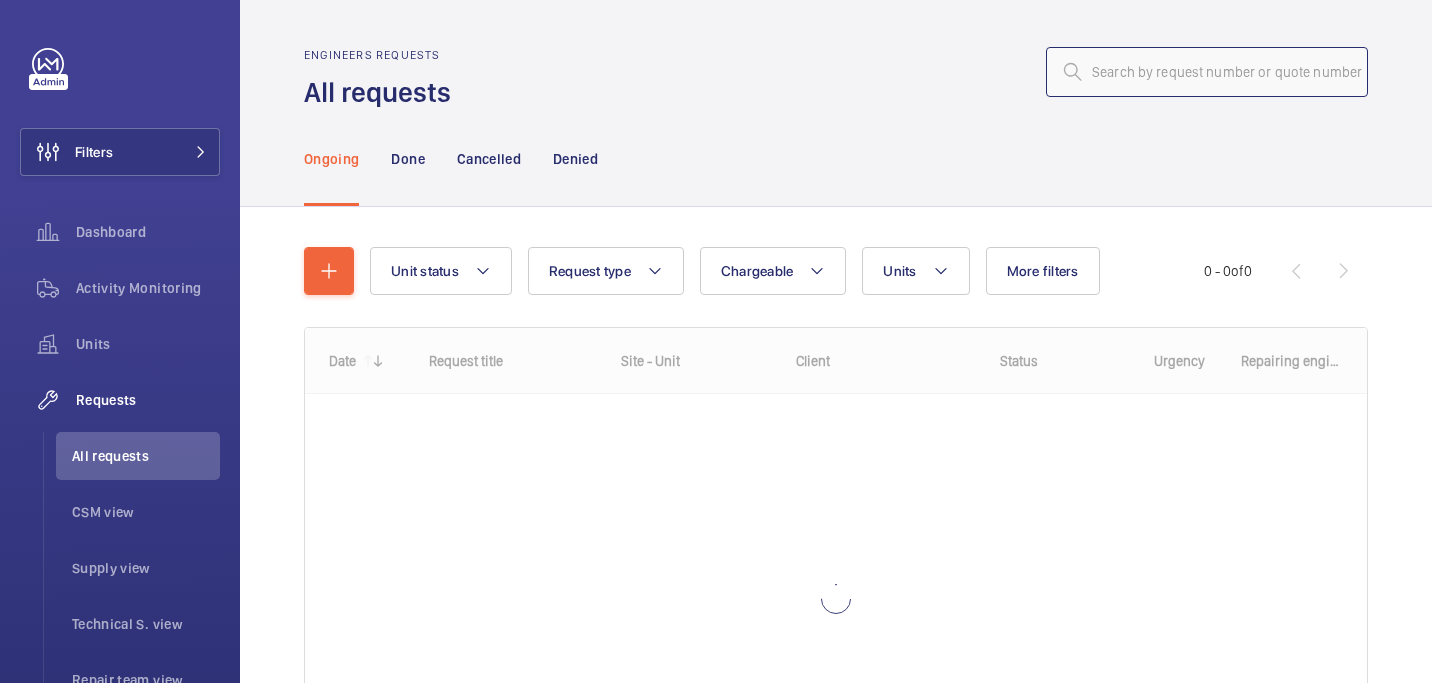 click 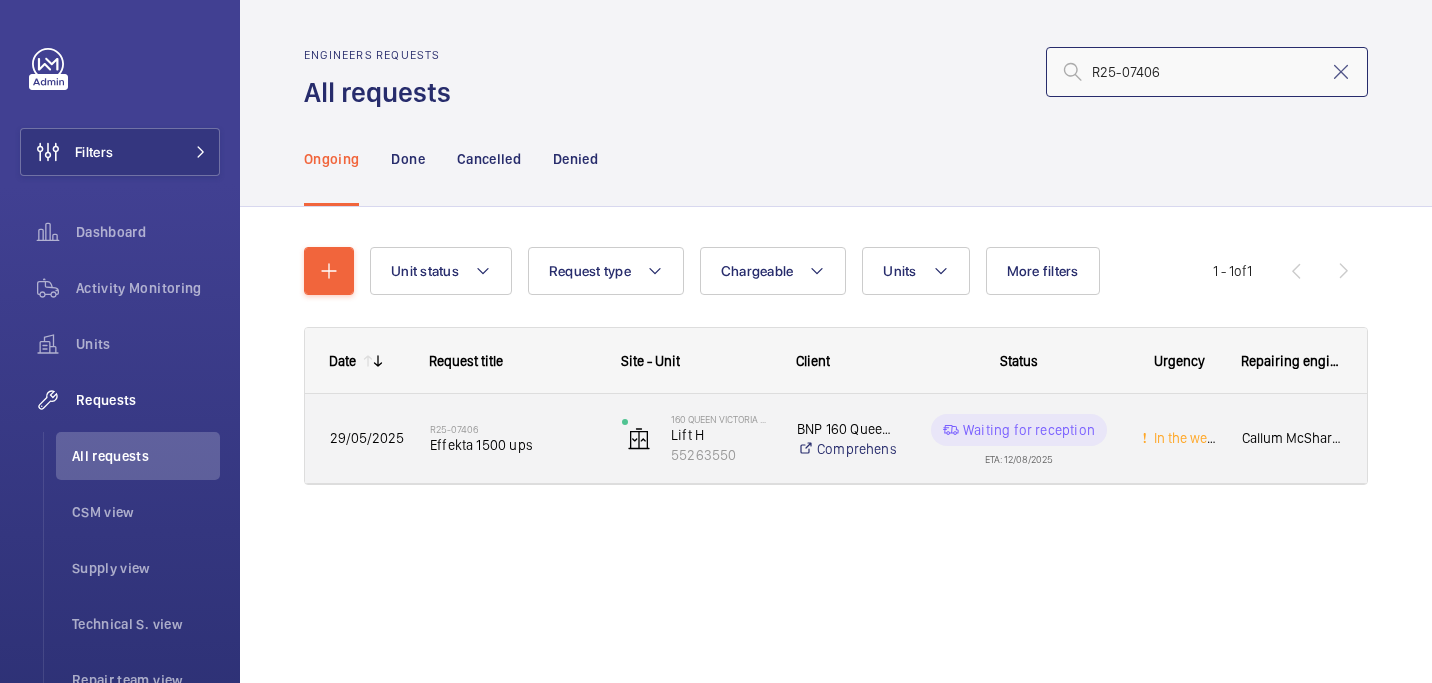 type on "R25-07406" 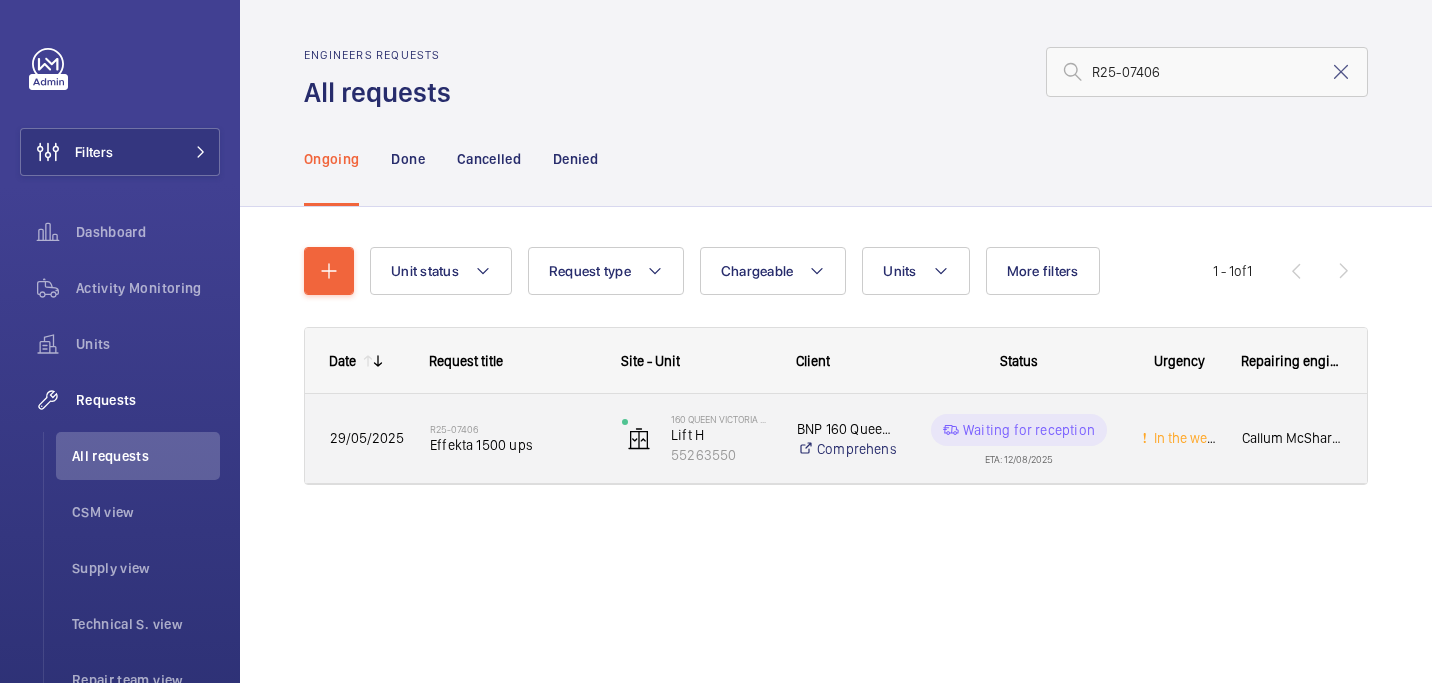 click on "Effekta 1500 ups" 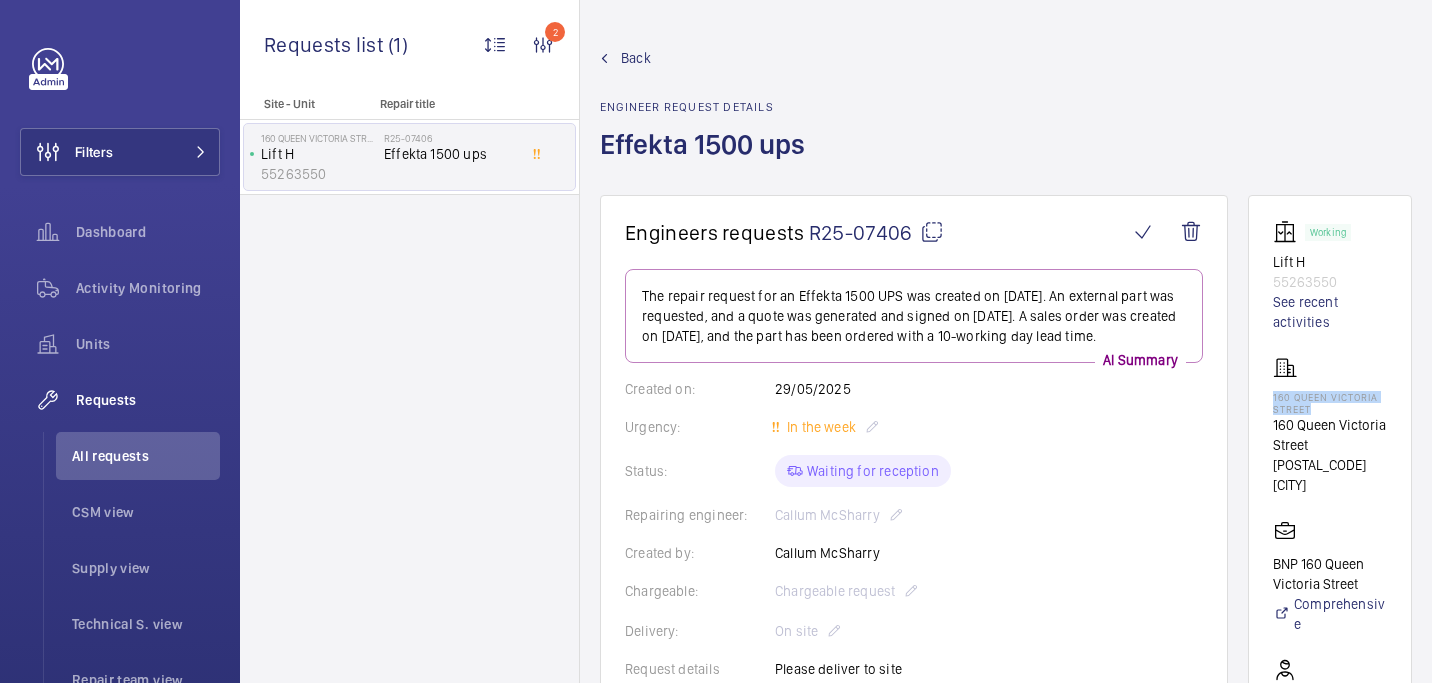 drag, startPoint x: 1267, startPoint y: 398, endPoint x: 1320, endPoint y: 406, distance: 53.600372 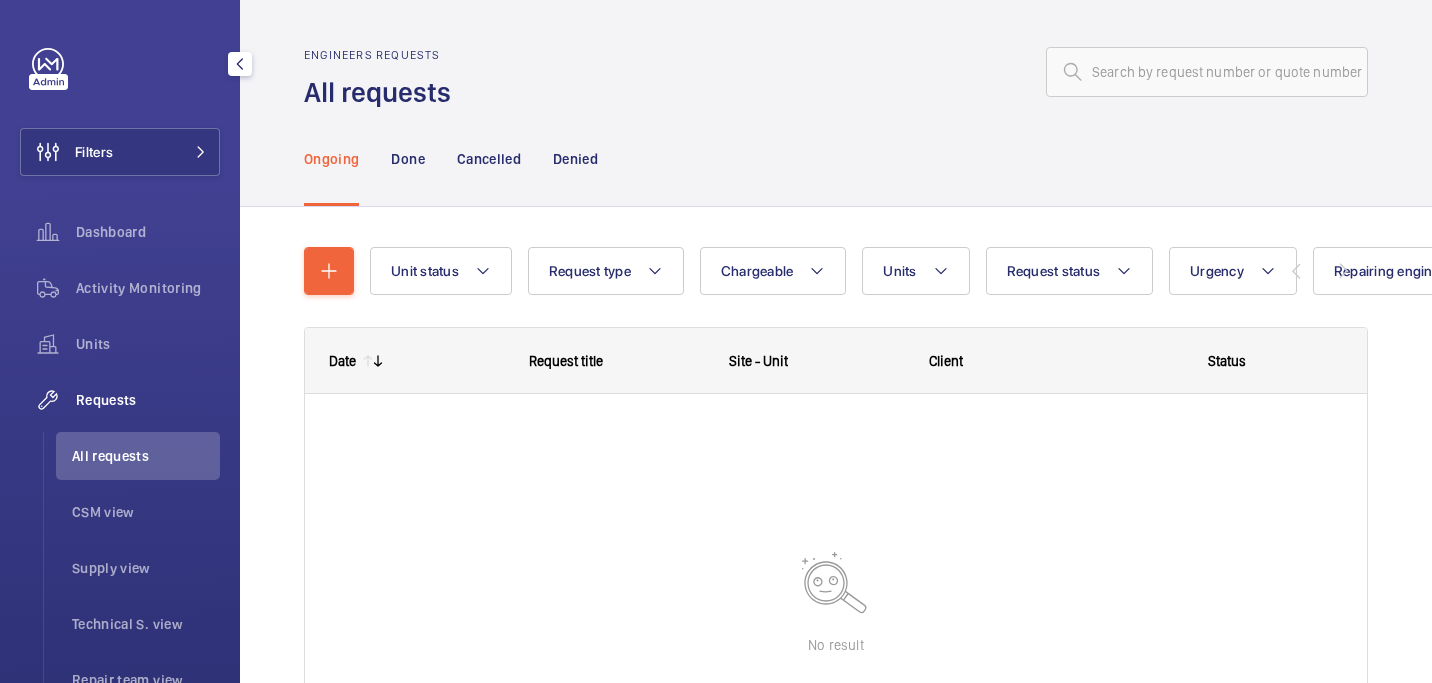 scroll, scrollTop: 0, scrollLeft: 0, axis: both 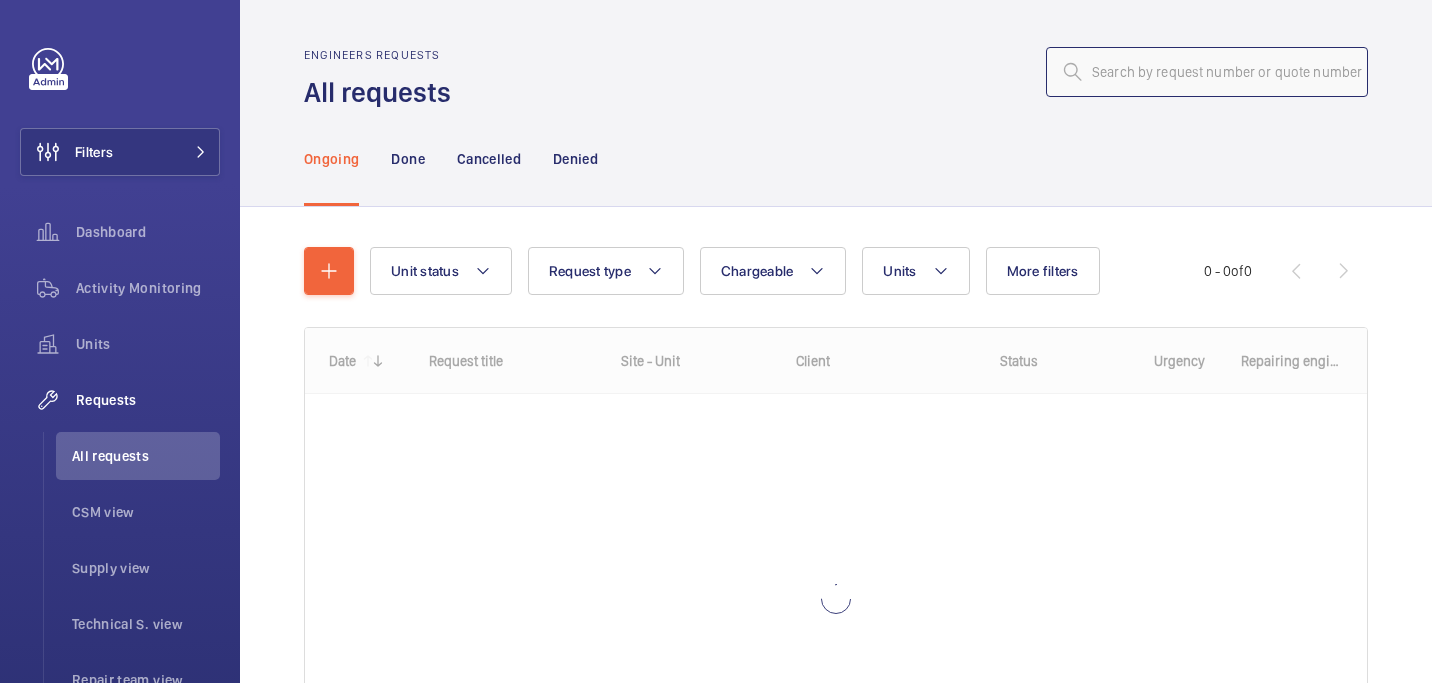 click 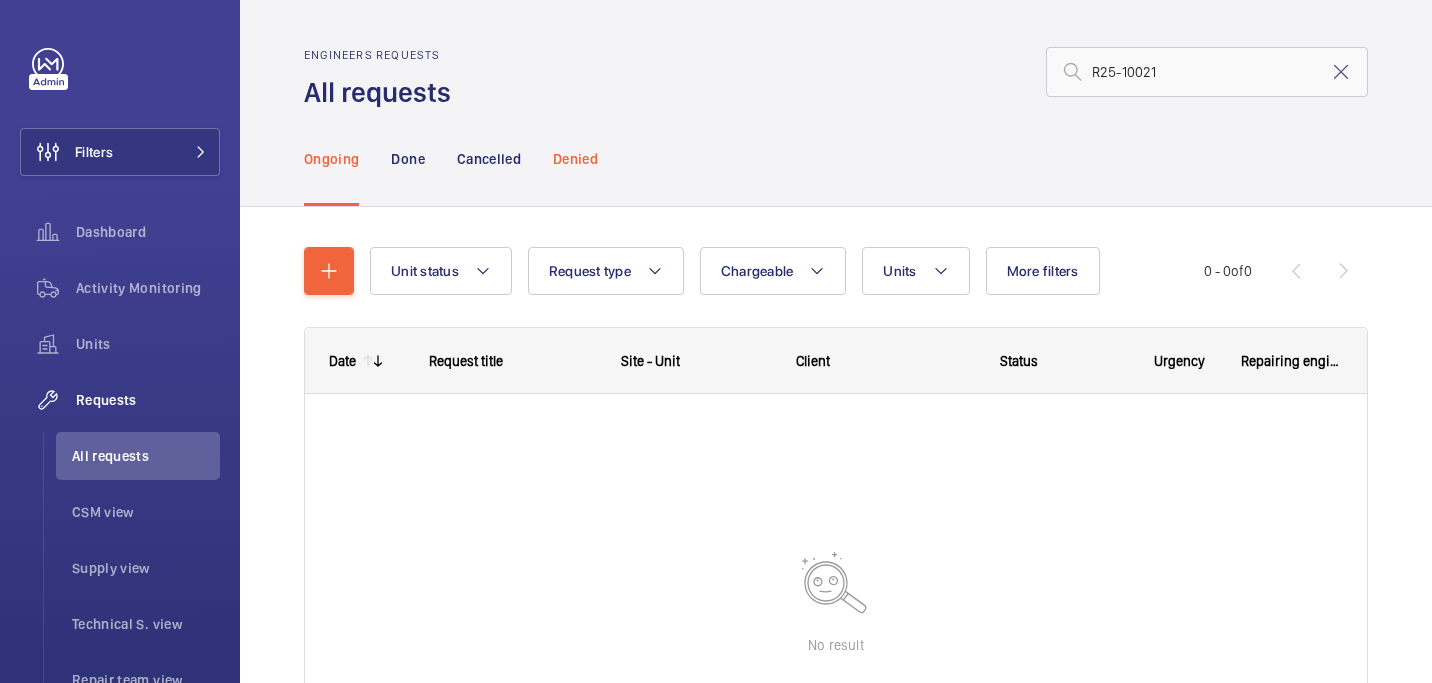 click on "Denied" 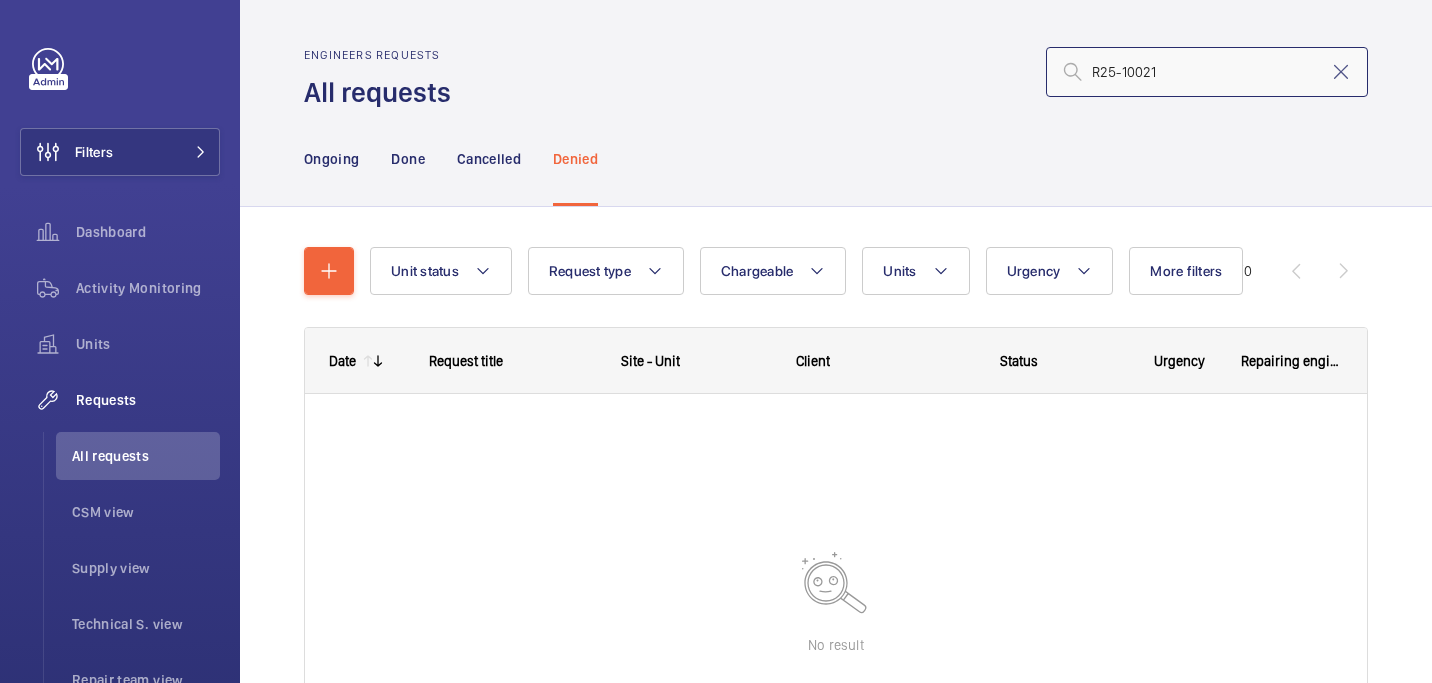 click on "R25-10021" 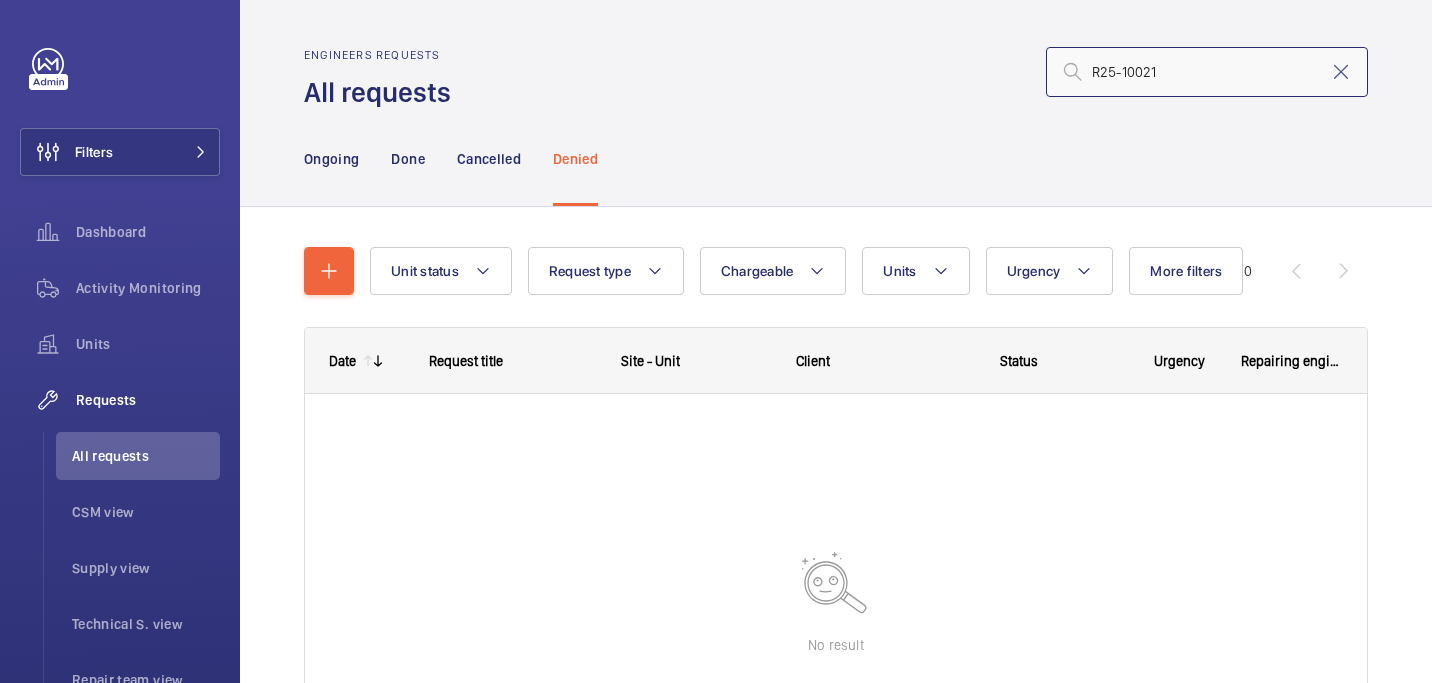click on "R25-10021" 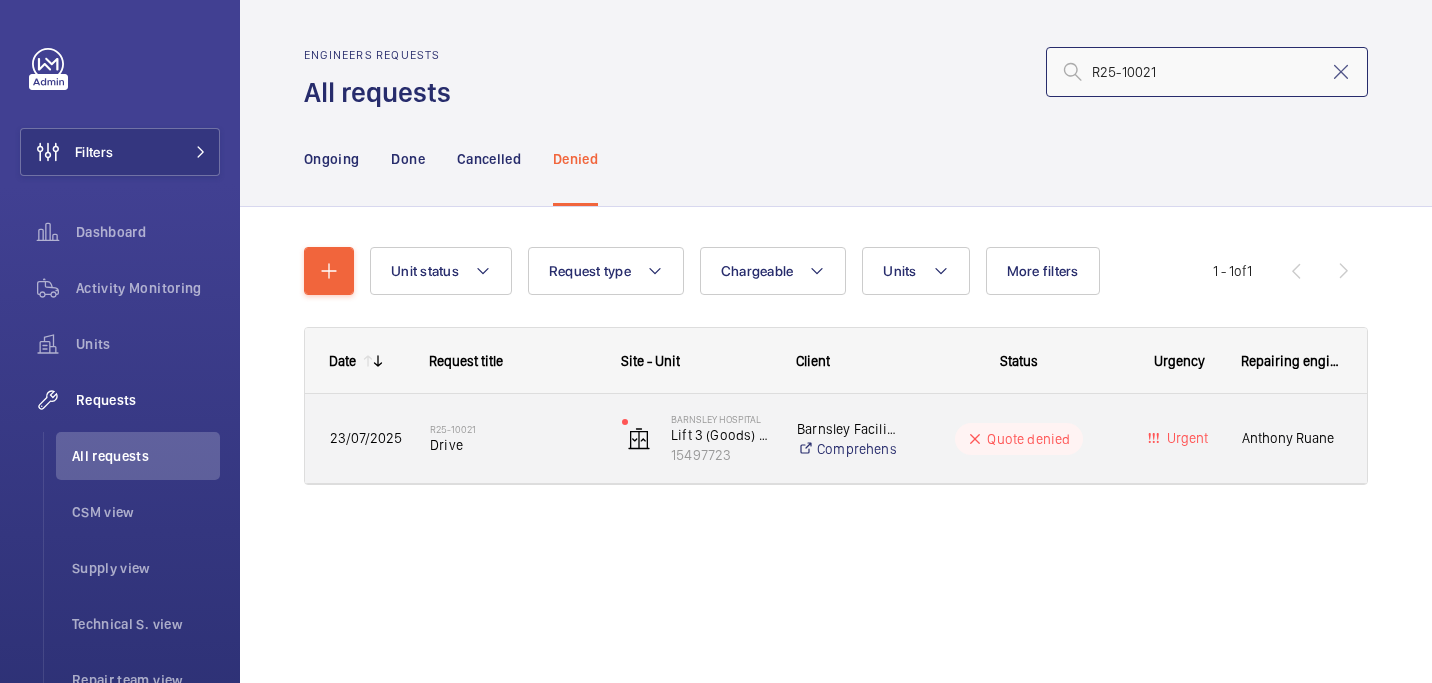type on "R25-10021" 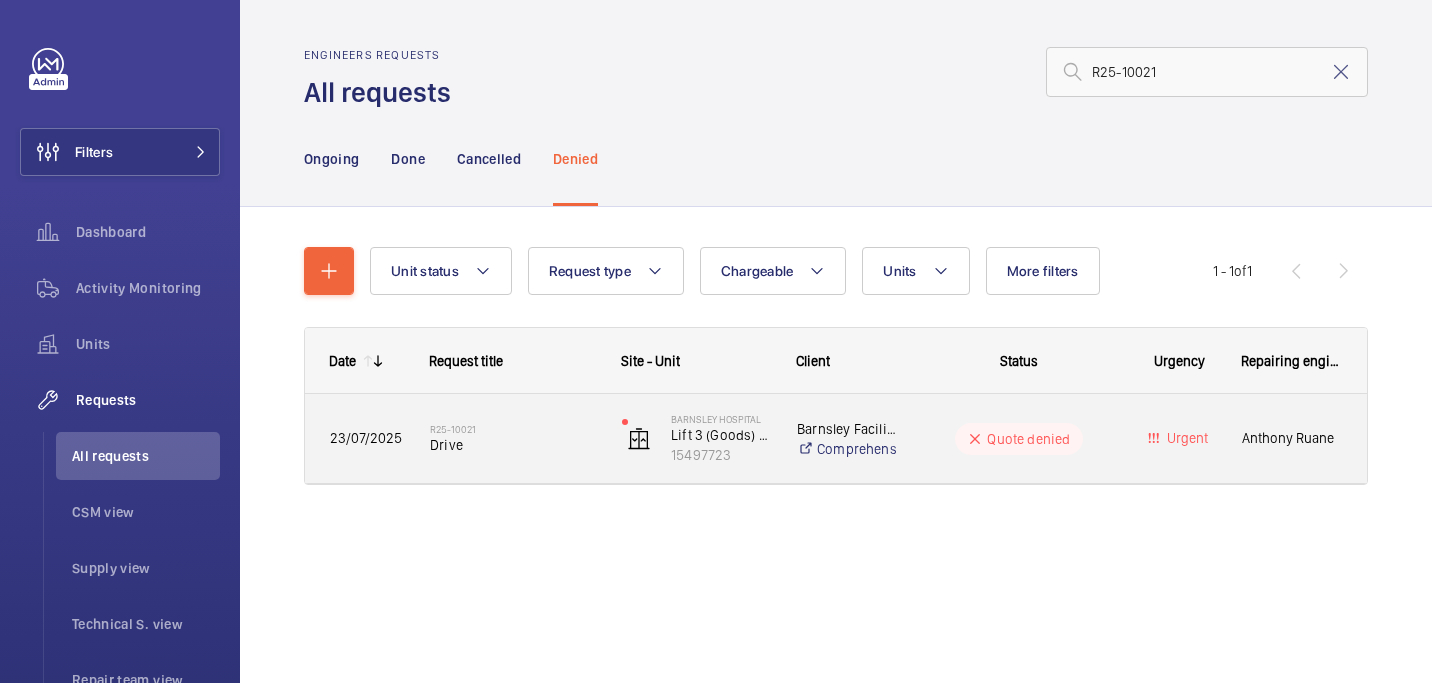 click on "Drive" 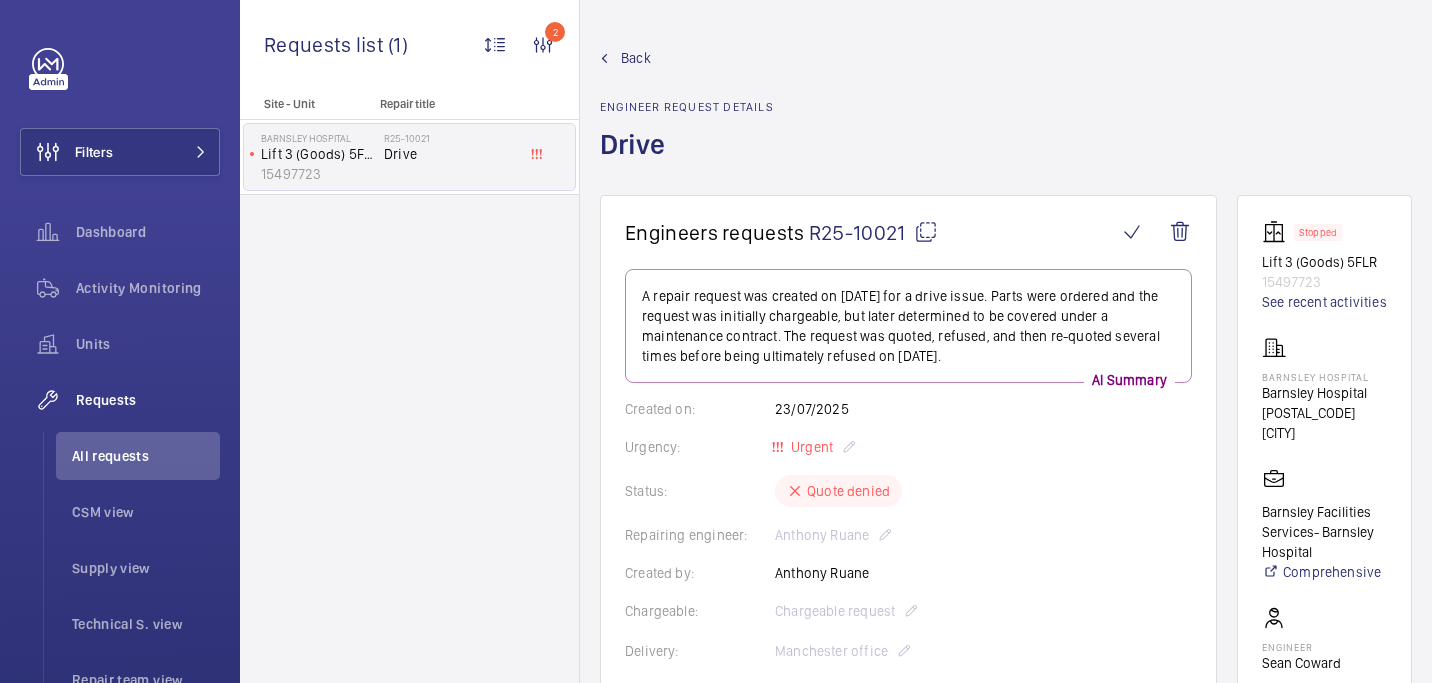 scroll, scrollTop: 871, scrollLeft: 0, axis: vertical 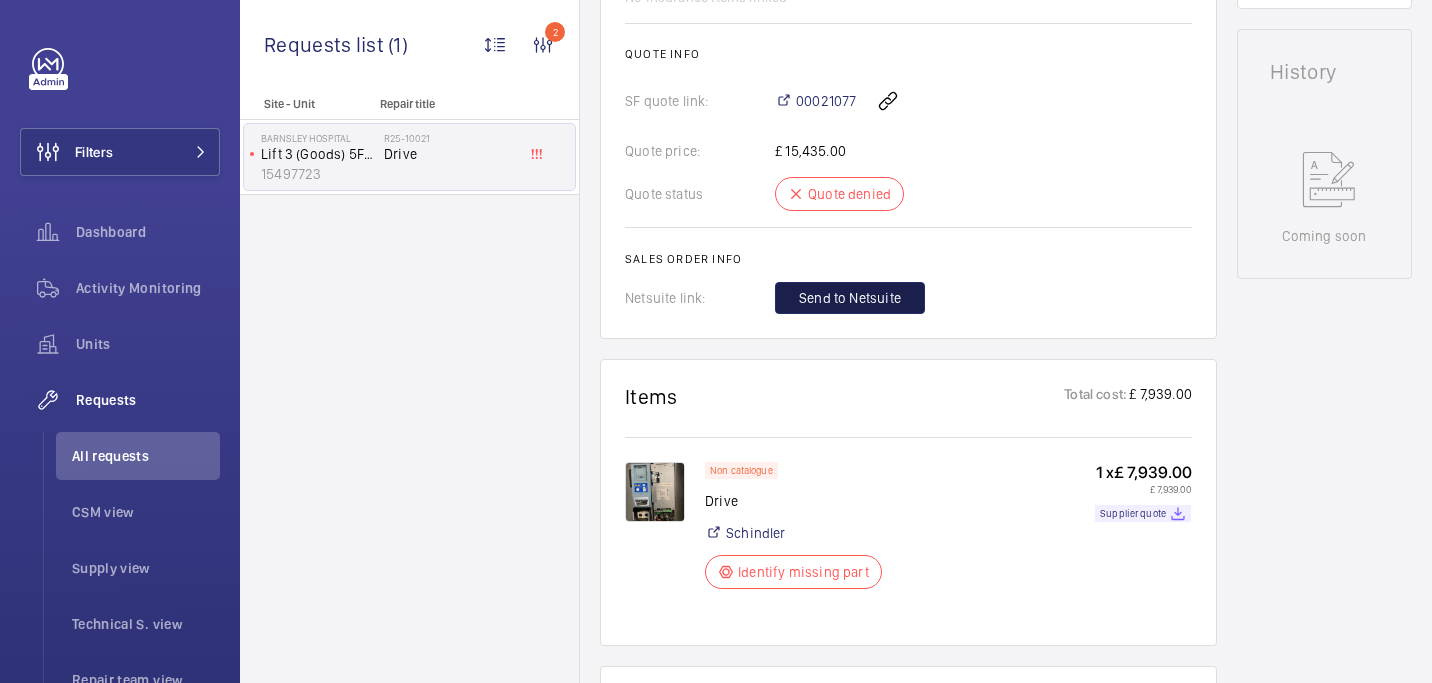 click on "Send to Netsuite" 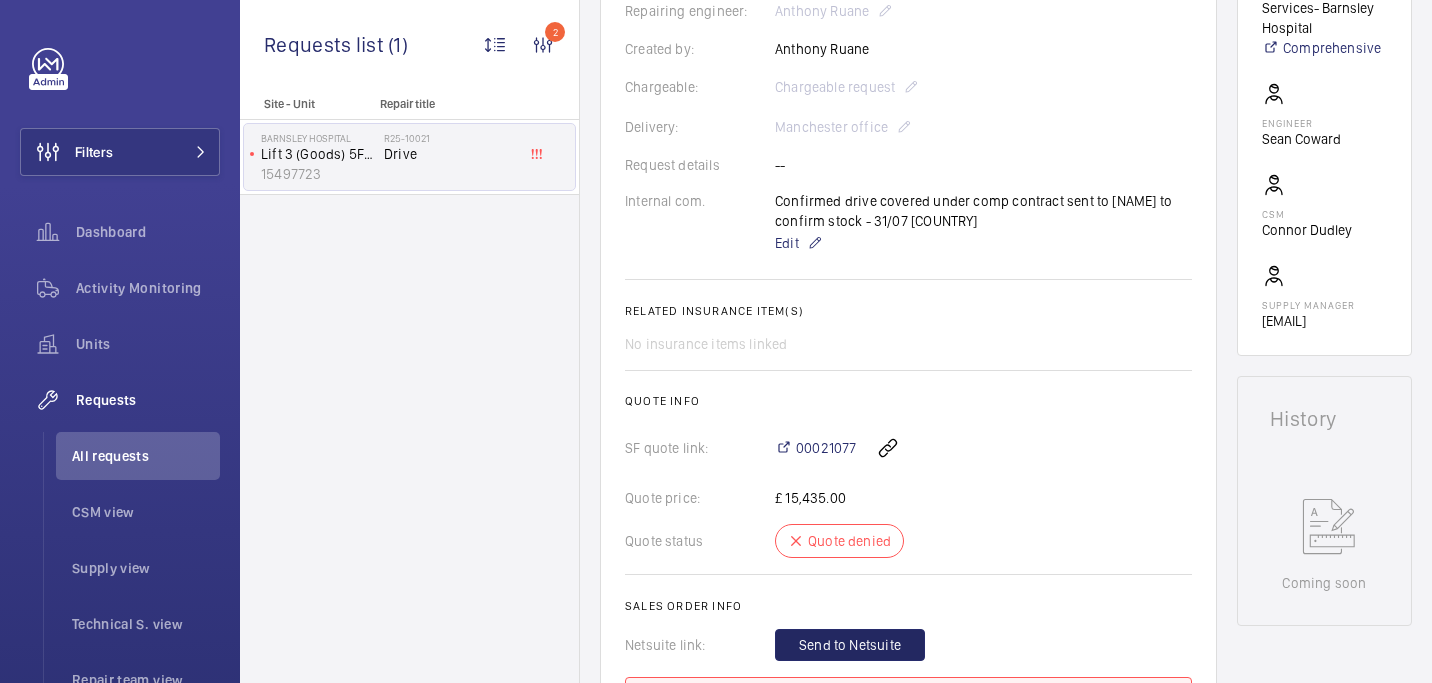 scroll, scrollTop: 307, scrollLeft: 0, axis: vertical 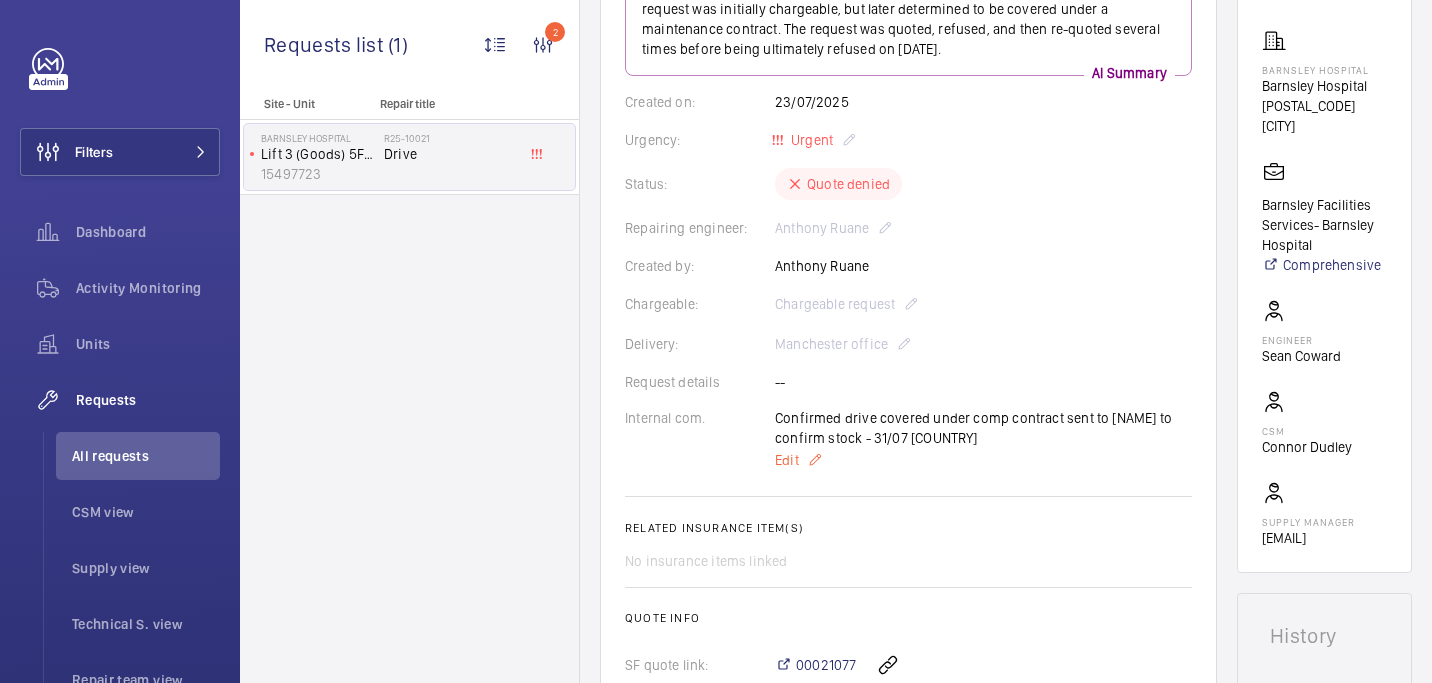 click on "Edit" 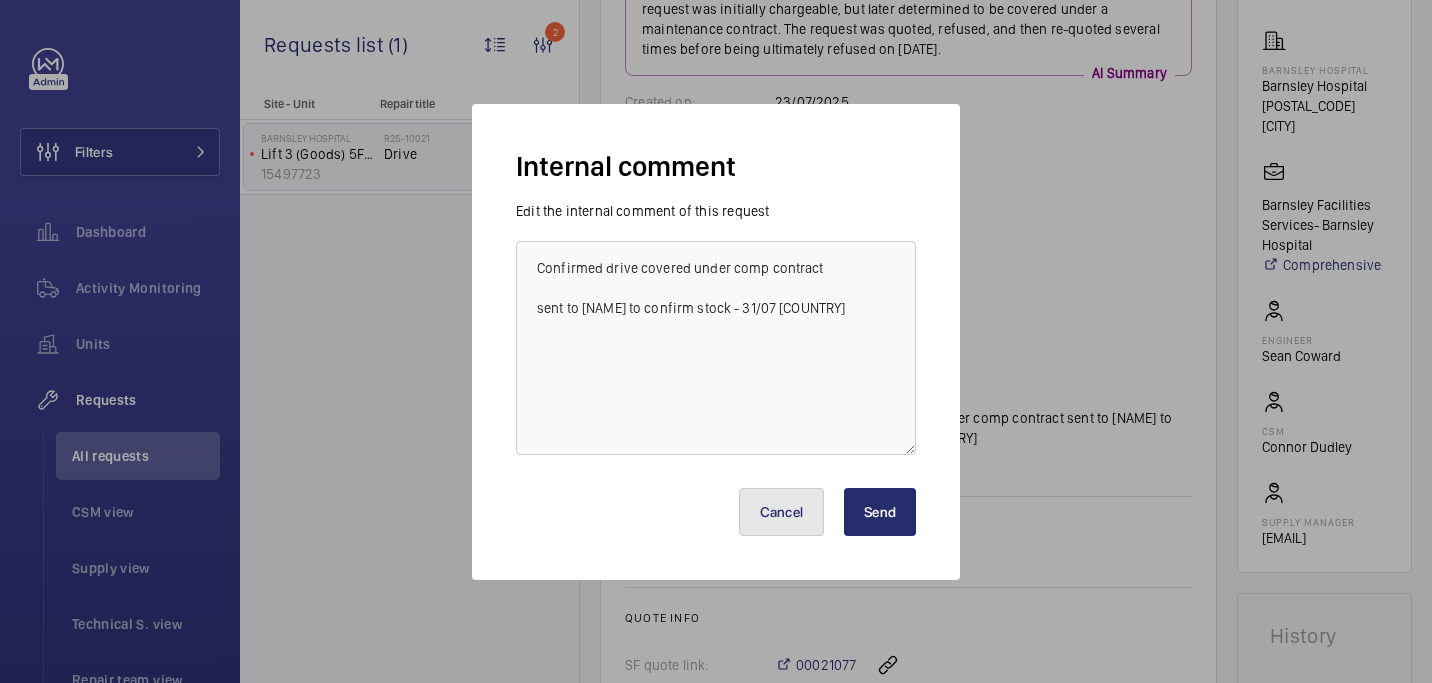 click on "Cancel" at bounding box center (782, 512) 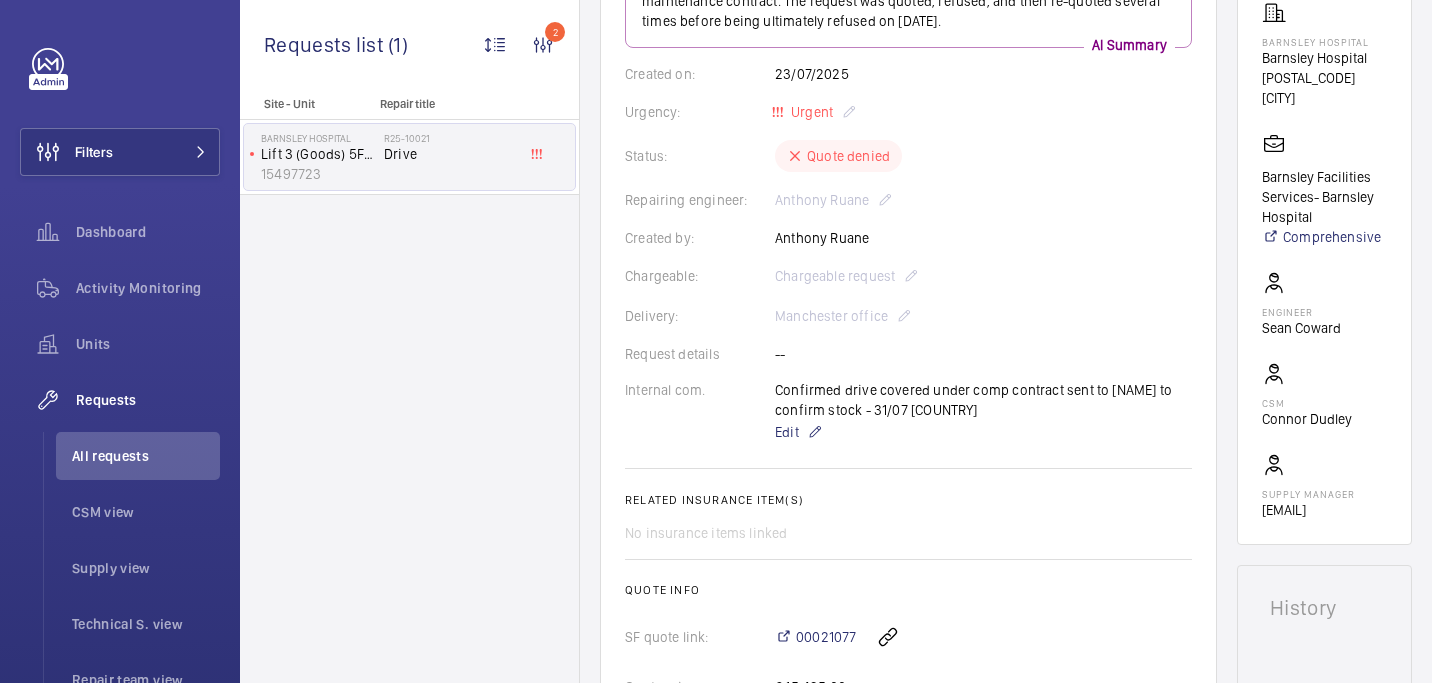 scroll, scrollTop: 337, scrollLeft: 0, axis: vertical 